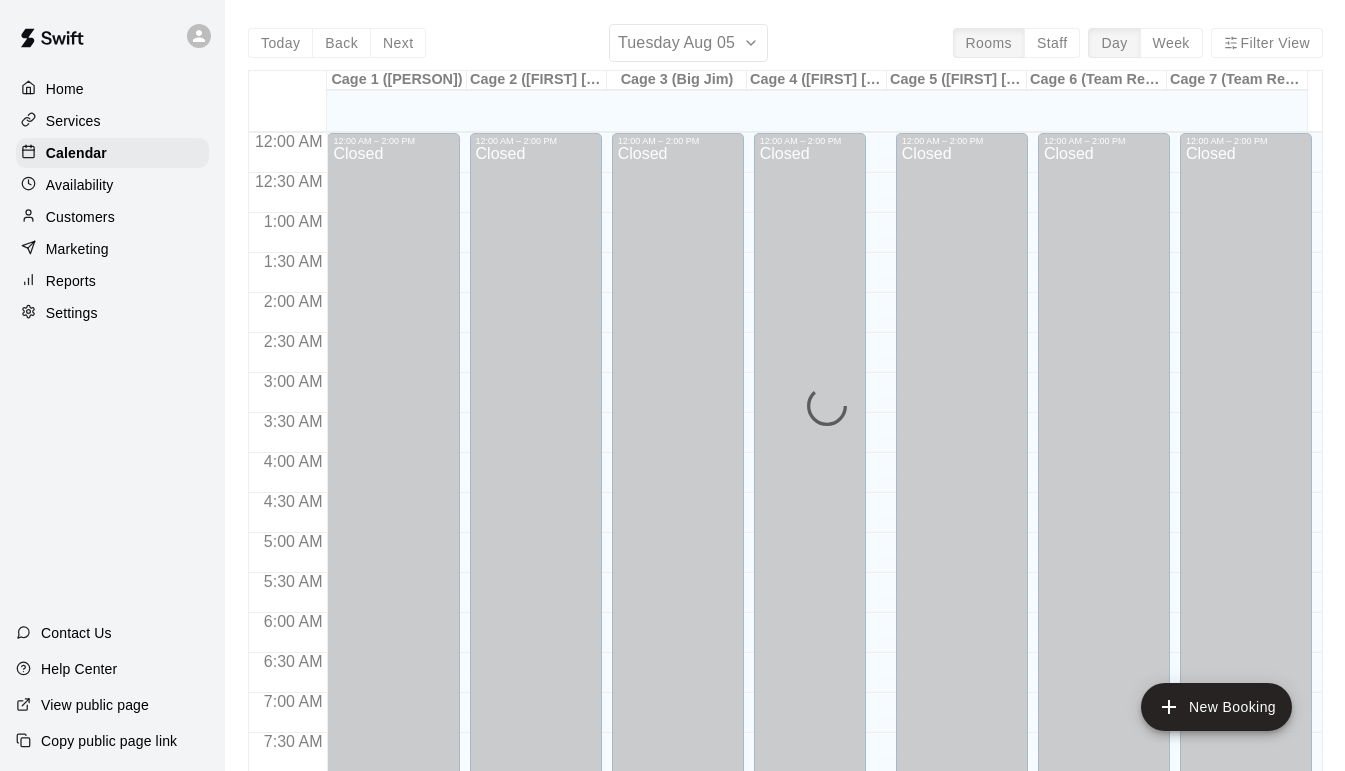 scroll, scrollTop: 0, scrollLeft: 0, axis: both 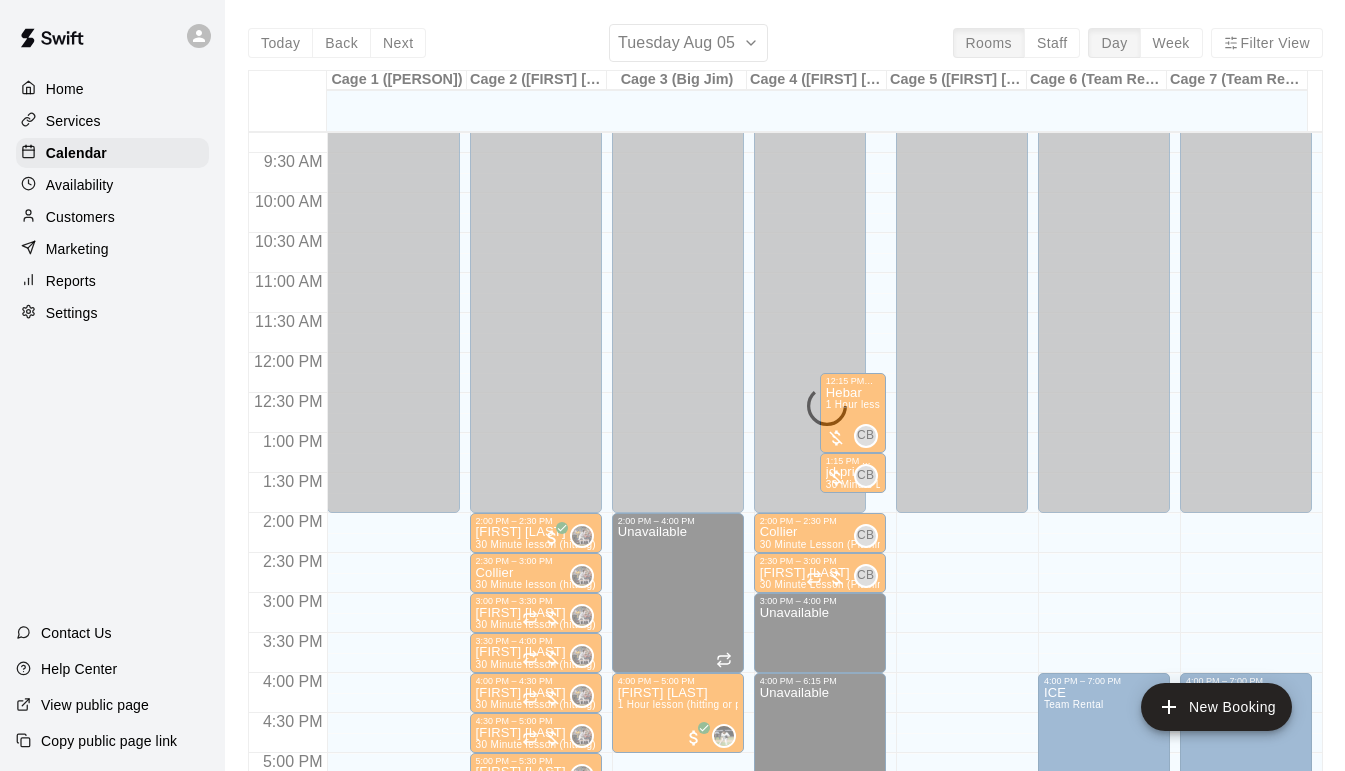 click on "Today Back Next Tuesday Aug 05 Rooms Staff Day Week Filter View Cage 1 ([PERSON]) 05 Tue Cage 2 ([FIRST] [LAST]) 05 Tue Cage 3 ([PERSON]) 05 Tue Cage 4 ([FIRST] [LAST]) 05 Tue Cage 5 ([FIRST] [LAST]) 05 Tue Cage 6 ([PERSON]) 05 Tue Cage 7 ([PERSON]) 05 Tue 12:00 AM 12:30 AM 1:00 AM 1:30 AM 2:00 AM 2:30 AM 3:00 AM 3:30 AM 4:00 AM 4:30 AM 5:00 AM 5:30 AM 6:00 AM 6:30 AM 7:00 AM 7:30 AM 8:00 AM 8:30 AM 9:00 AM 9:30 AM 10:00 AM 10:30 AM 11:00 AM 11:30 AM 12:00 PM 12:30 PM 1:00 PM 1:30 PM 2:00 PM 2:30 PM 3:00 PM 3:30 PM 4:00 PM 4:30 PM 5:00 PM 5:30 PM 6:00 PM 6:30 PM 7:00 PM 7:30 PM 8:00 PM 8:30 PM 9:00 PM 9:30 PM 10:00 PM 10:30 PM 11:00 PM 11:30 PM 12:00 AM – 2:00 PM Closed 9:00 PM – 11:59 PM Closed 12:00 AM – 2:00 PM Closed 2:00 PM – 2:30 PM [FIRST] [LAST] 30 Minute lesson (hitting) 0 2:30 PM – 3:00 PM [FIRST] 30 Minute lesson (hitting) 0 3:00 PM – 3:30 PM [FIRST] [LAST] 30 Minute lesson (hitting) 0 3:30 PM – 4:00 PM [FIRST] [LAST] 30 Minute lesson (hitting) 0 4:00 PM – 4:30 PM [FIRST] [LAST] 0 [FIRST] [LAST] 0" at bounding box center (785, 409) 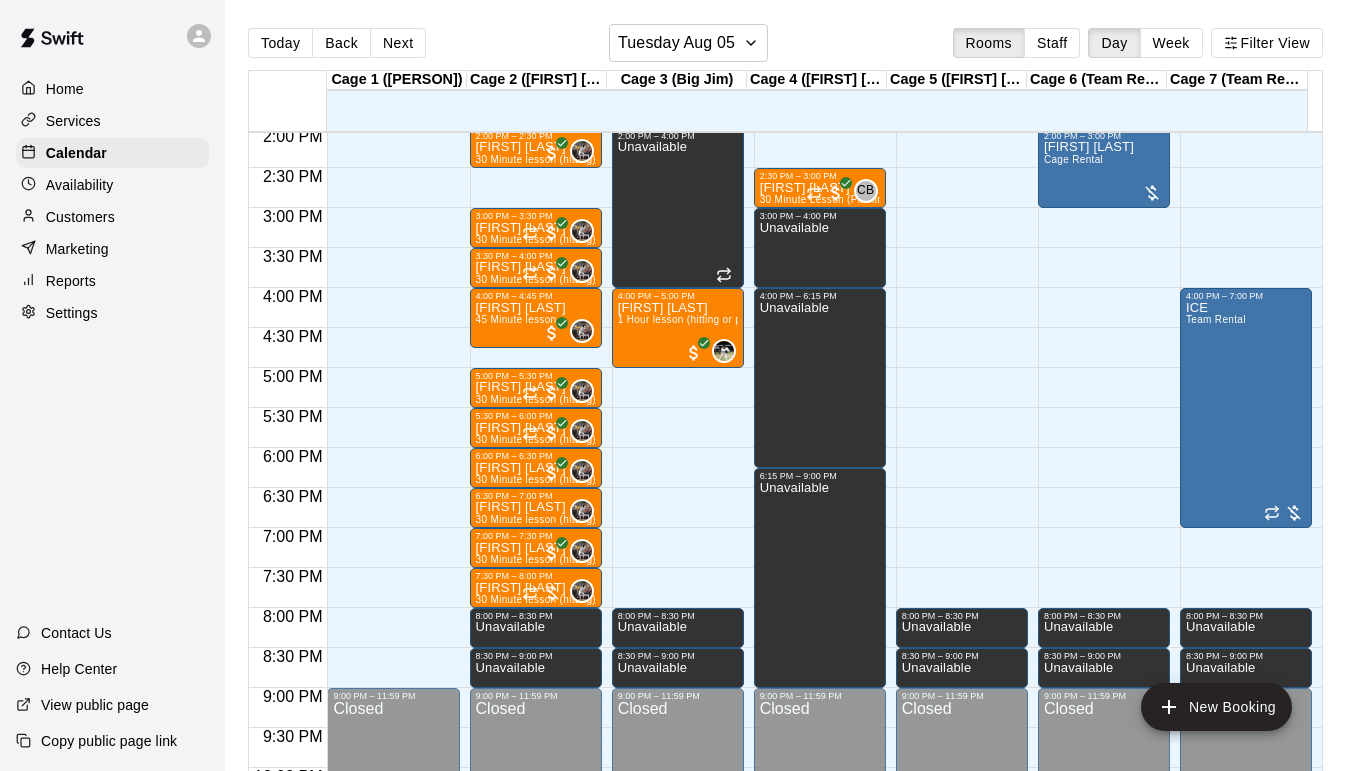 scroll, scrollTop: 1128, scrollLeft: 0, axis: vertical 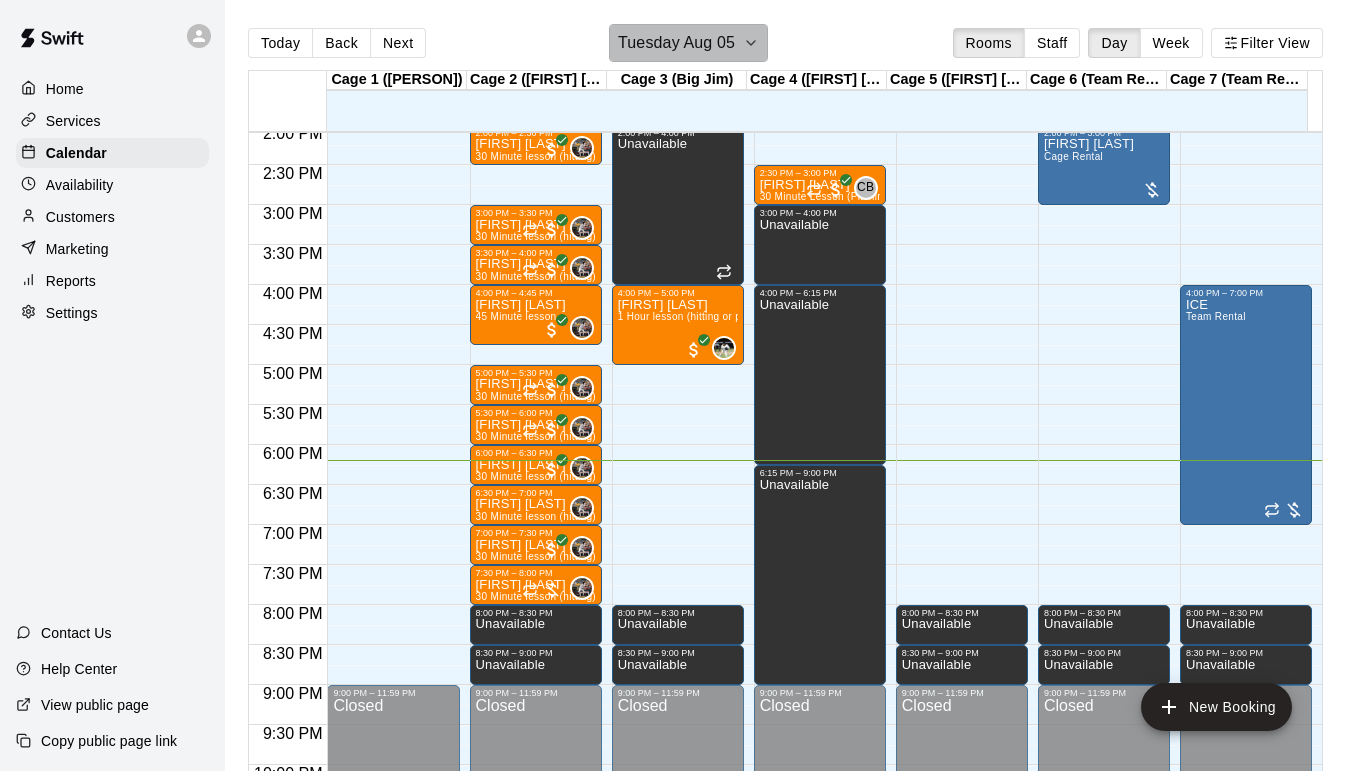 click 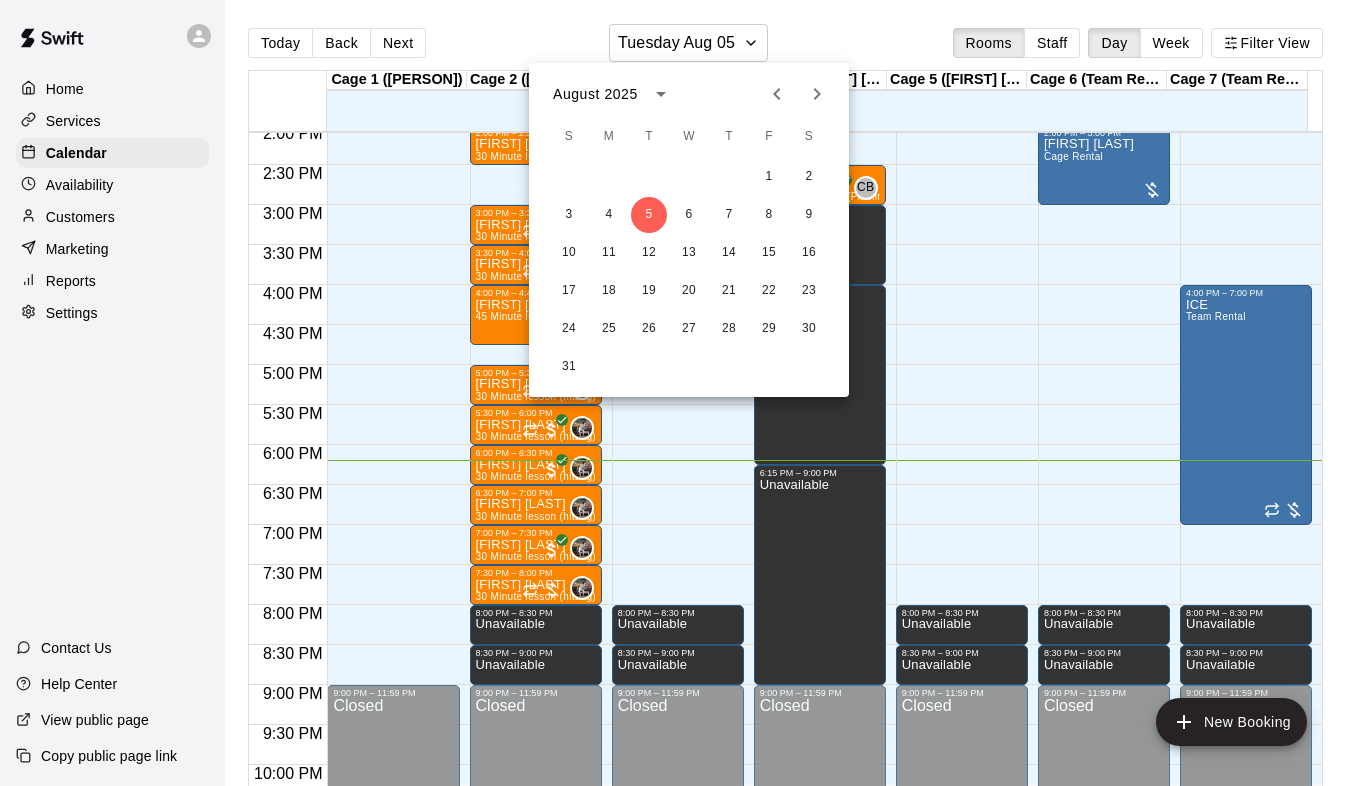 click at bounding box center (680, 393) 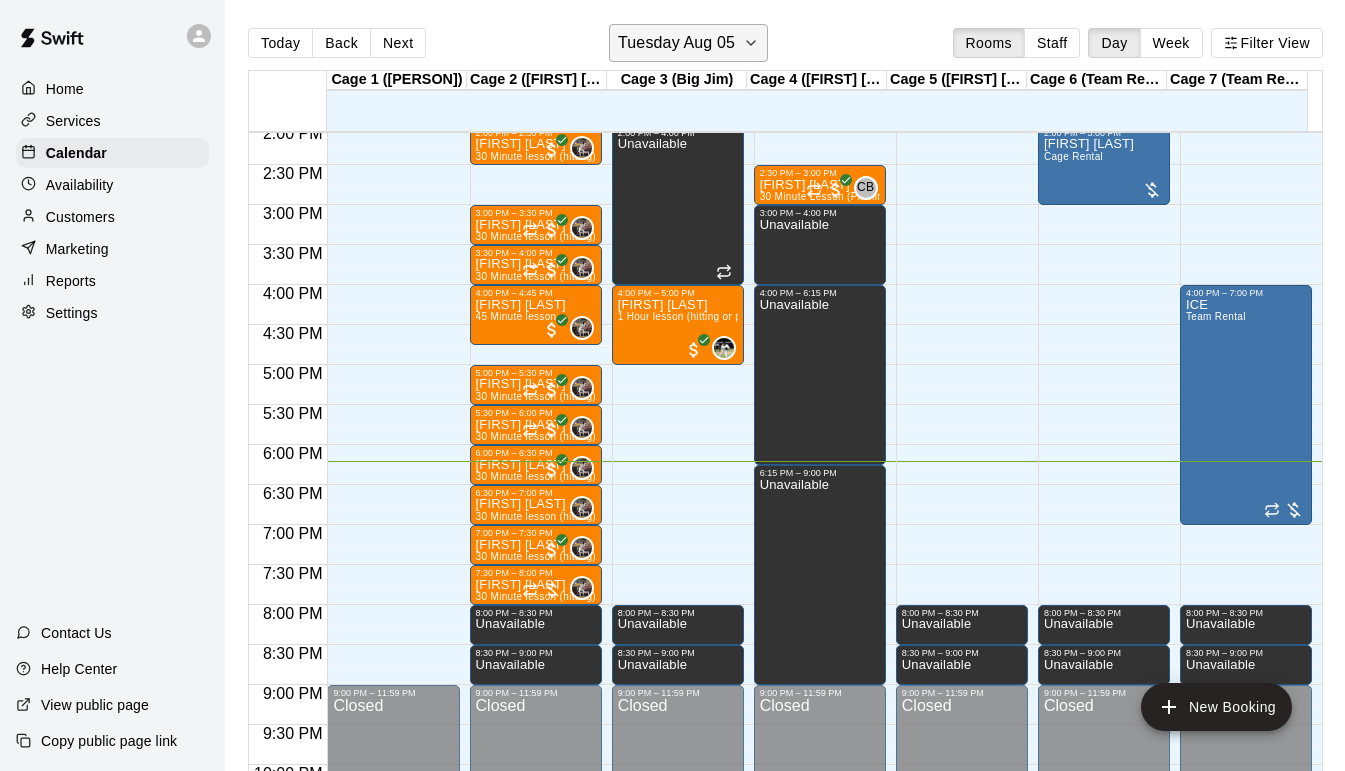click 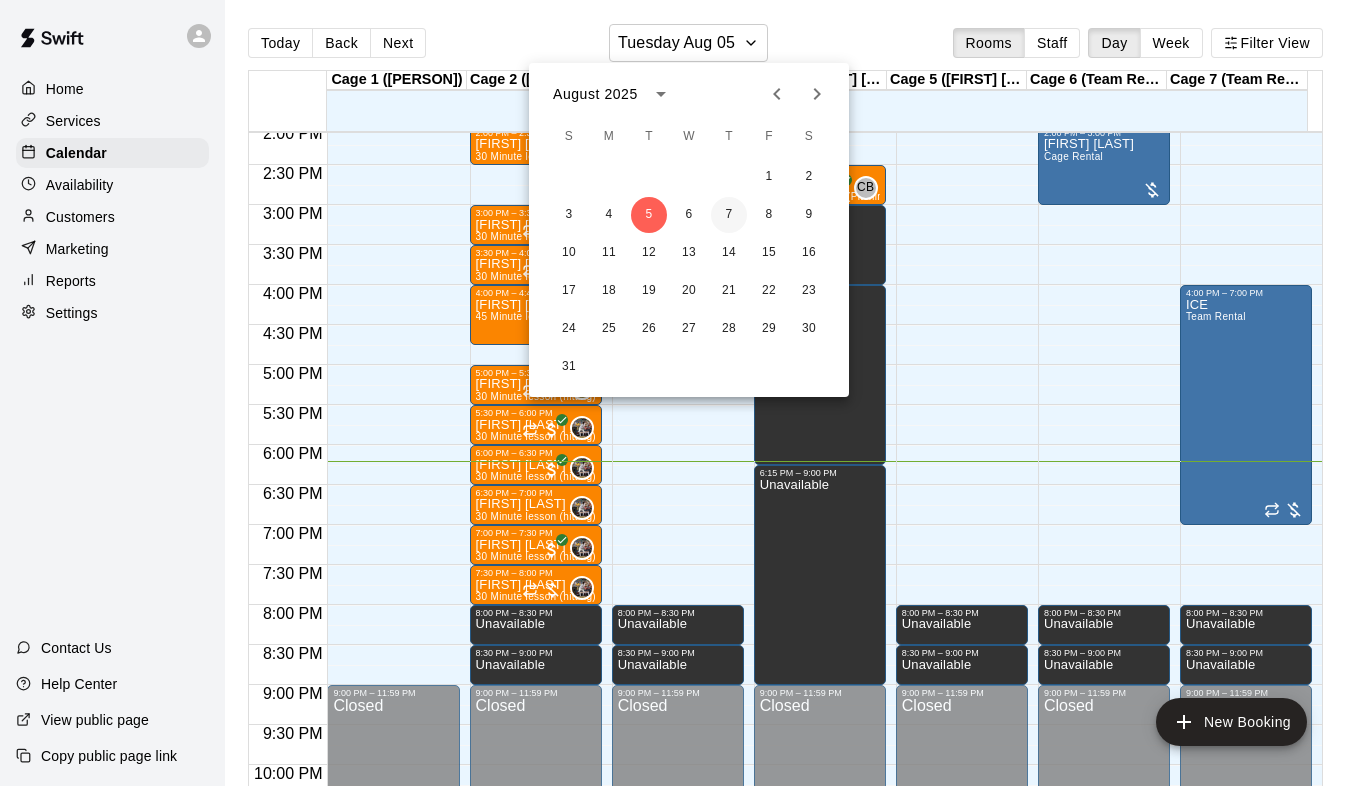 click on "7" at bounding box center (729, 215) 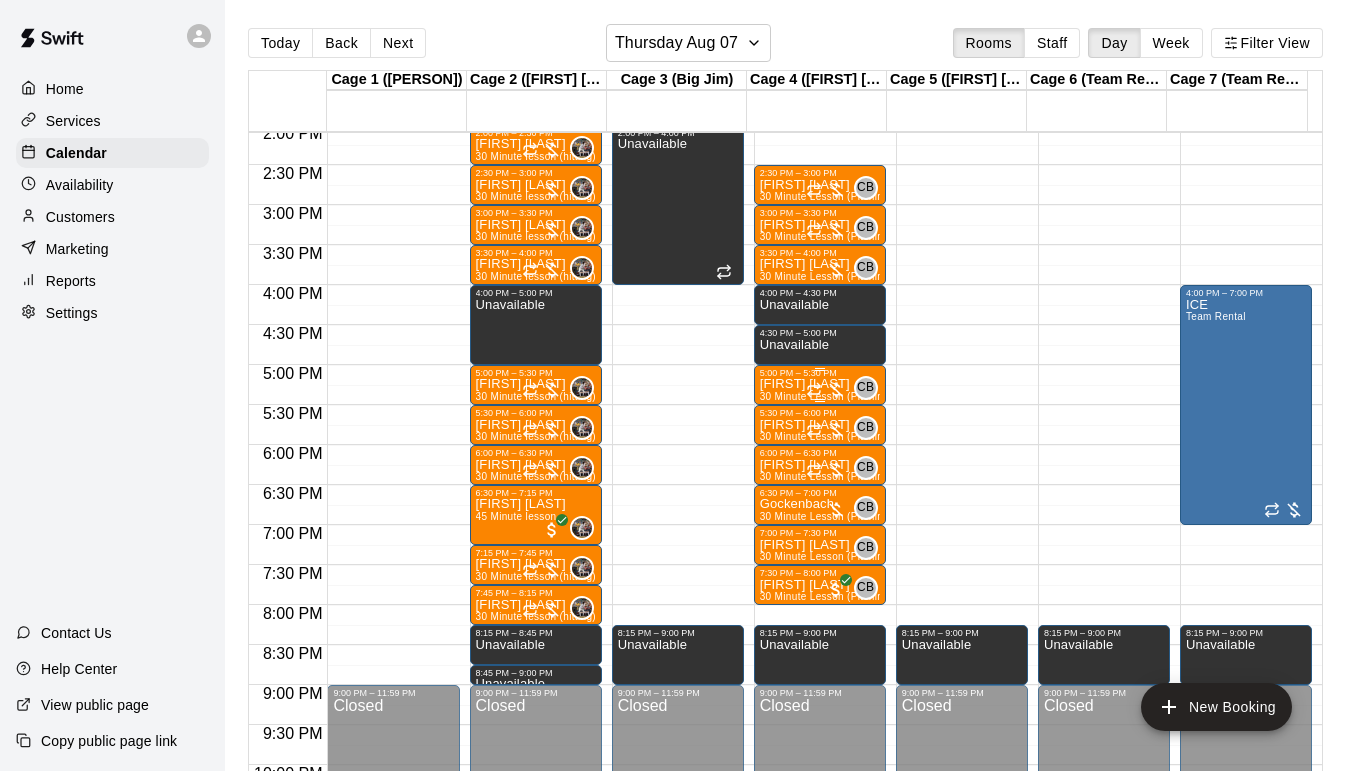 click on "[FIRST] [LAST]" at bounding box center (820, 384) 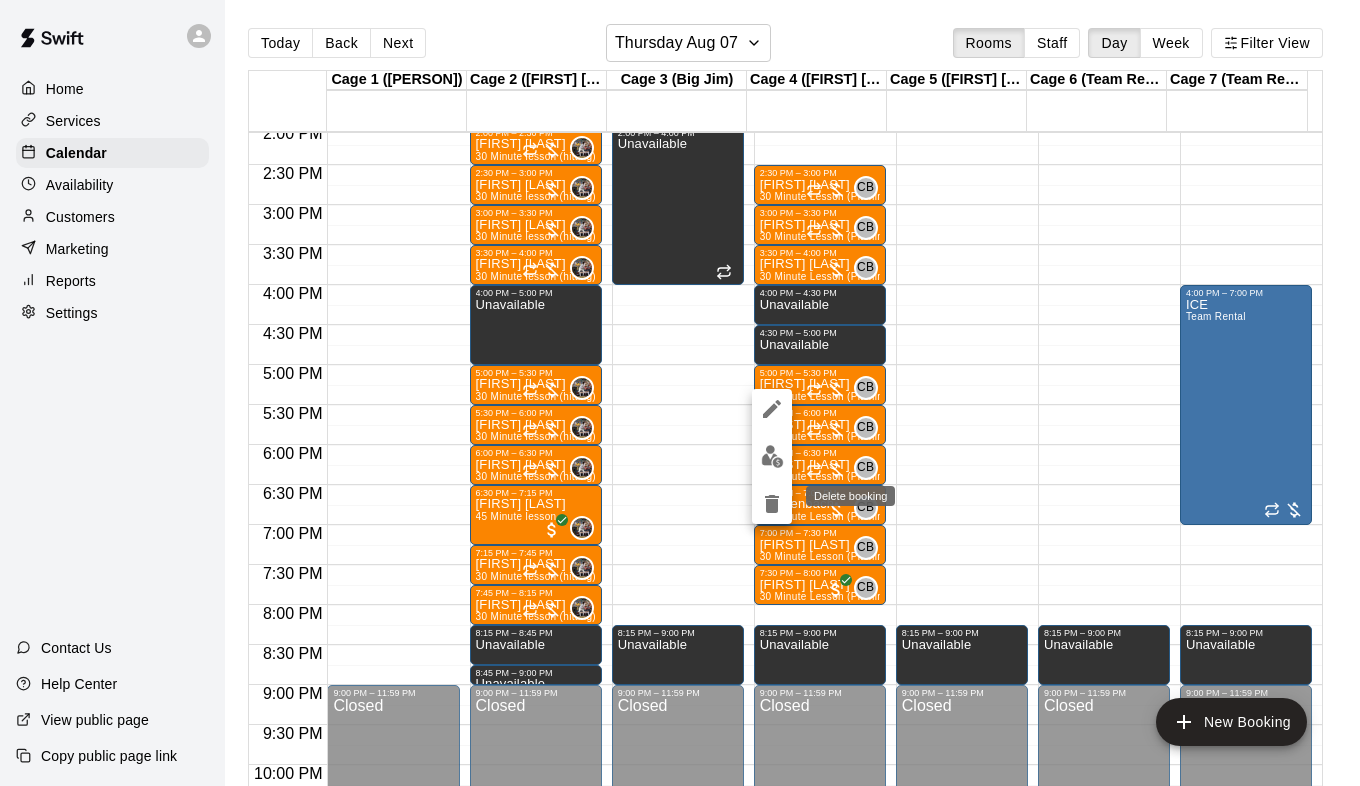 click 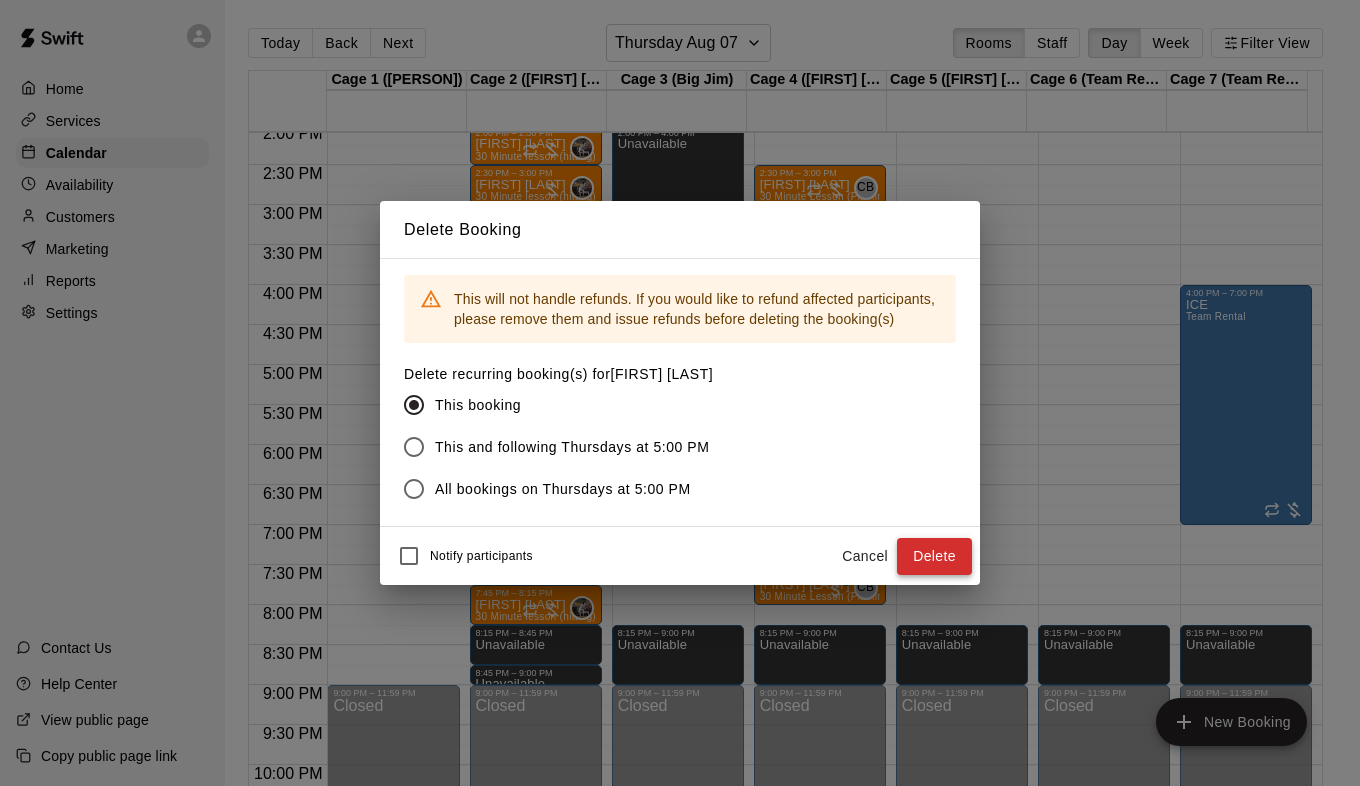 click on "Delete" at bounding box center [934, 556] 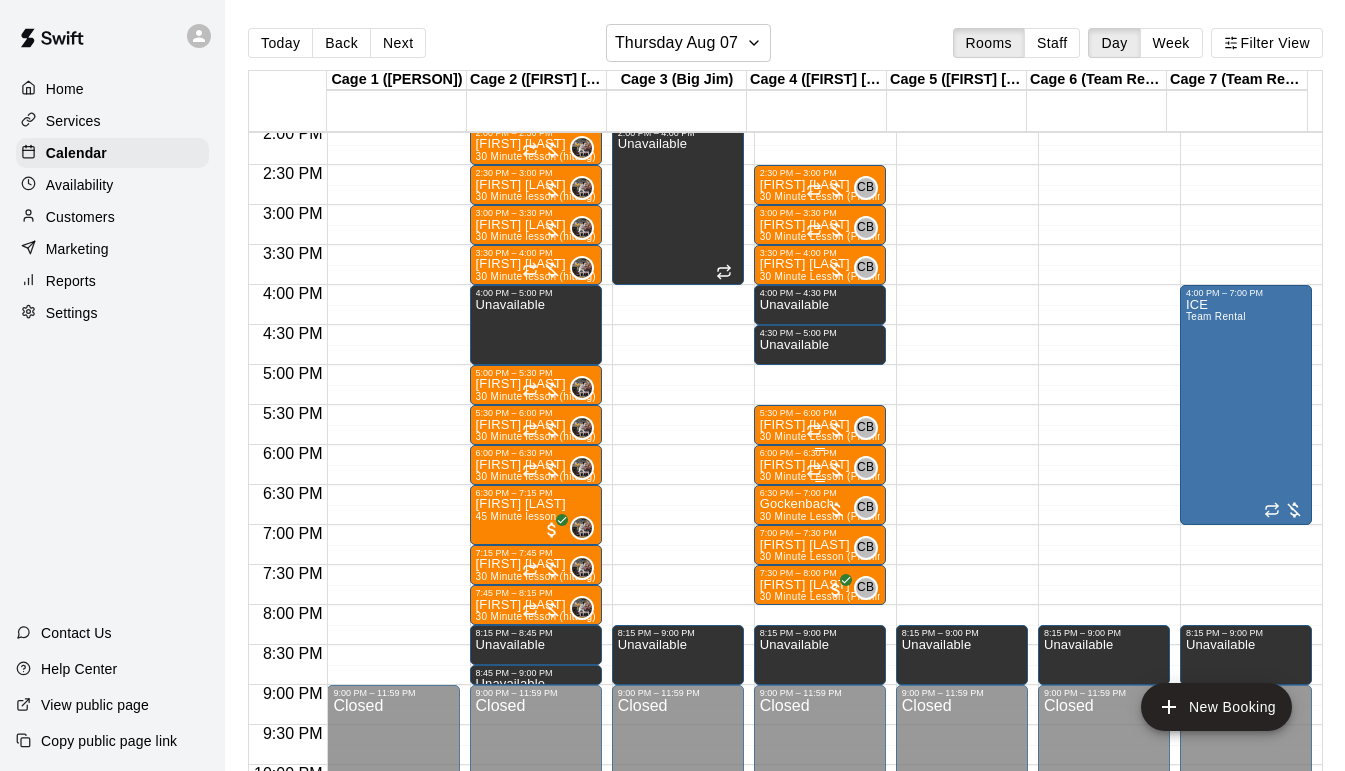 click on "[FIRST] [LAST]" at bounding box center [820, 425] 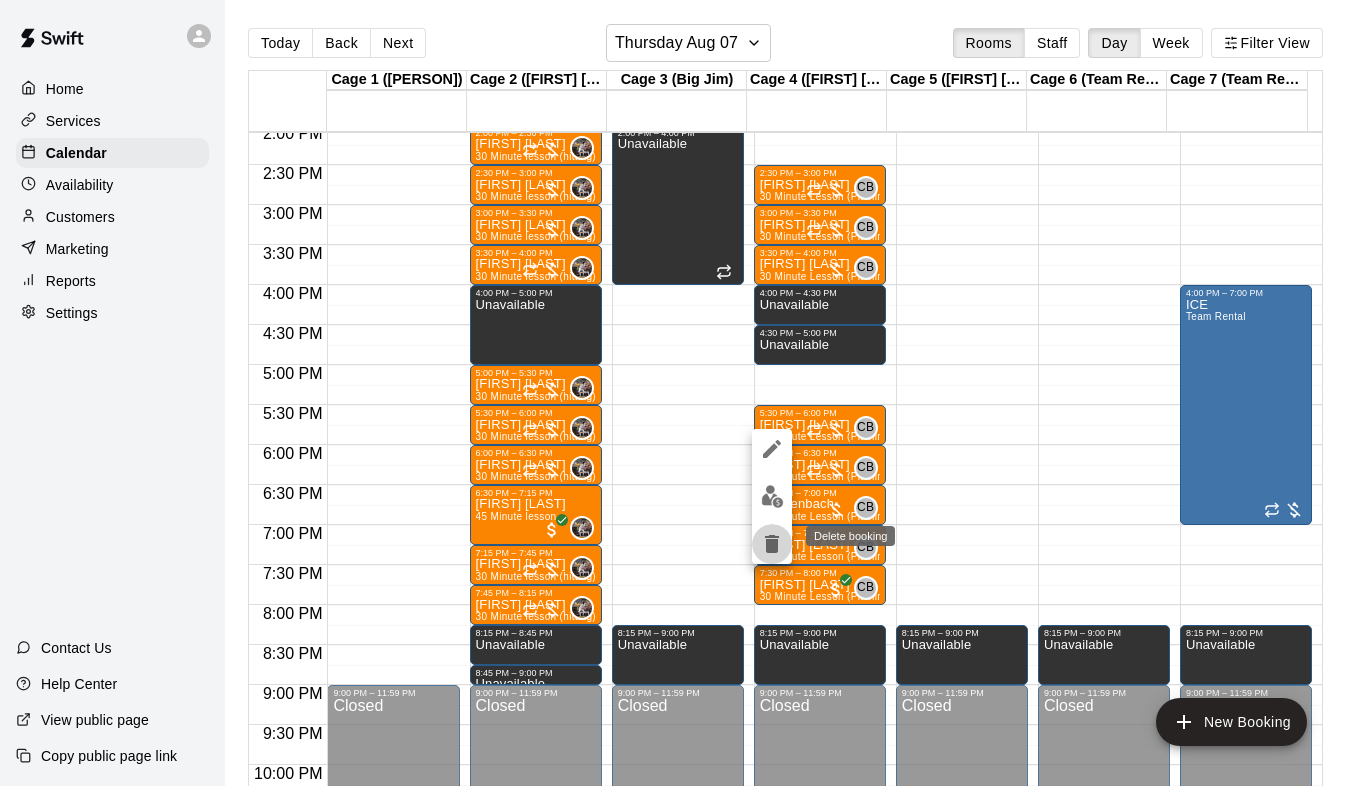 click 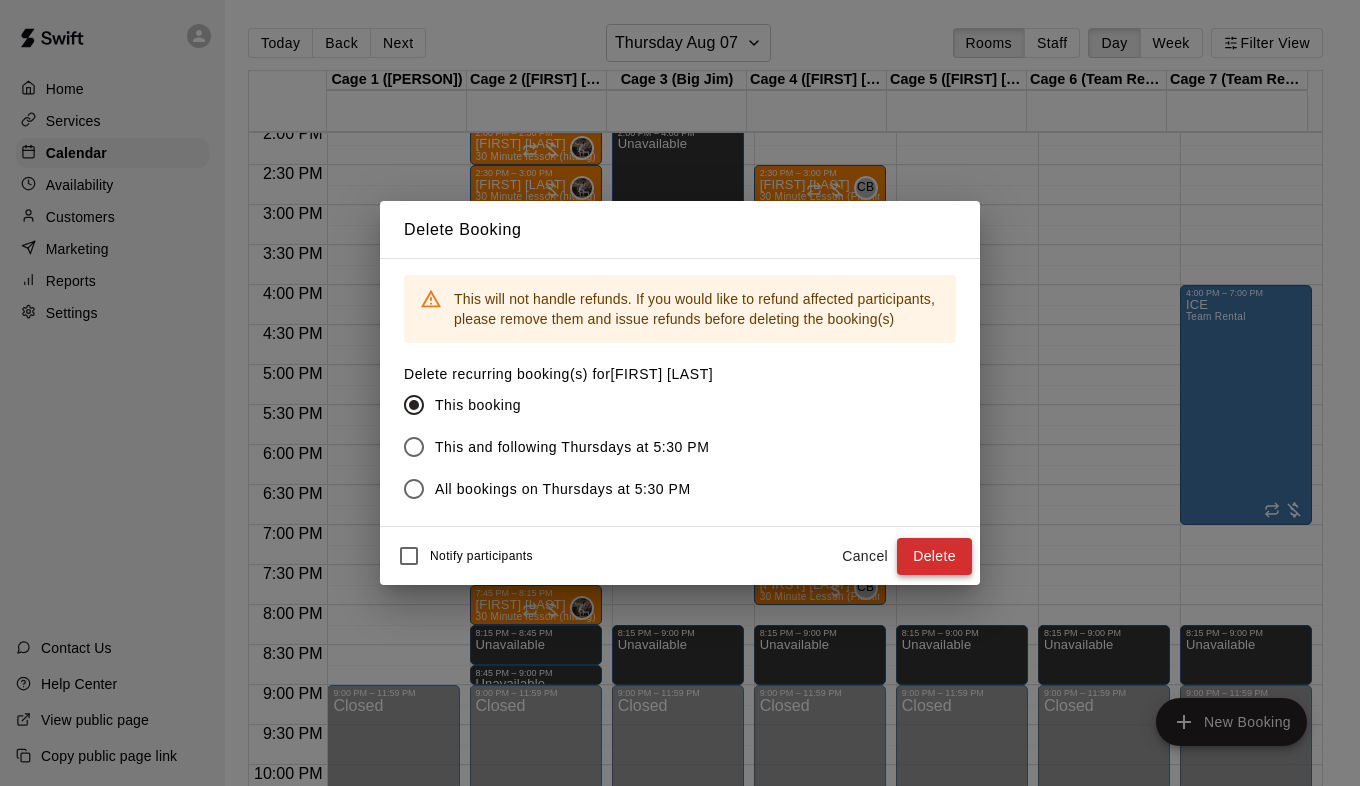 click on "Delete" at bounding box center [934, 556] 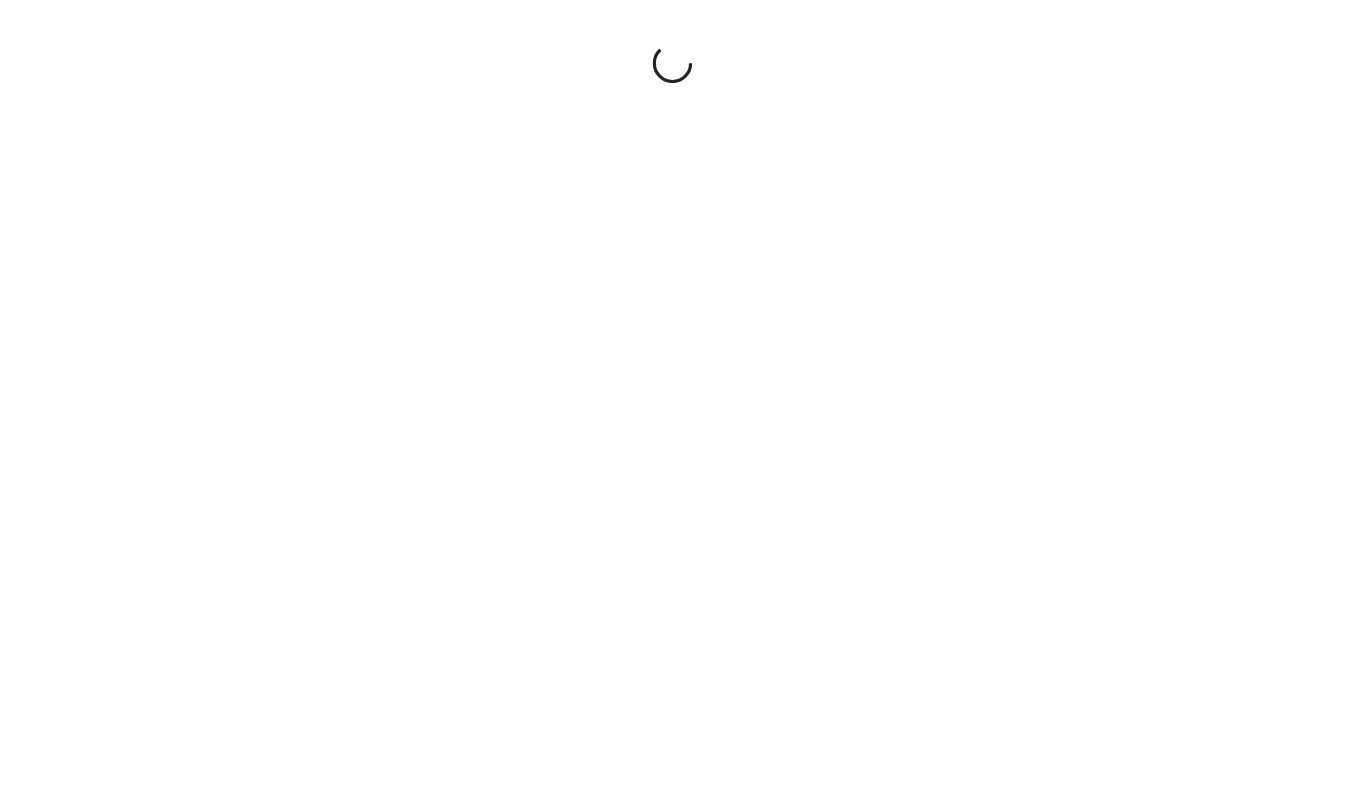 scroll, scrollTop: 0, scrollLeft: 0, axis: both 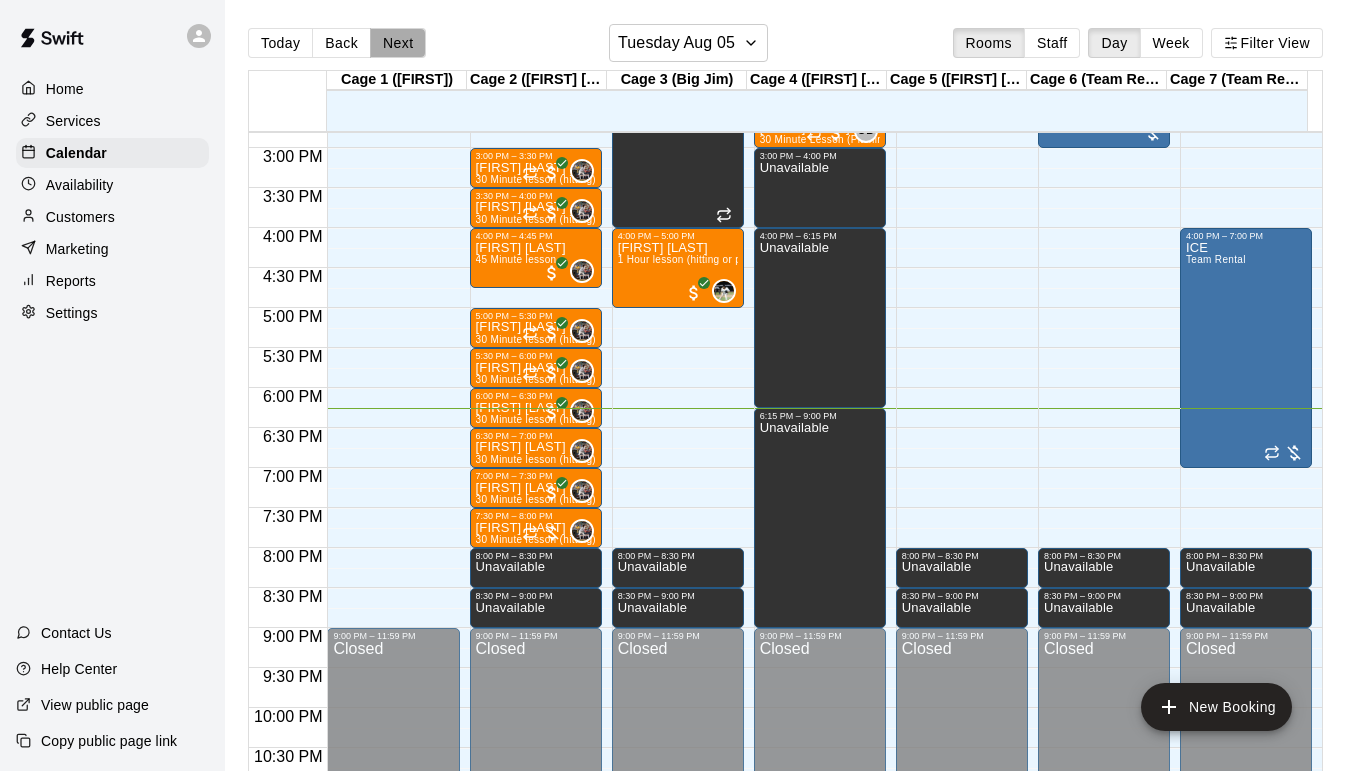 click on "Next" at bounding box center (398, 43) 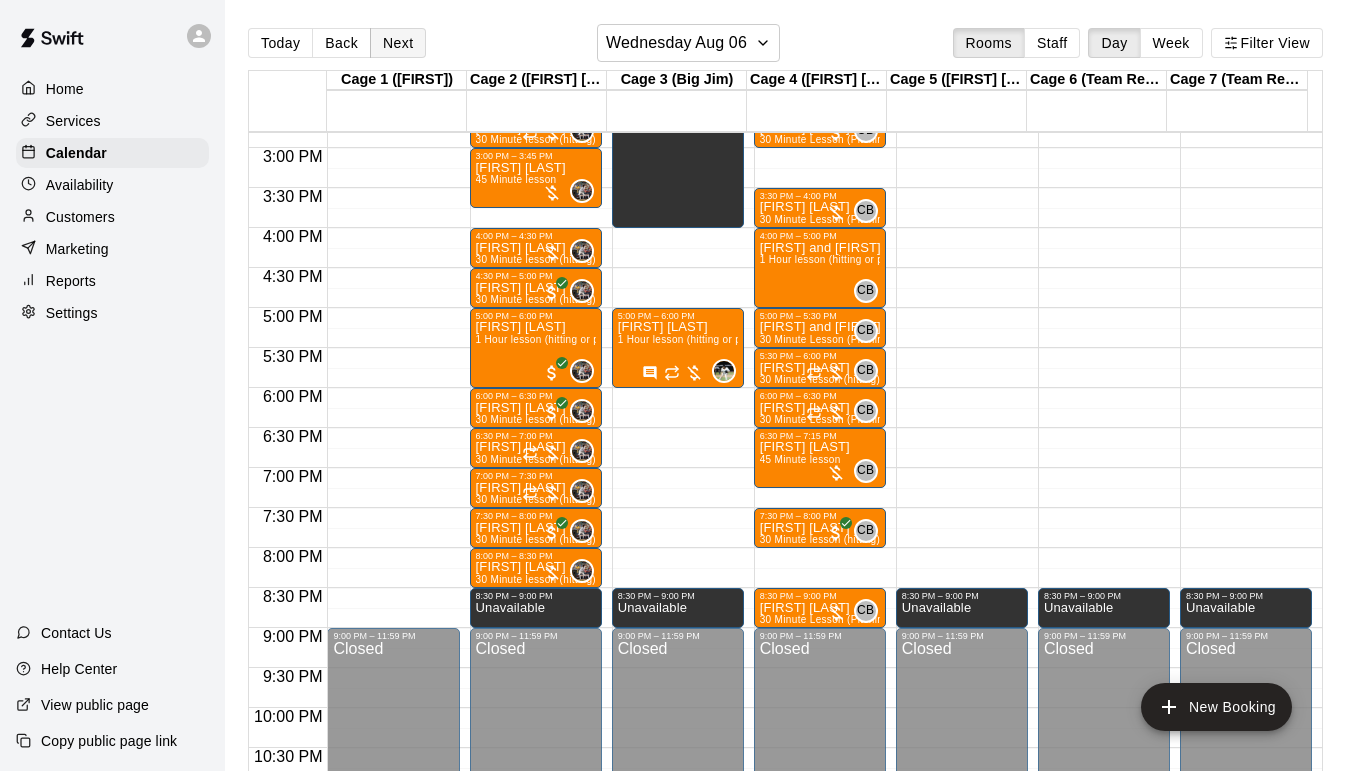 click on "Next" at bounding box center (398, 43) 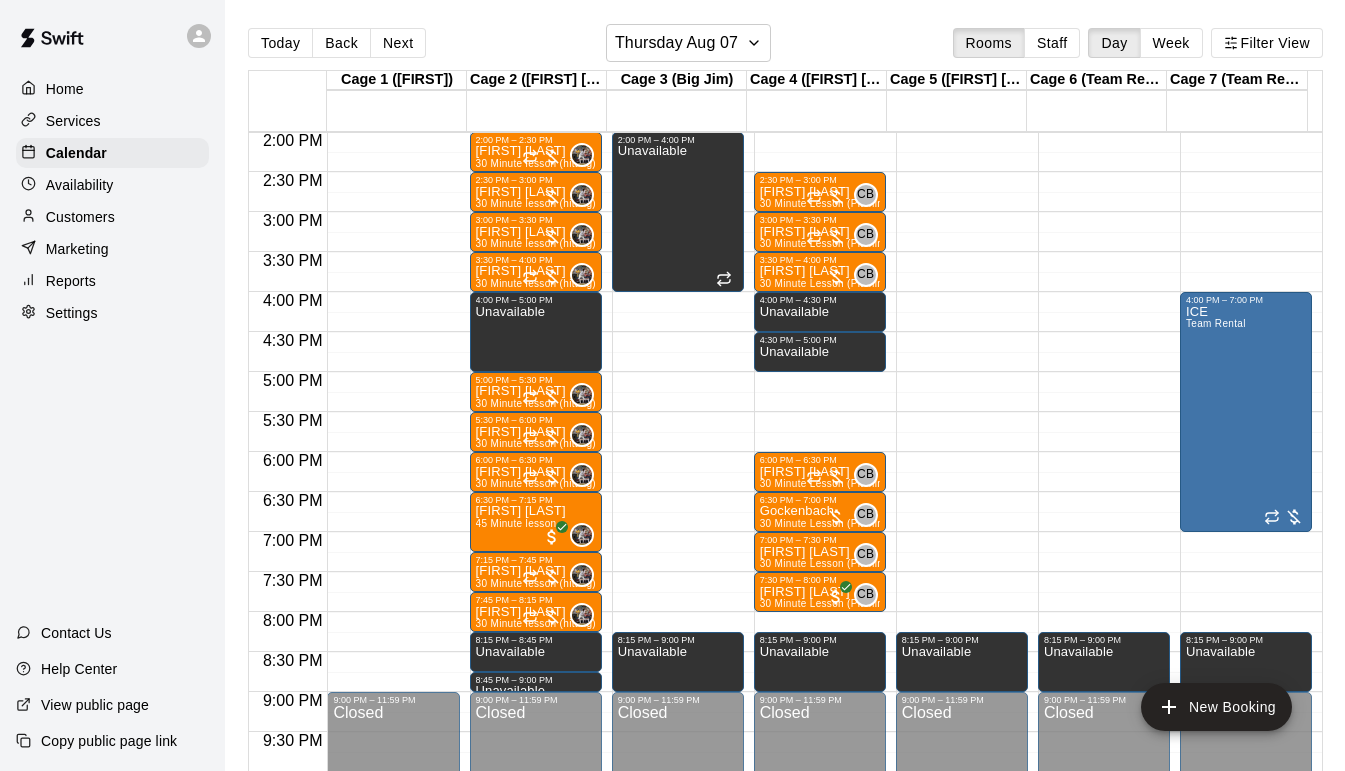 scroll, scrollTop: 1120, scrollLeft: 0, axis: vertical 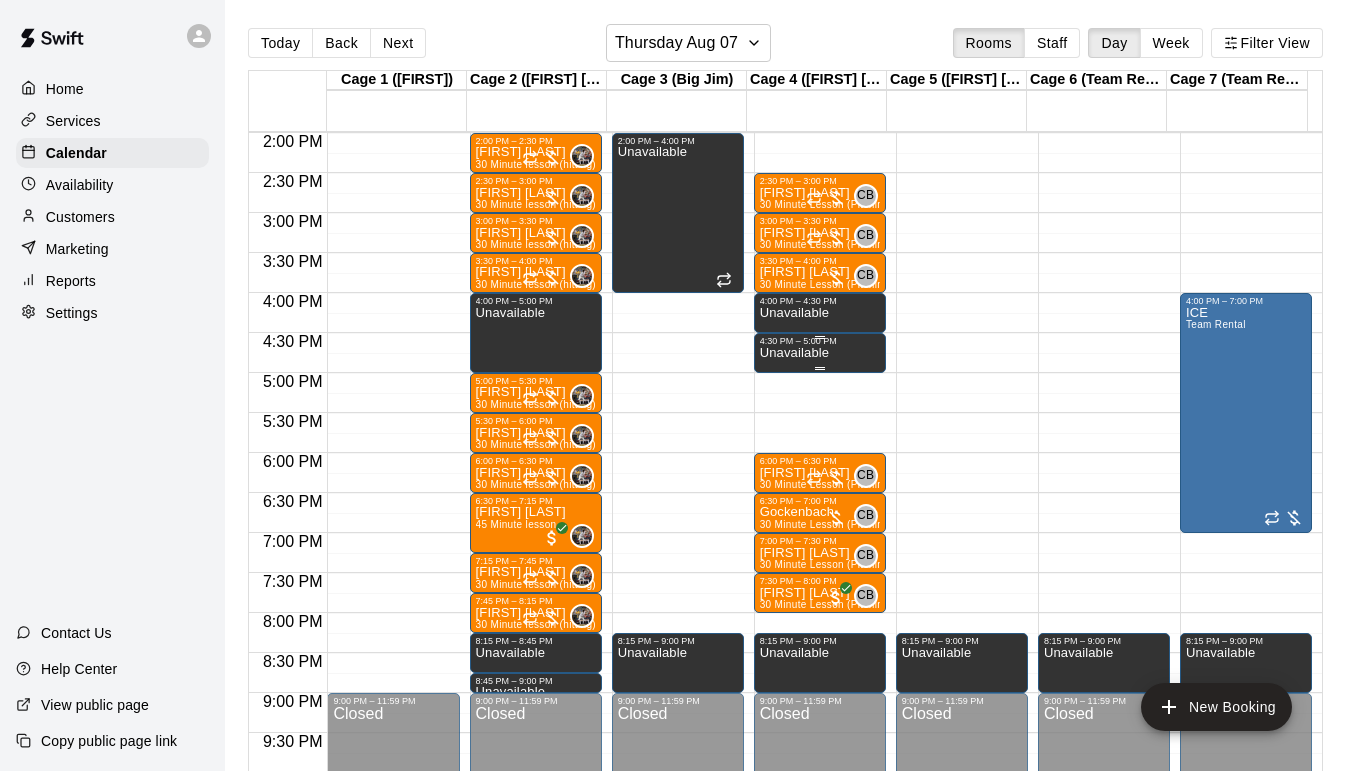 click on "Unavailable" at bounding box center (794, 353) 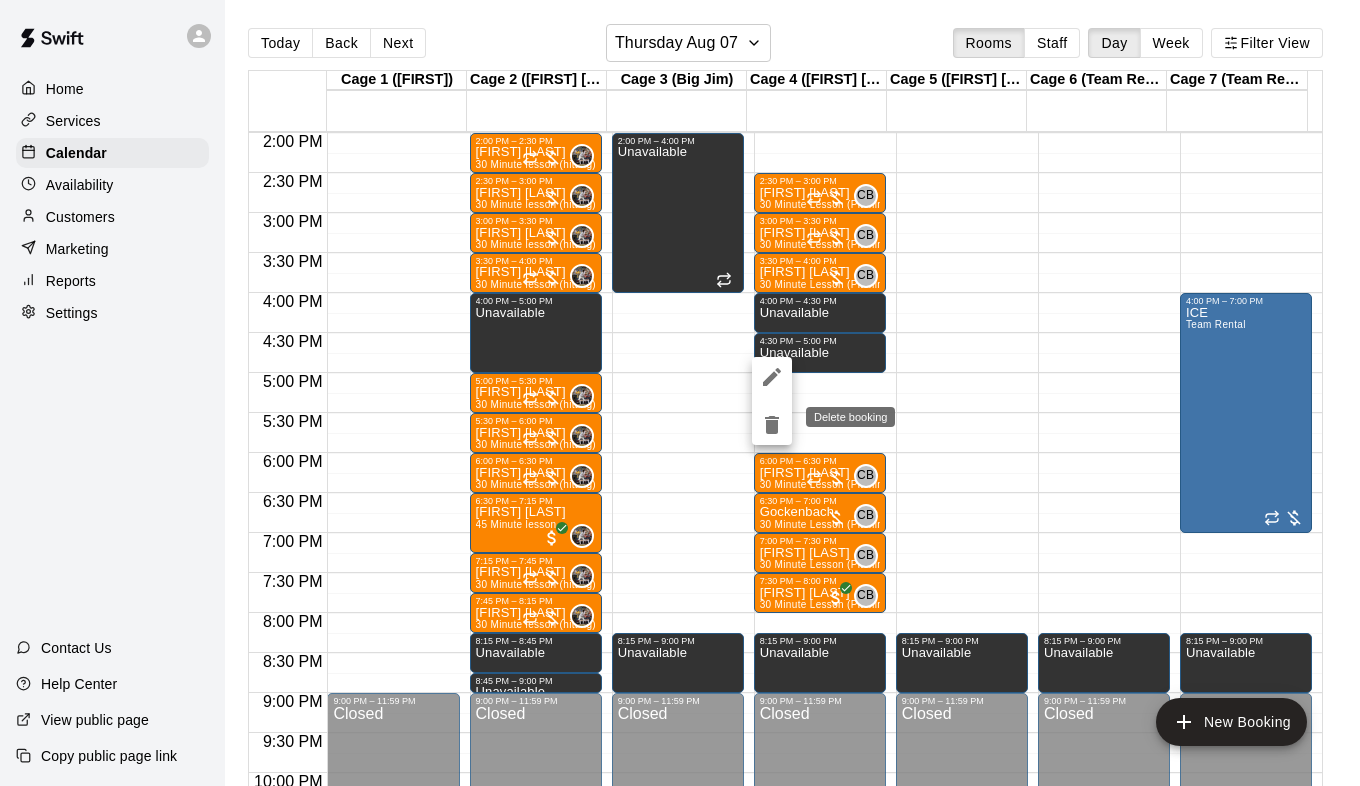 click 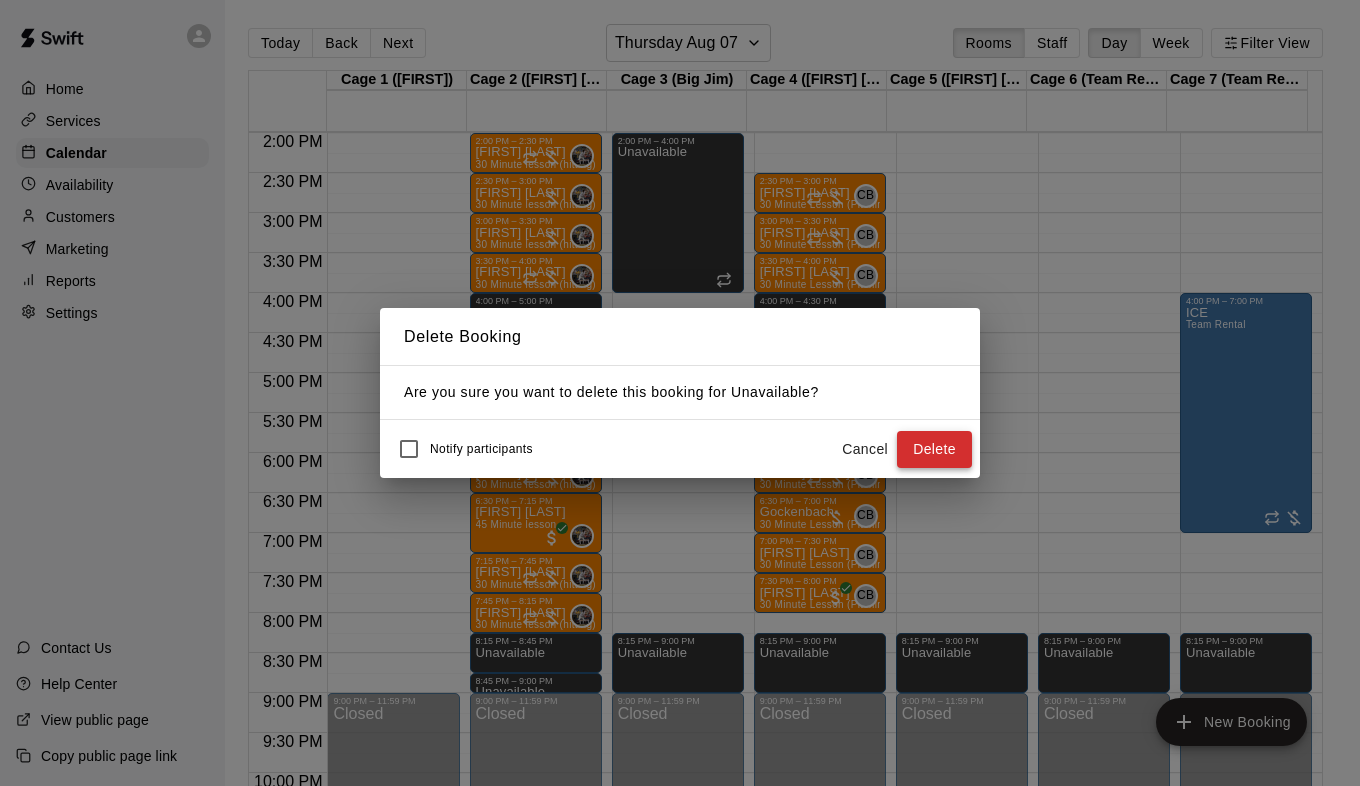 click on "Delete" at bounding box center (934, 449) 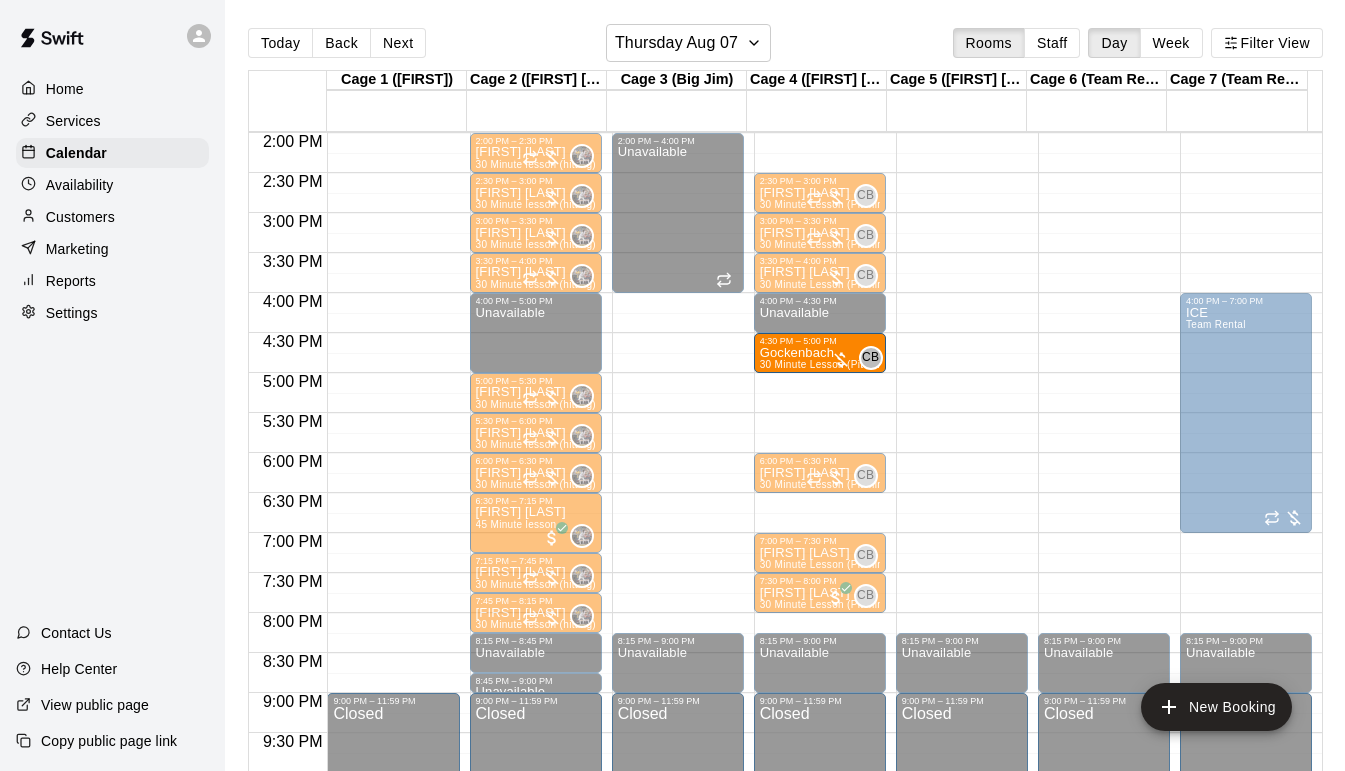 drag, startPoint x: 777, startPoint y: 510, endPoint x: 790, endPoint y: 356, distance: 154.54773 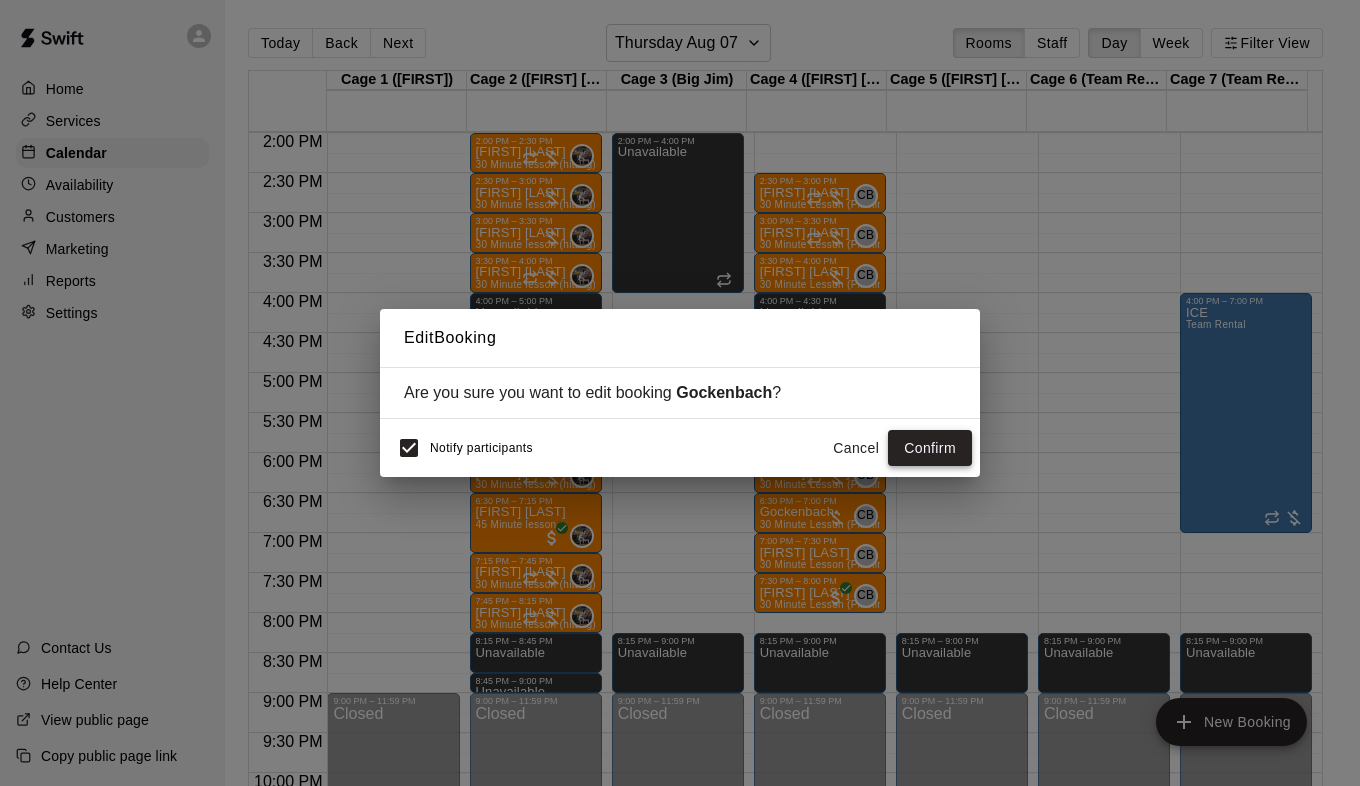 click on "Confirm" at bounding box center (930, 448) 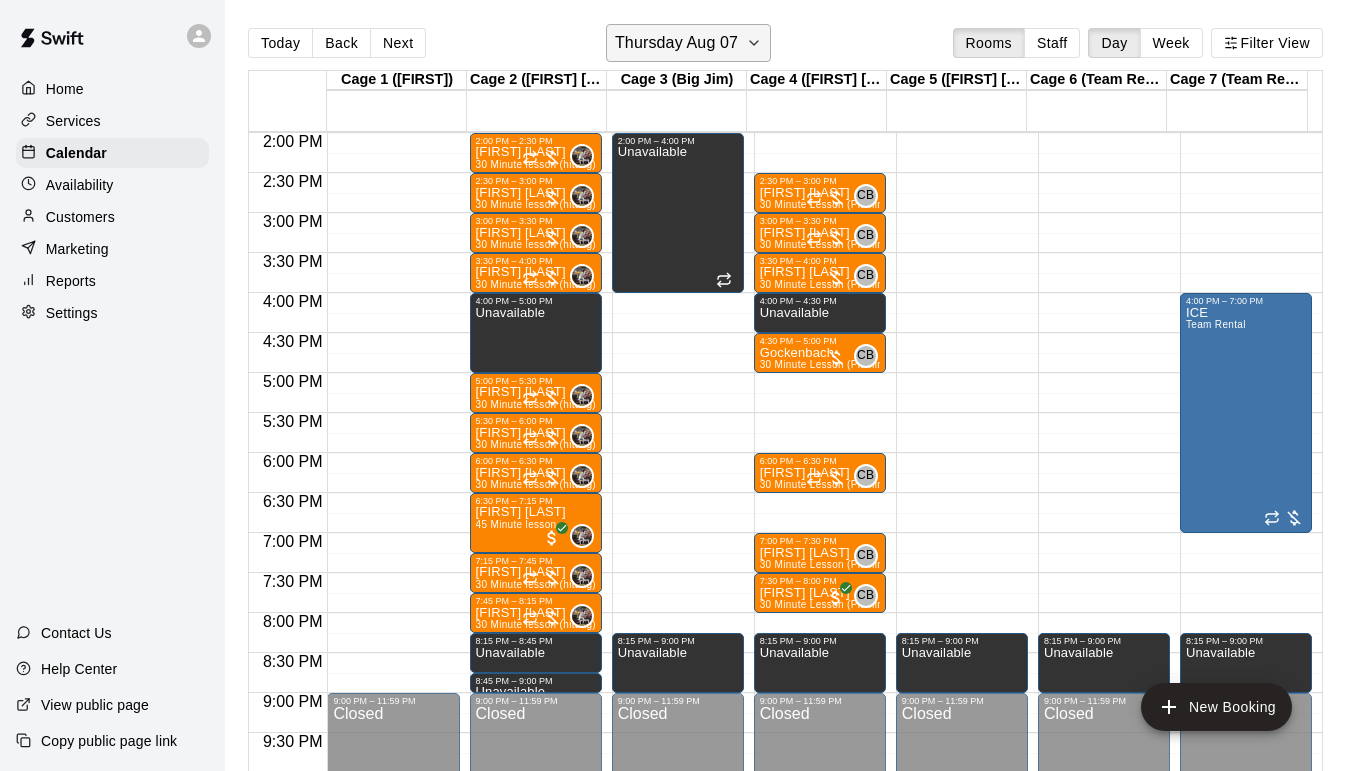 click 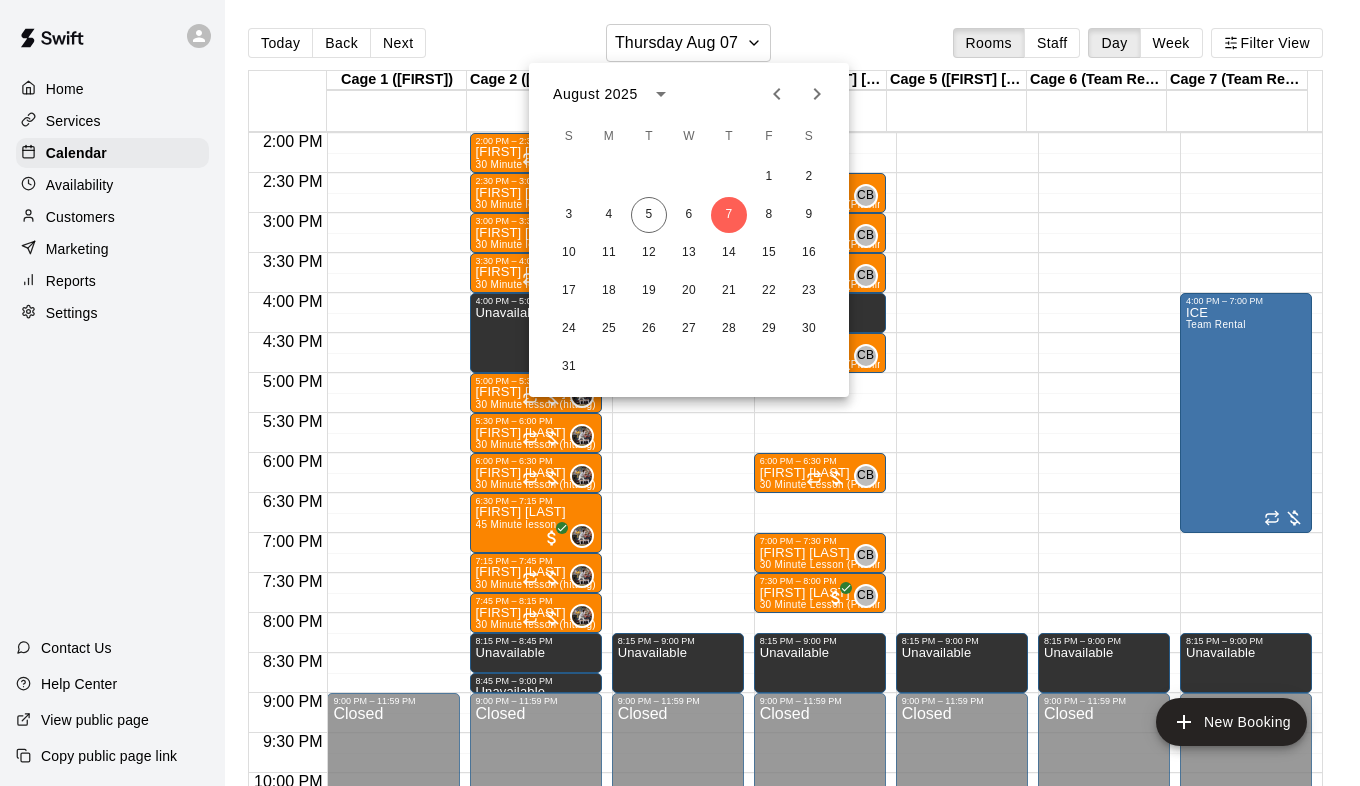 click at bounding box center (680, 393) 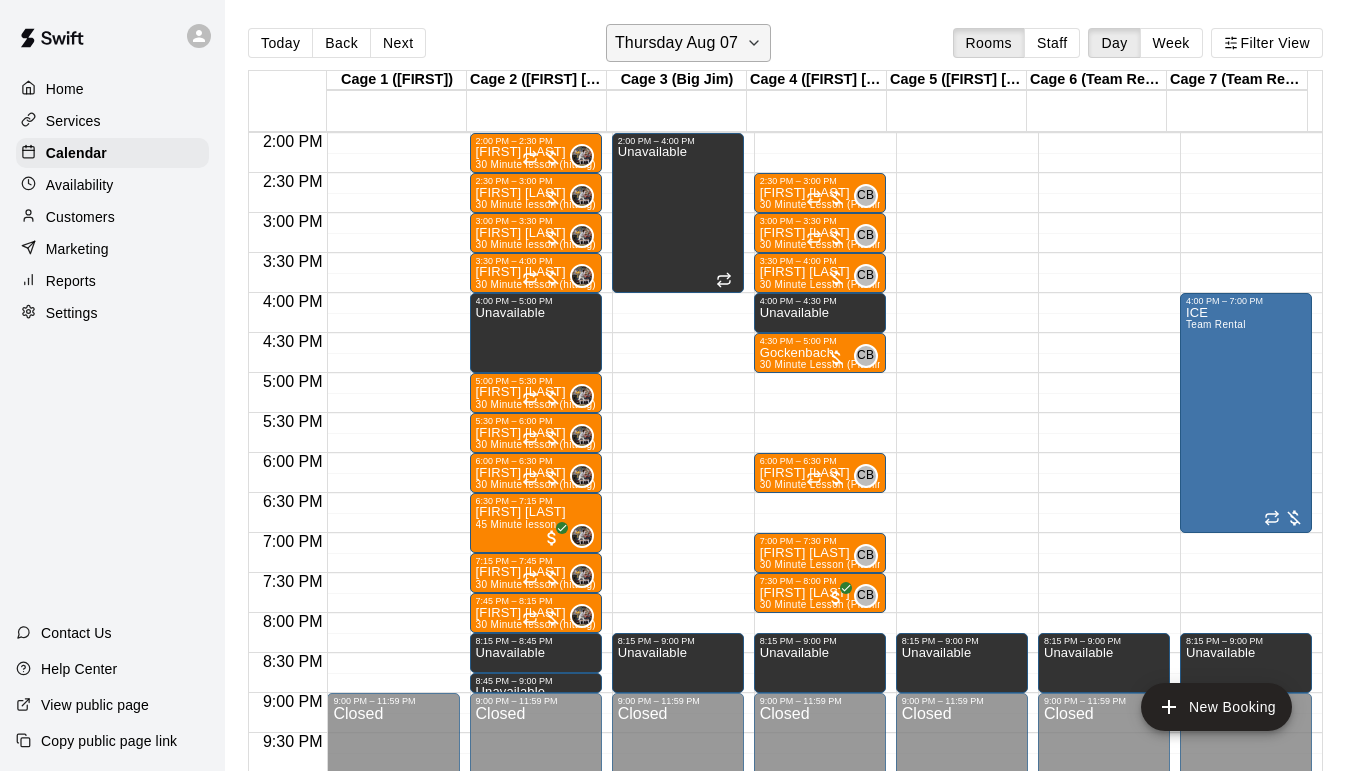 click 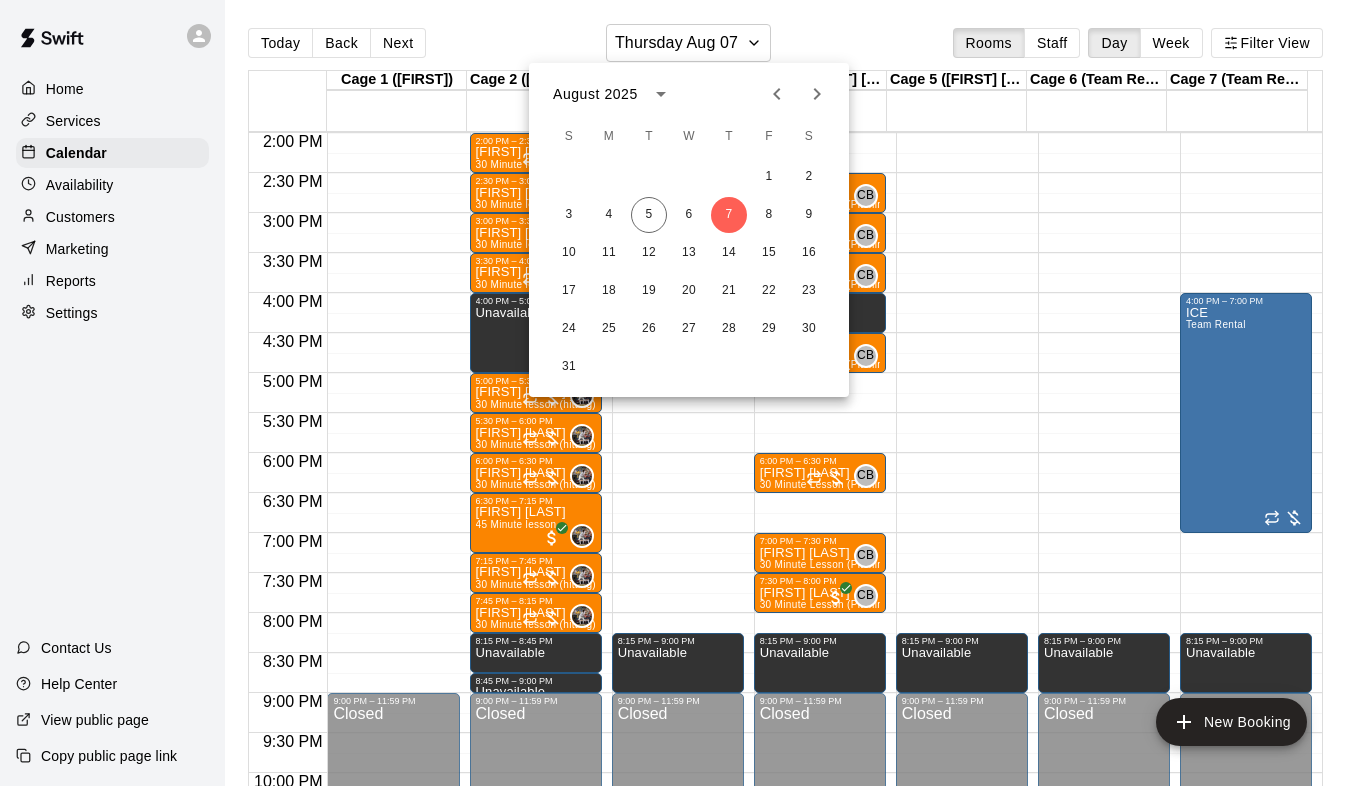 click at bounding box center [680, 393] 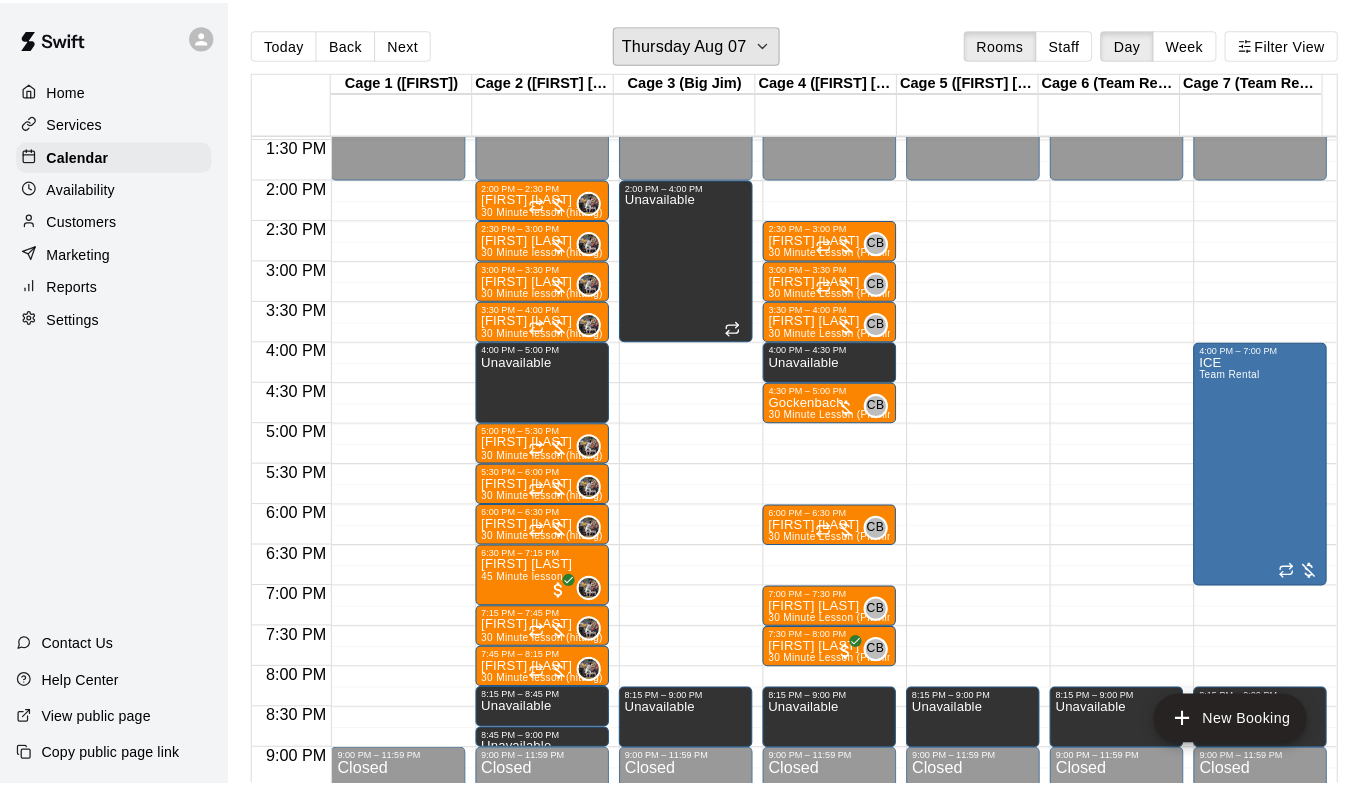 scroll, scrollTop: 1078, scrollLeft: 0, axis: vertical 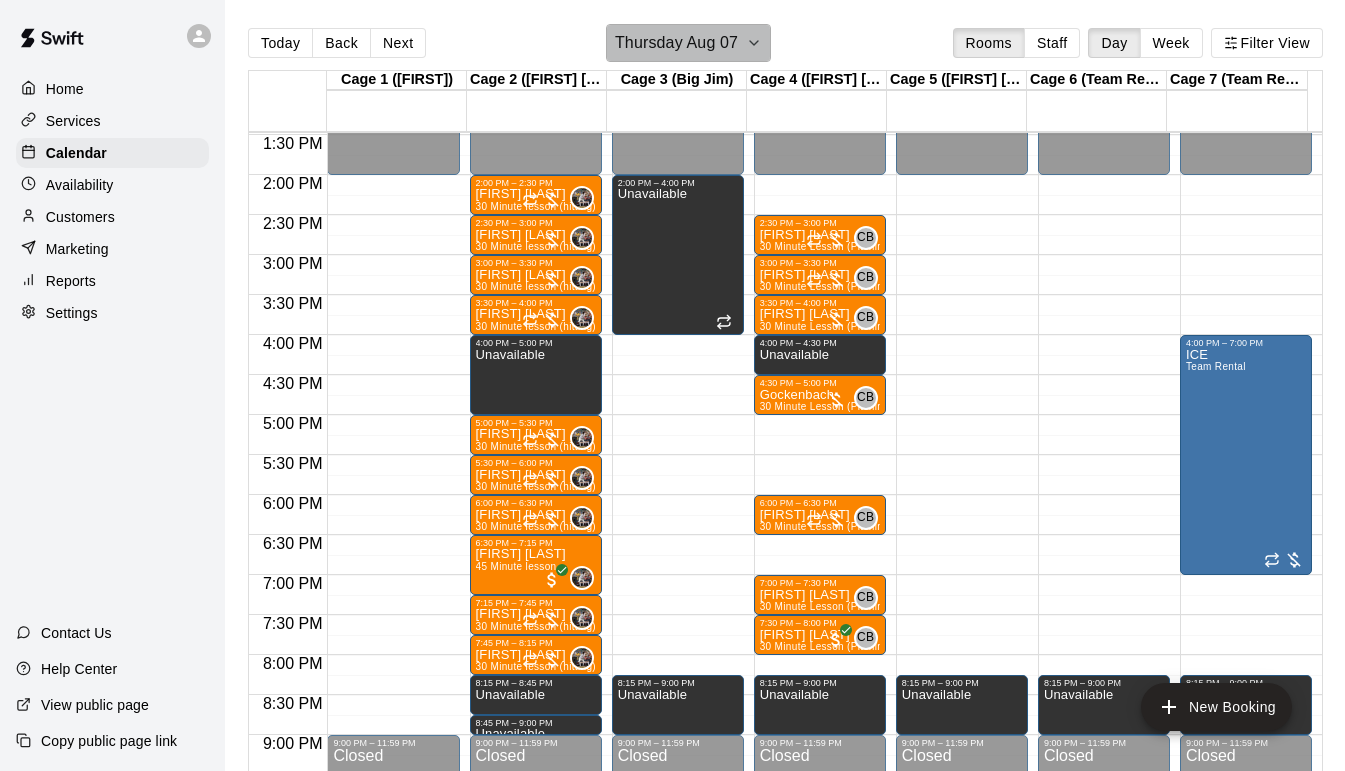 click 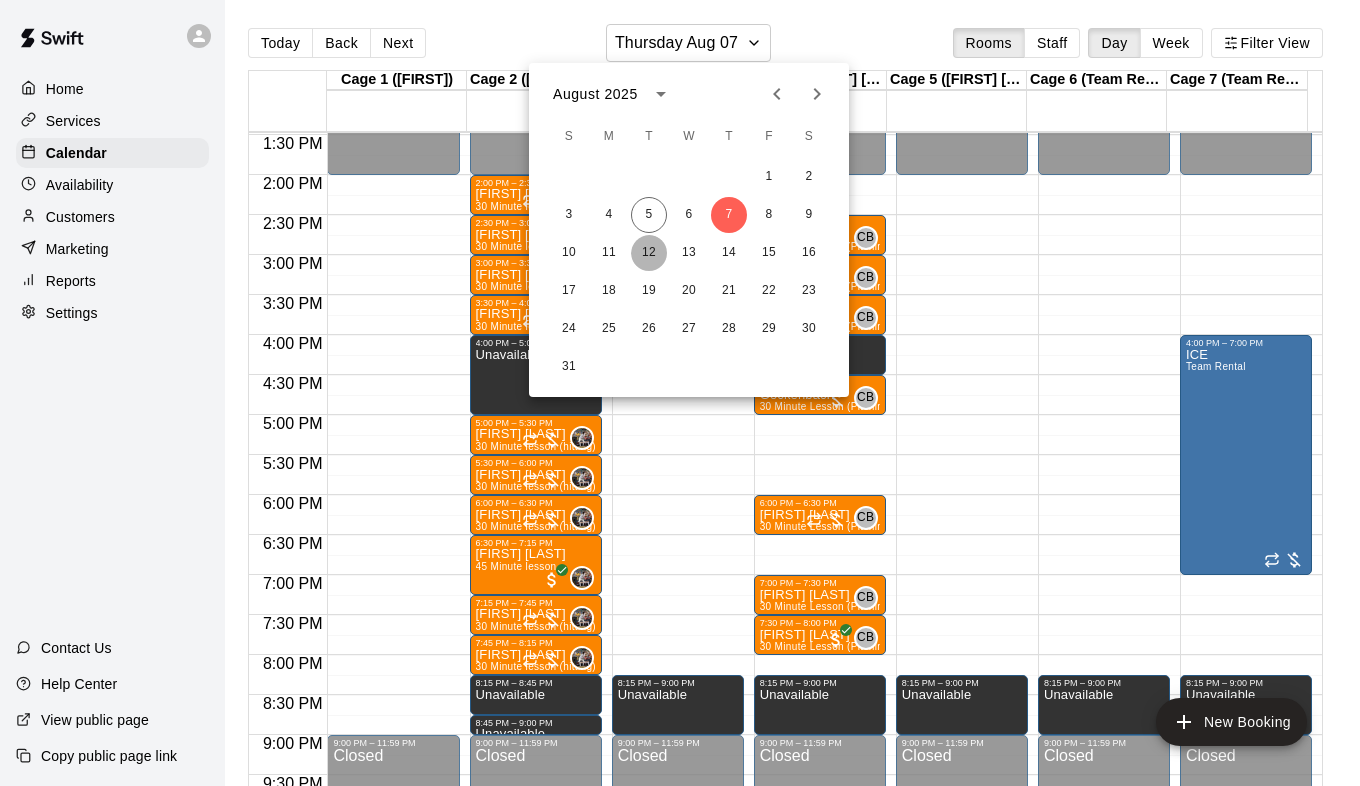 click on "12" at bounding box center [649, 253] 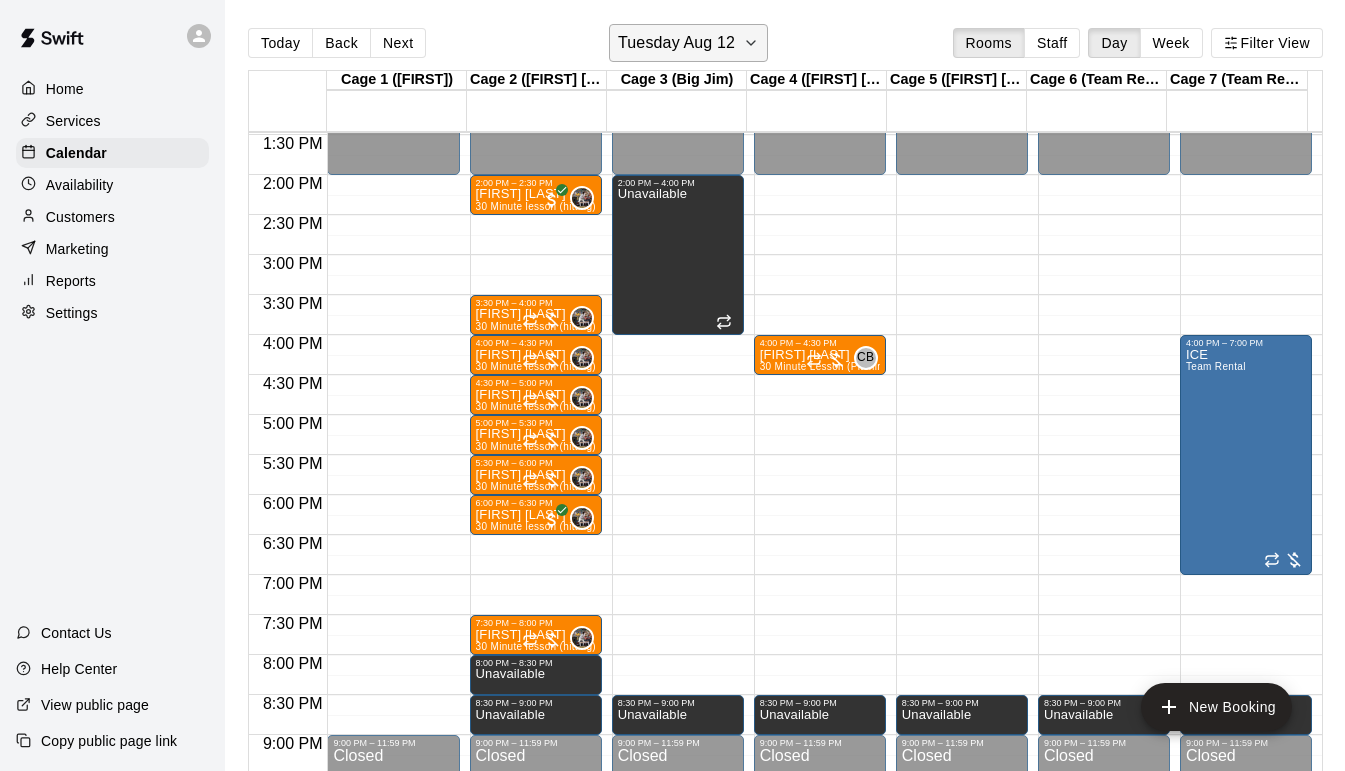 click 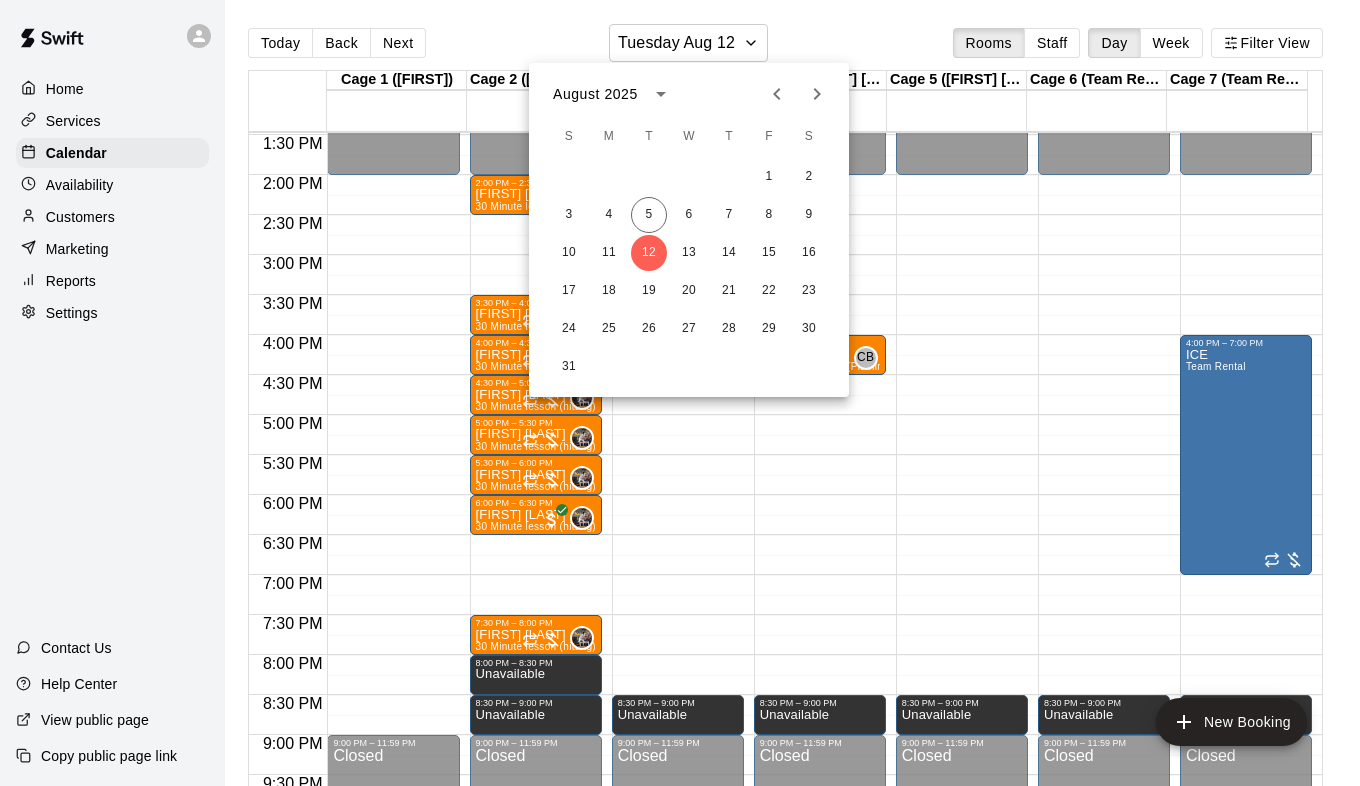click at bounding box center [680, 393] 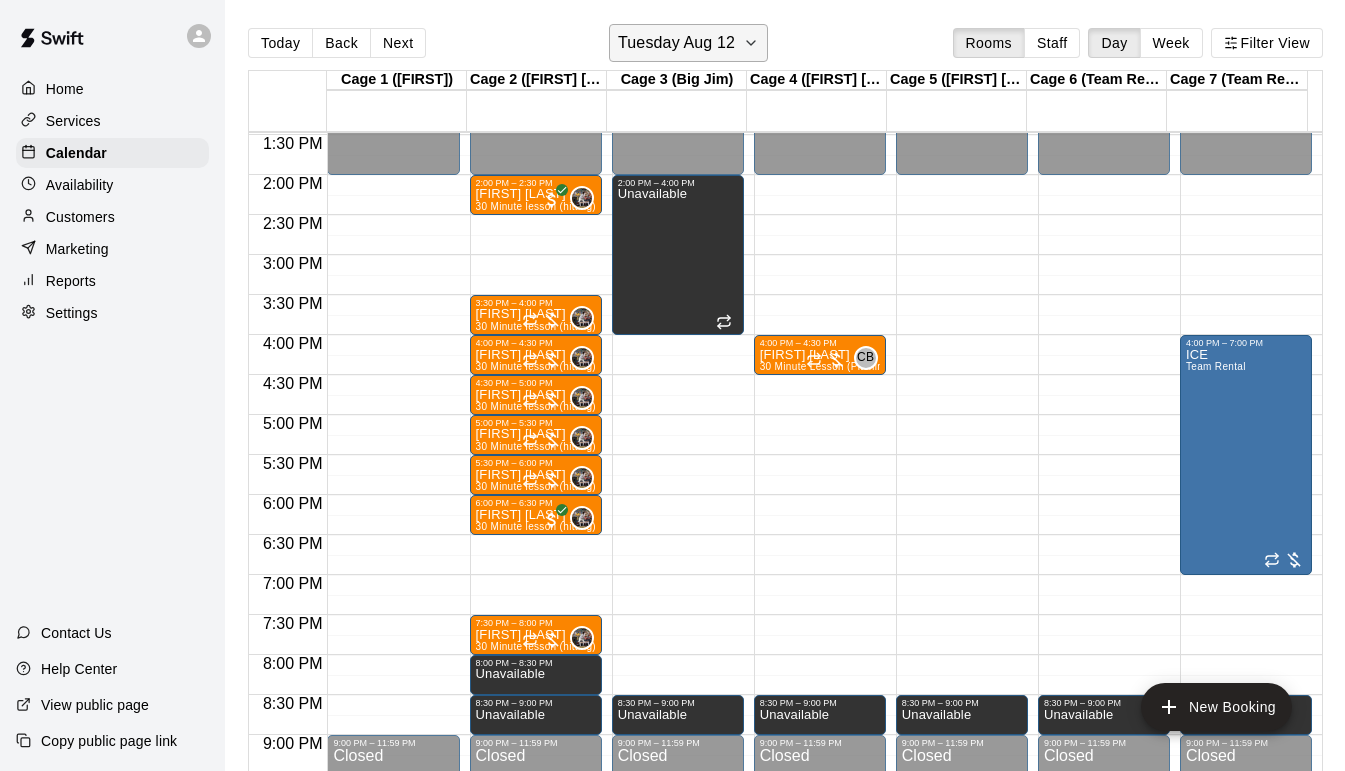 click 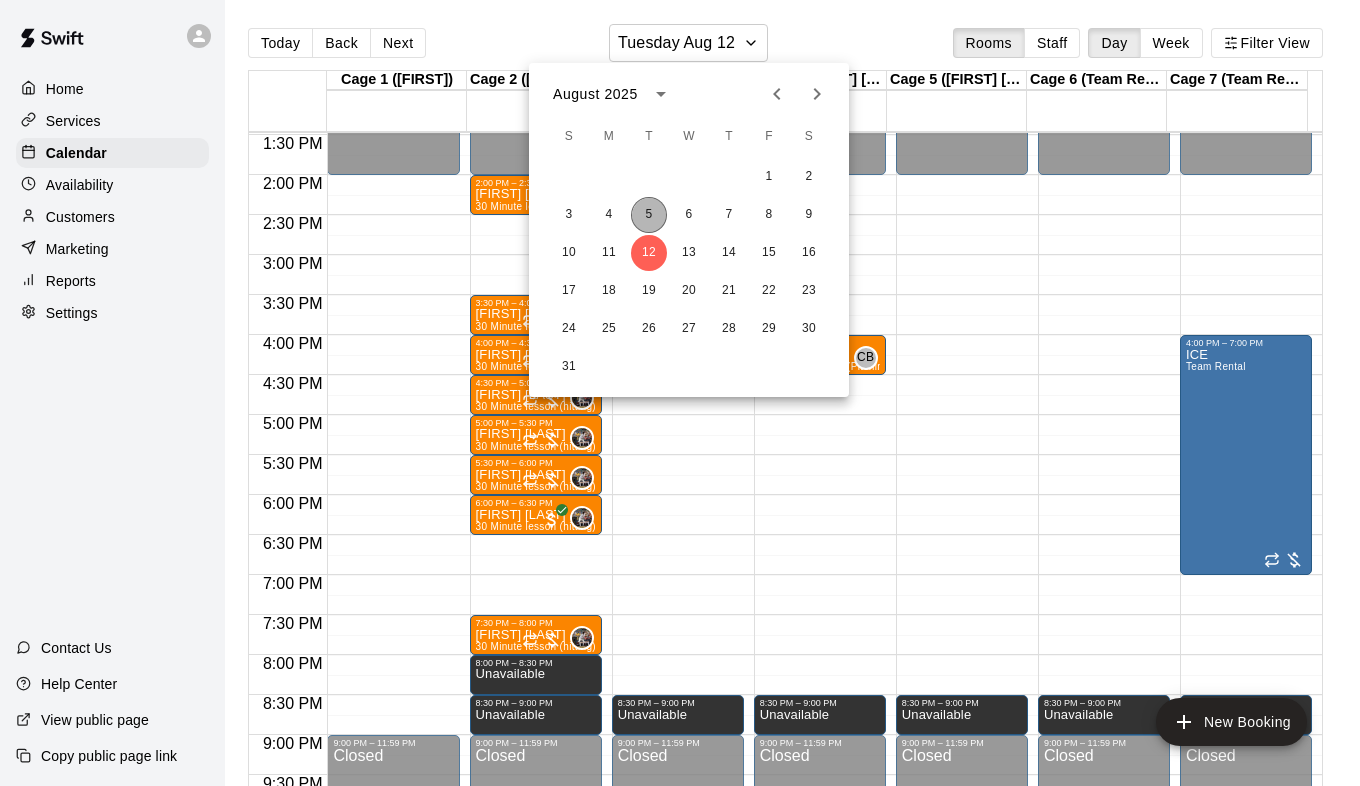 click on "5" at bounding box center (649, 215) 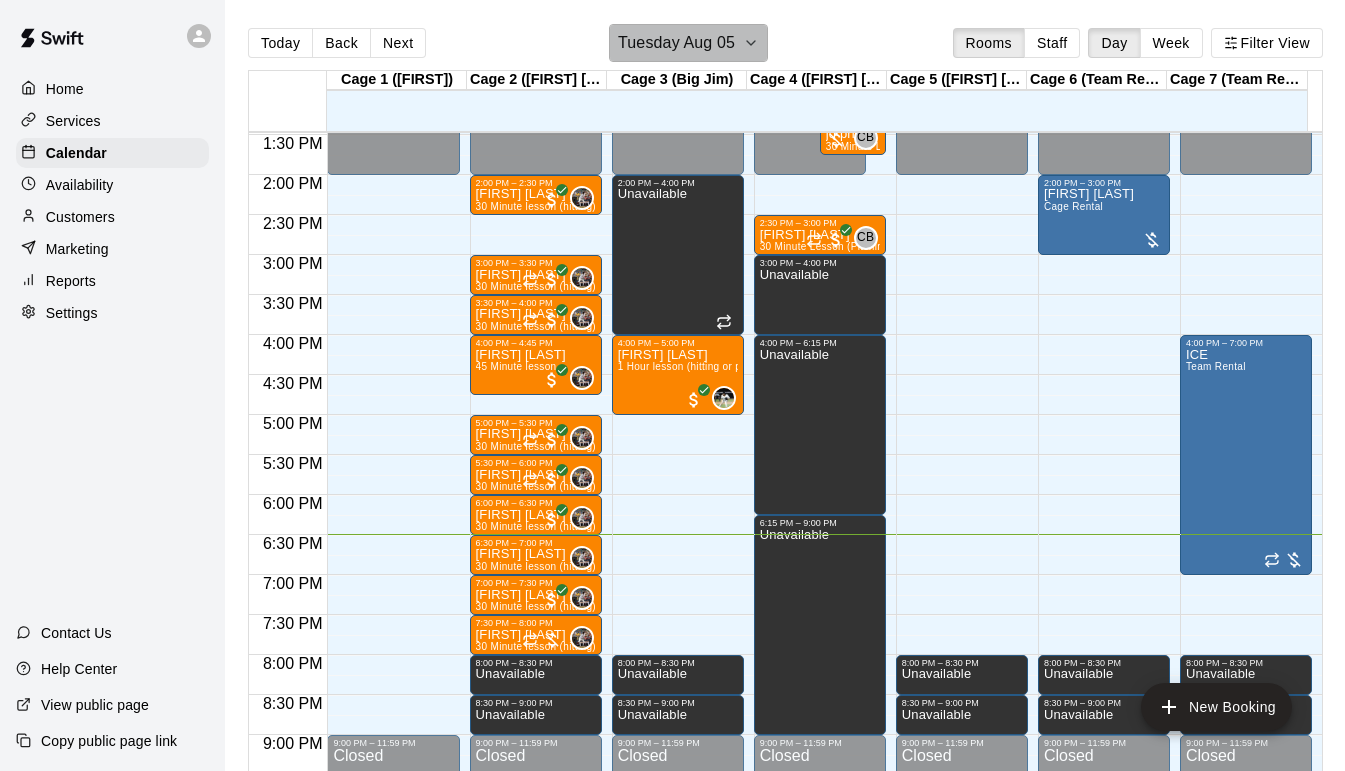 click 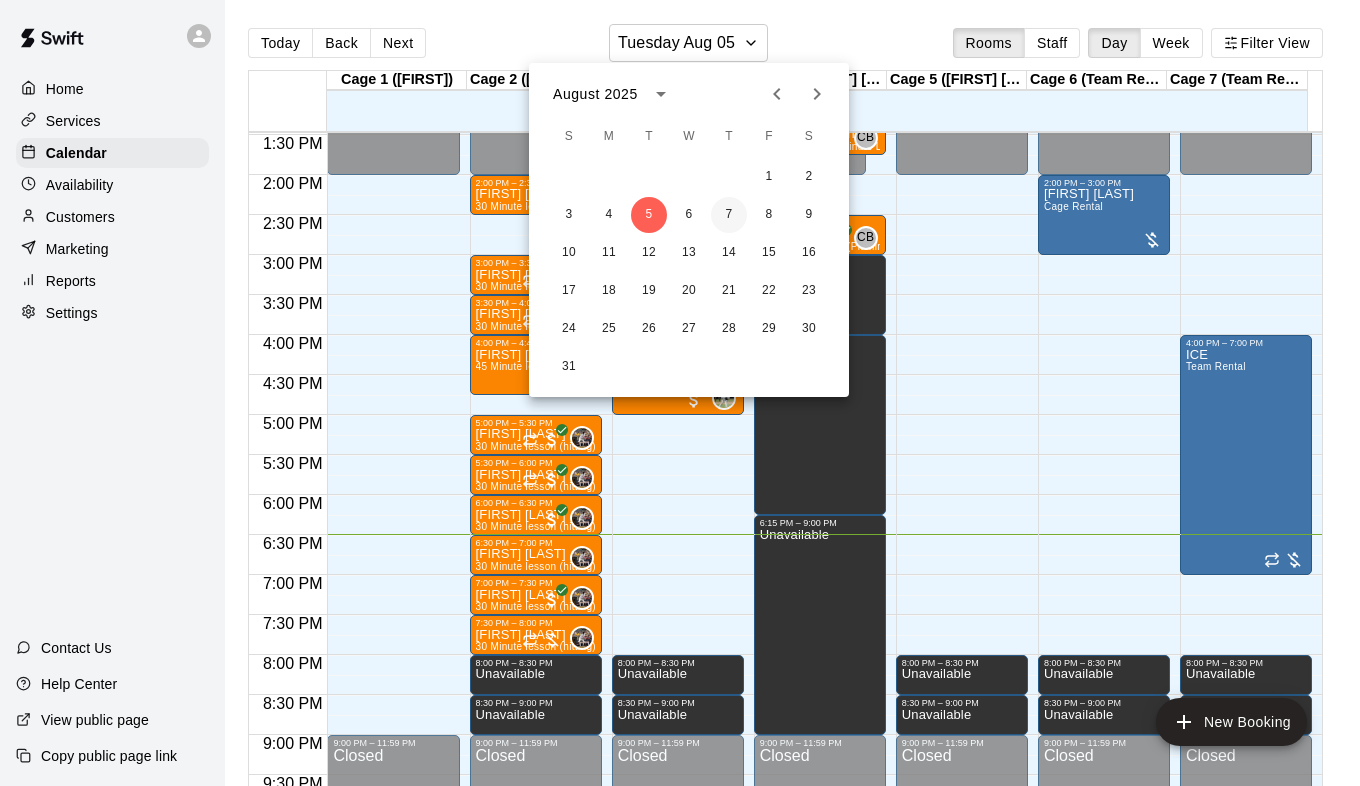 click on "7" at bounding box center [729, 215] 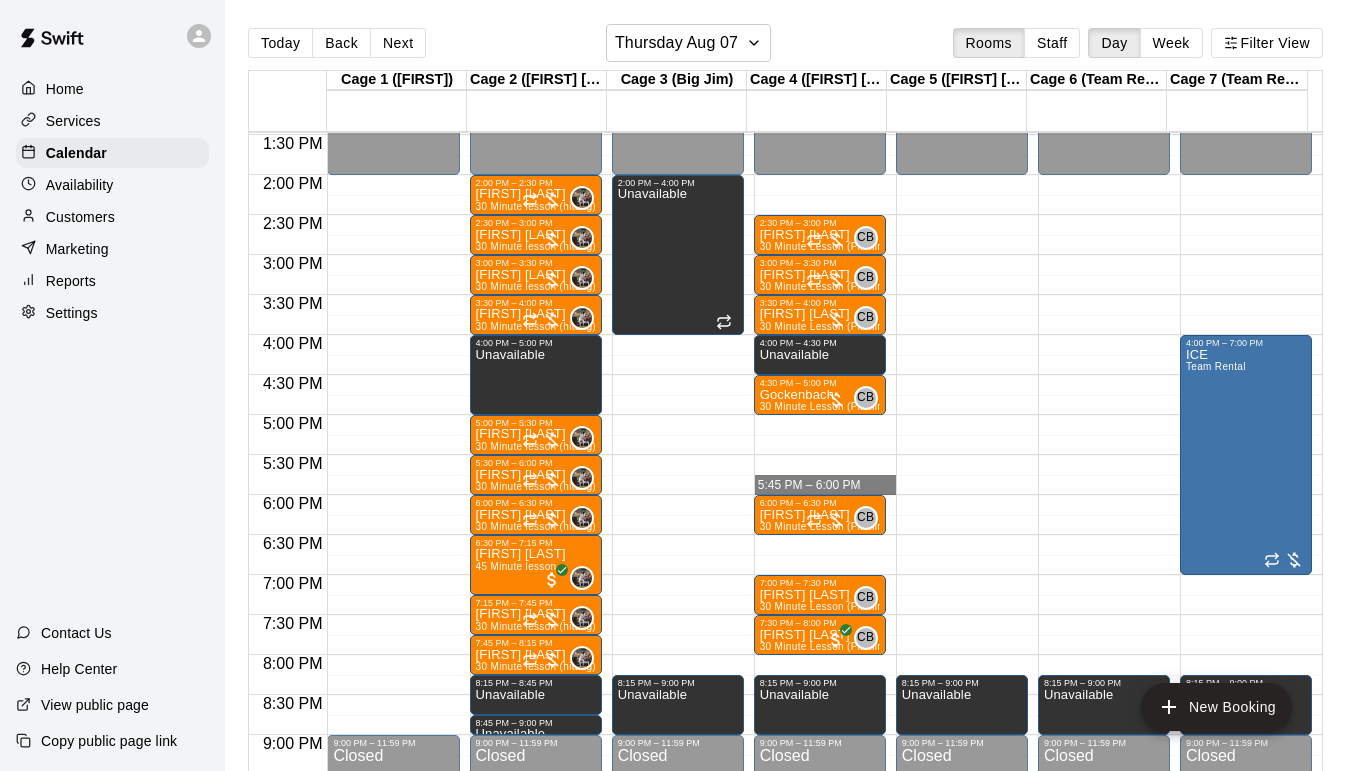 drag, startPoint x: 785, startPoint y: 466, endPoint x: 785, endPoint y: 484, distance: 18 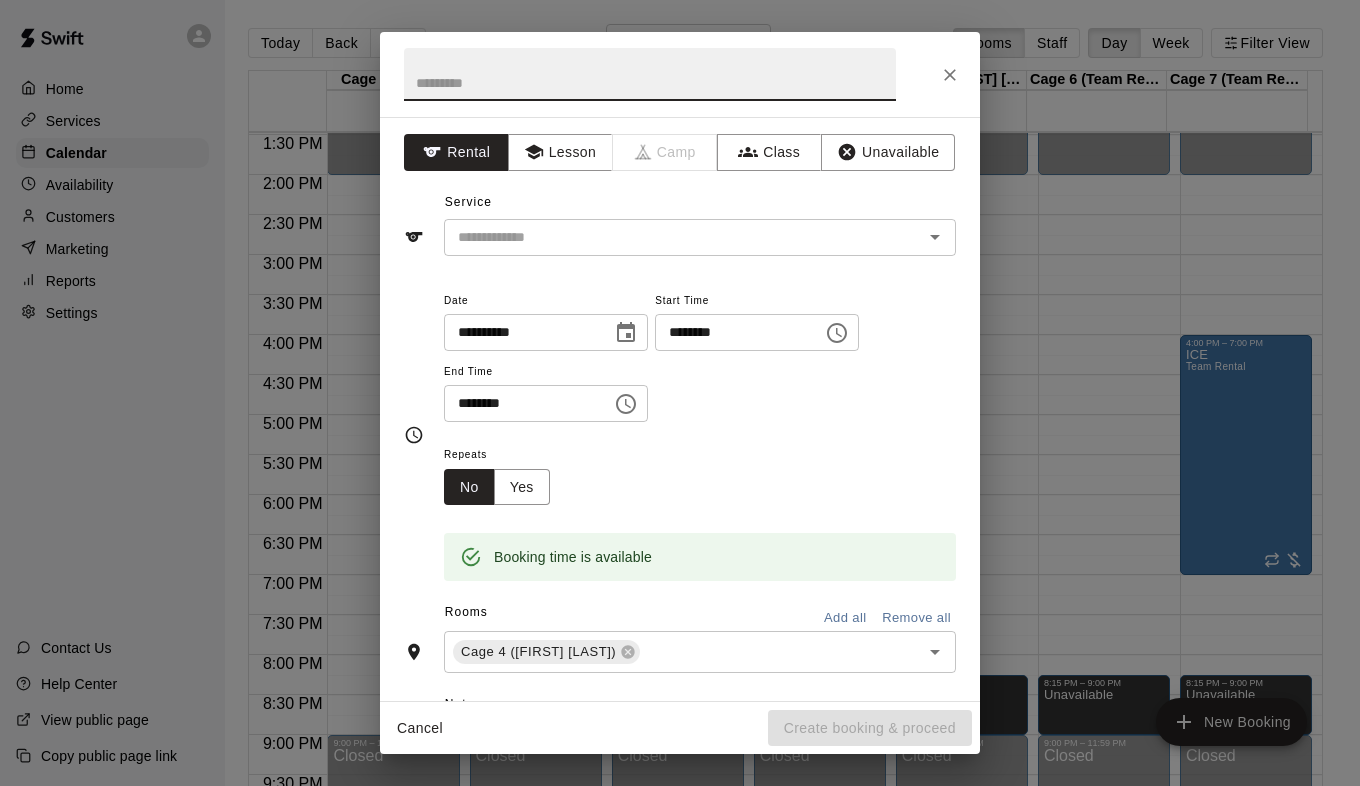 click on "********" at bounding box center (732, 332) 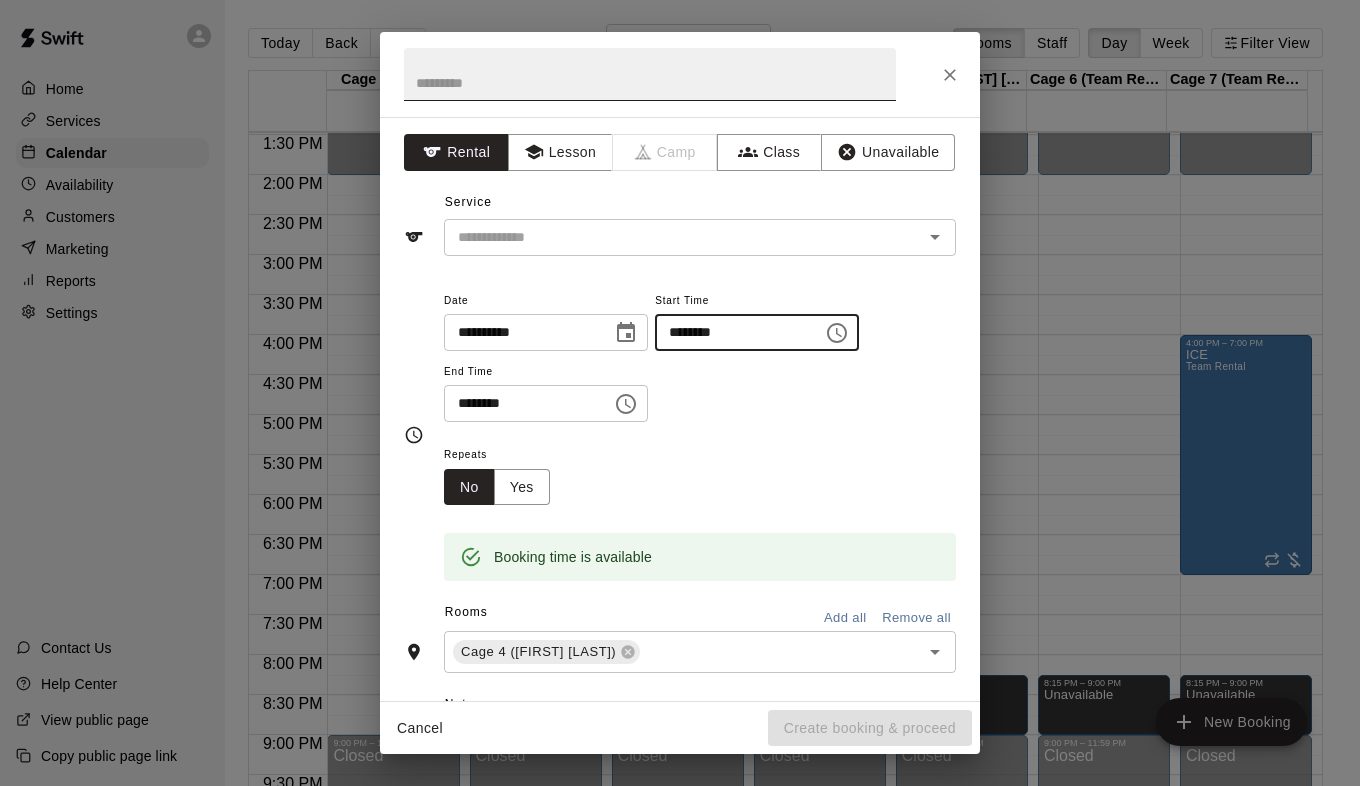 type on "********" 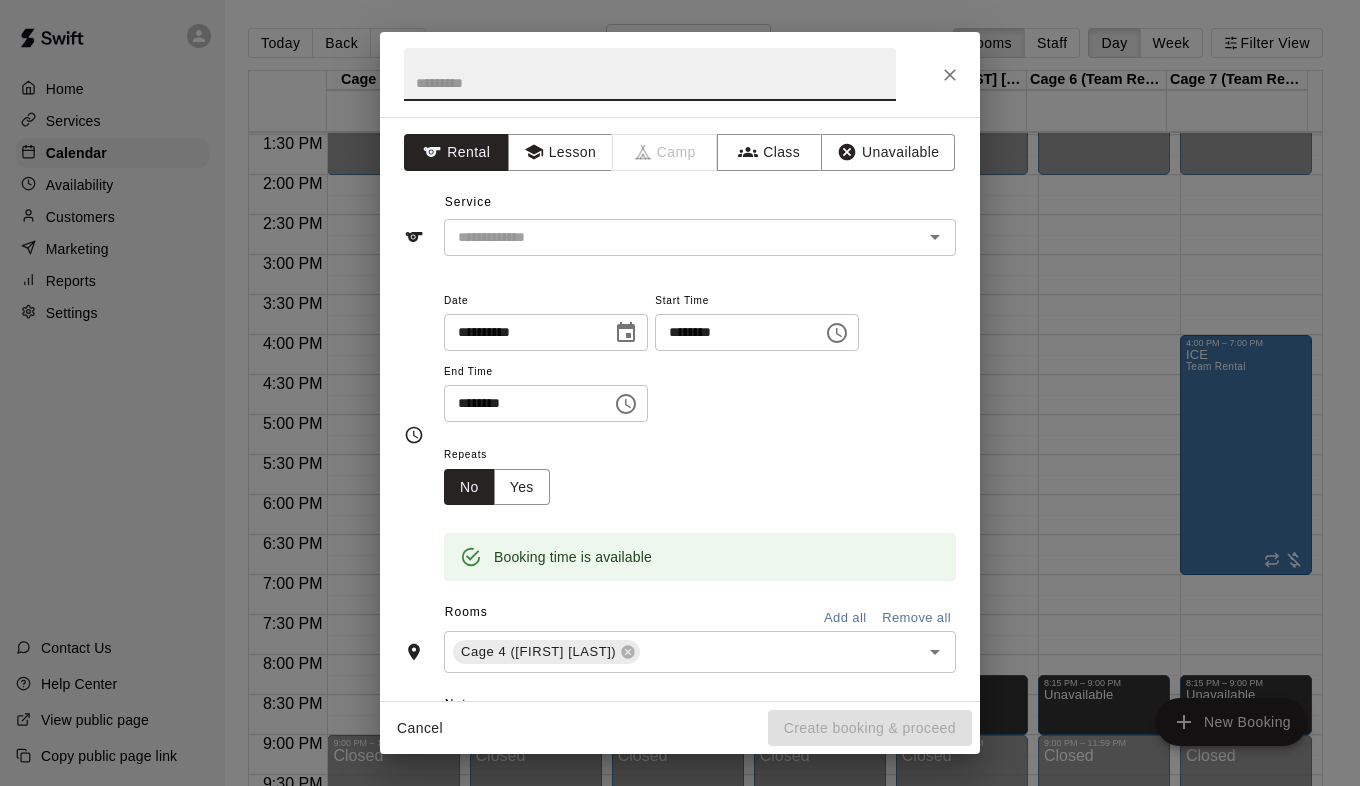 click at bounding box center (650, 74) 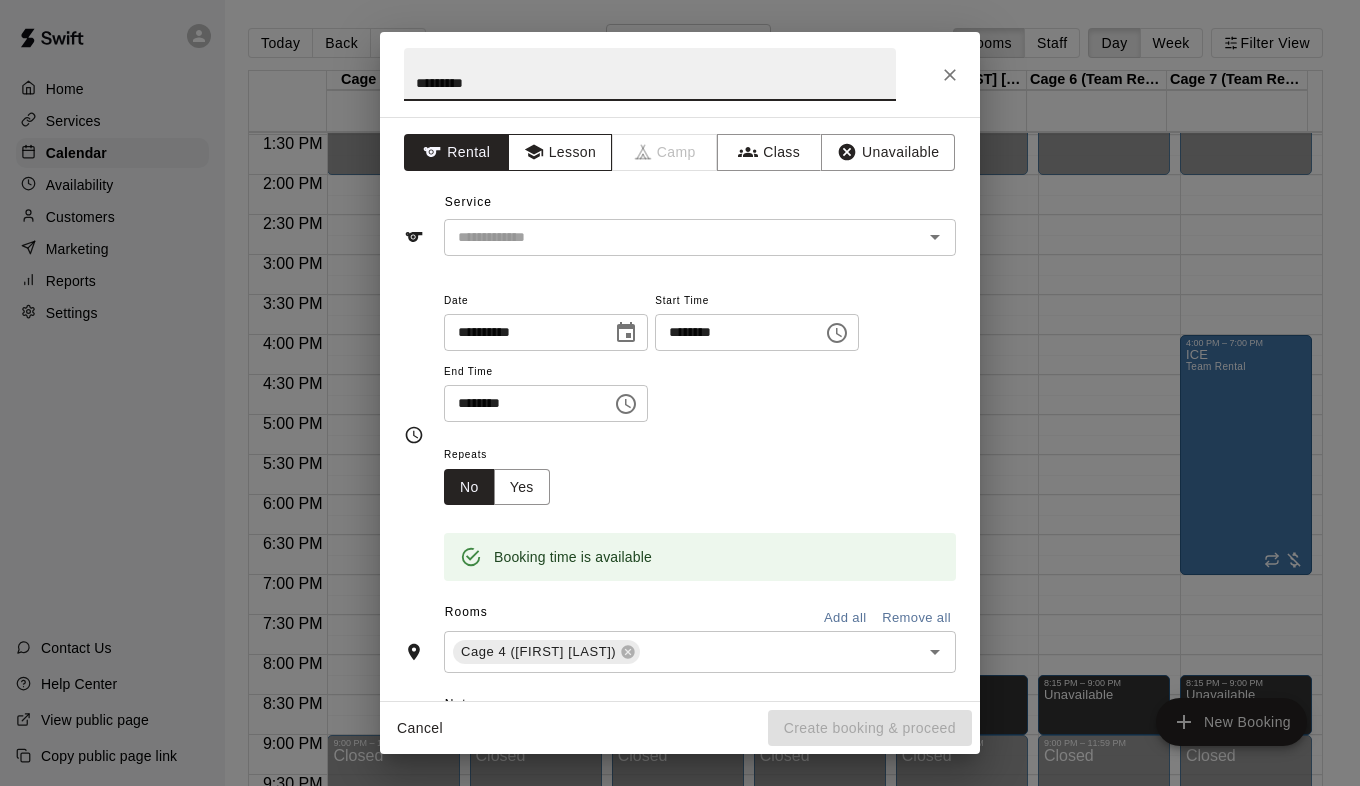 type on "*********" 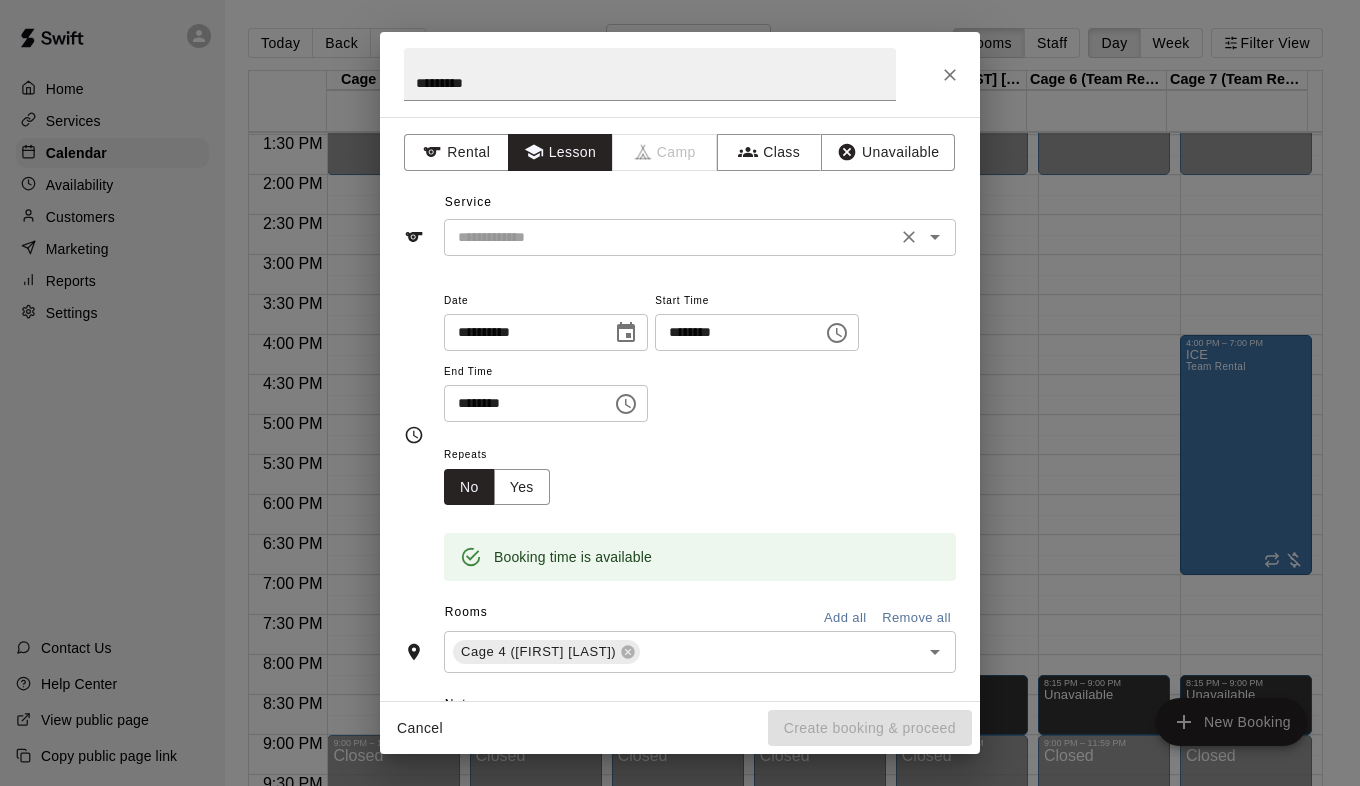 click on "​" at bounding box center (700, 237) 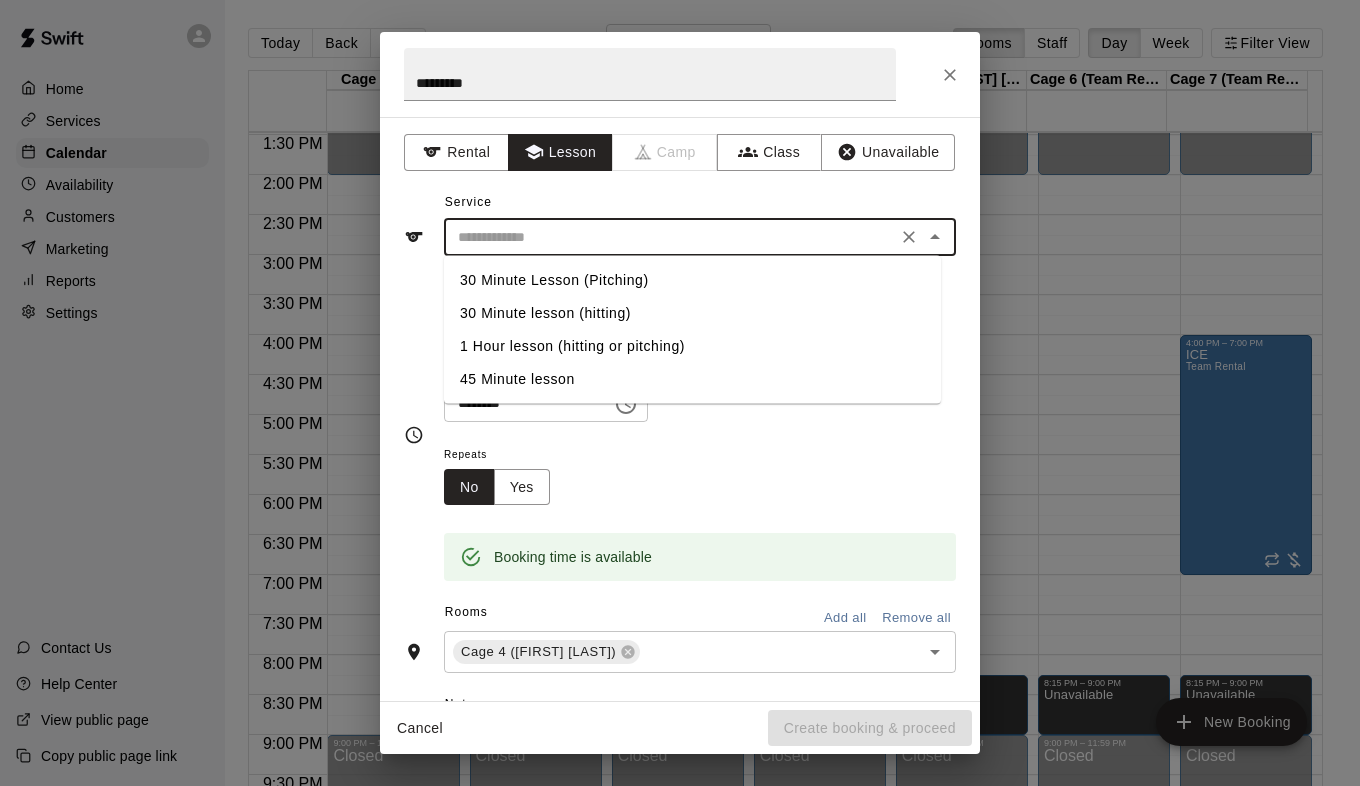 click on "30 Minute Lesson (Pitching)" at bounding box center [692, 280] 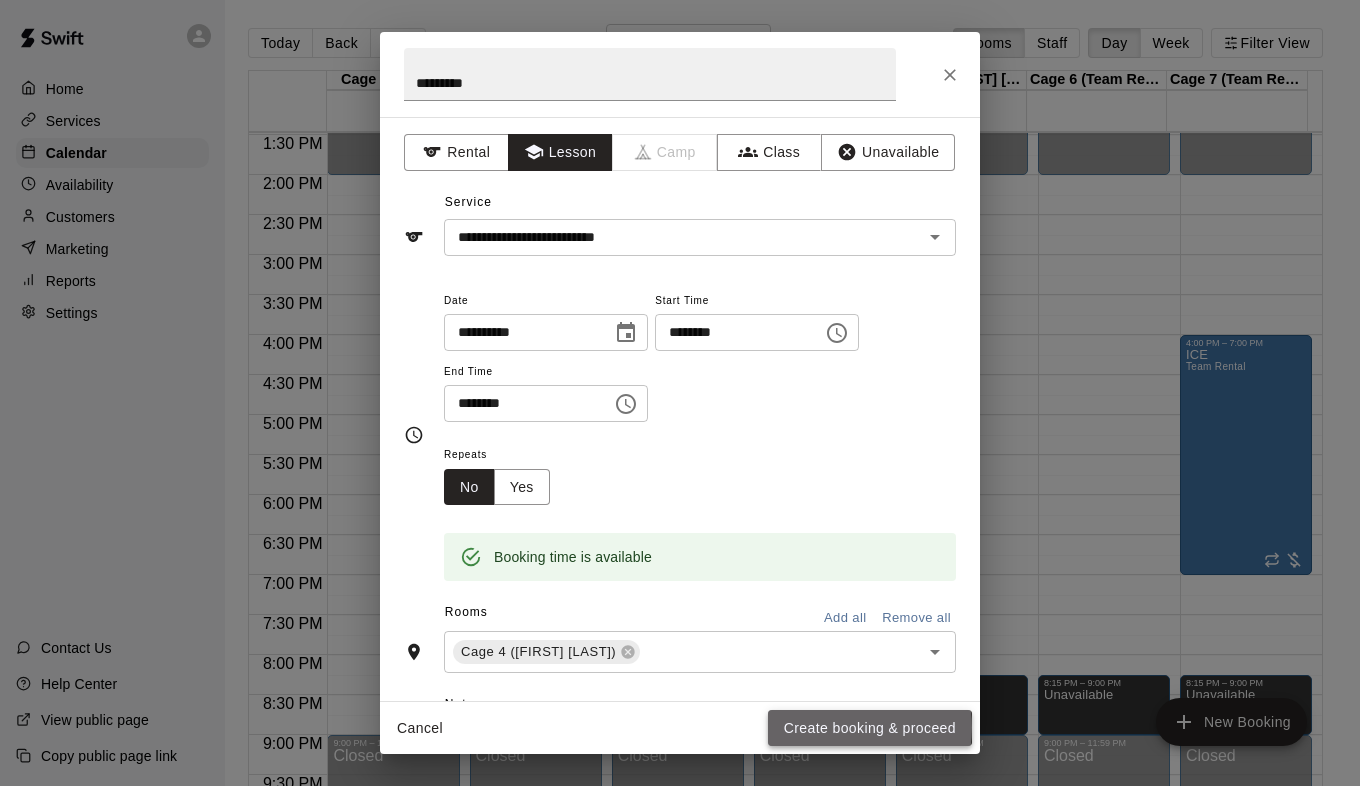 click on "Create booking & proceed" at bounding box center (870, 728) 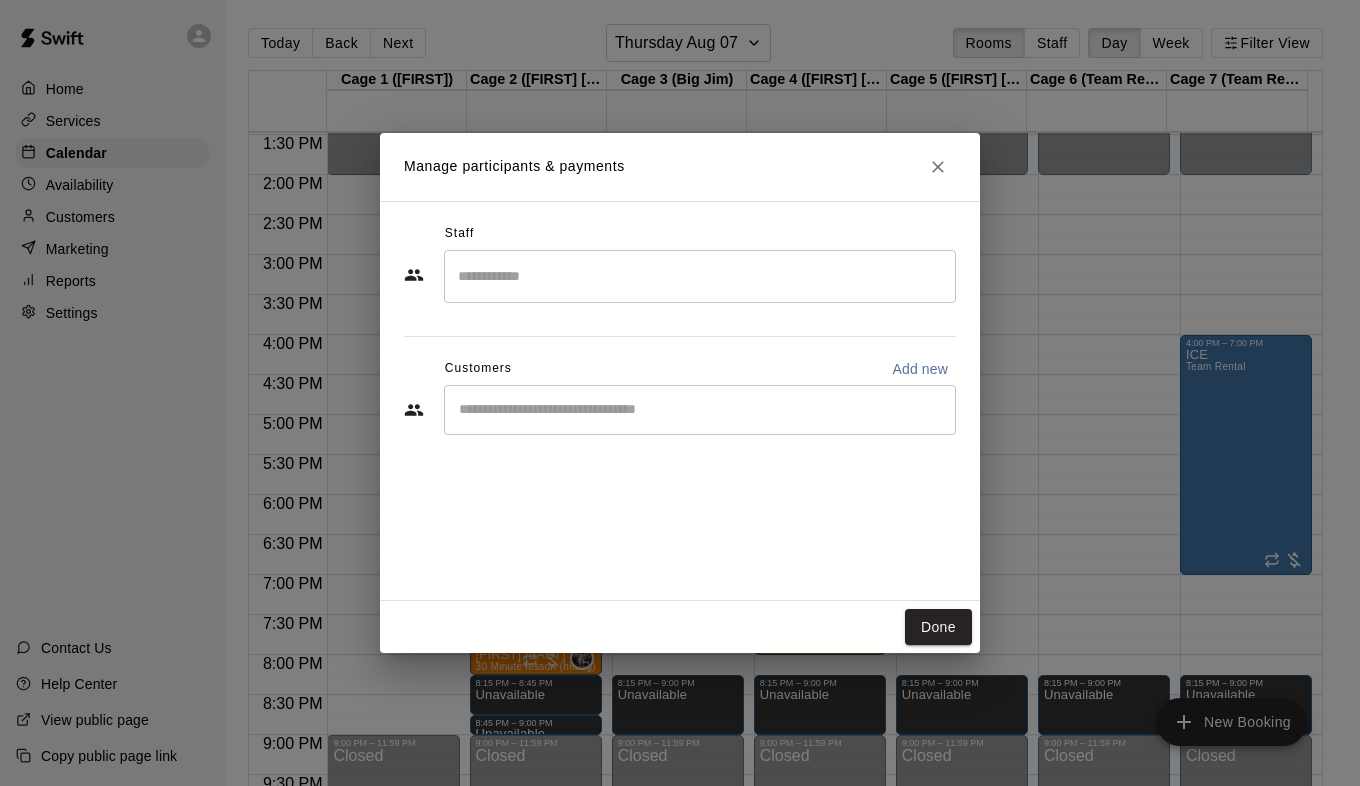 click on "​" at bounding box center [700, 276] 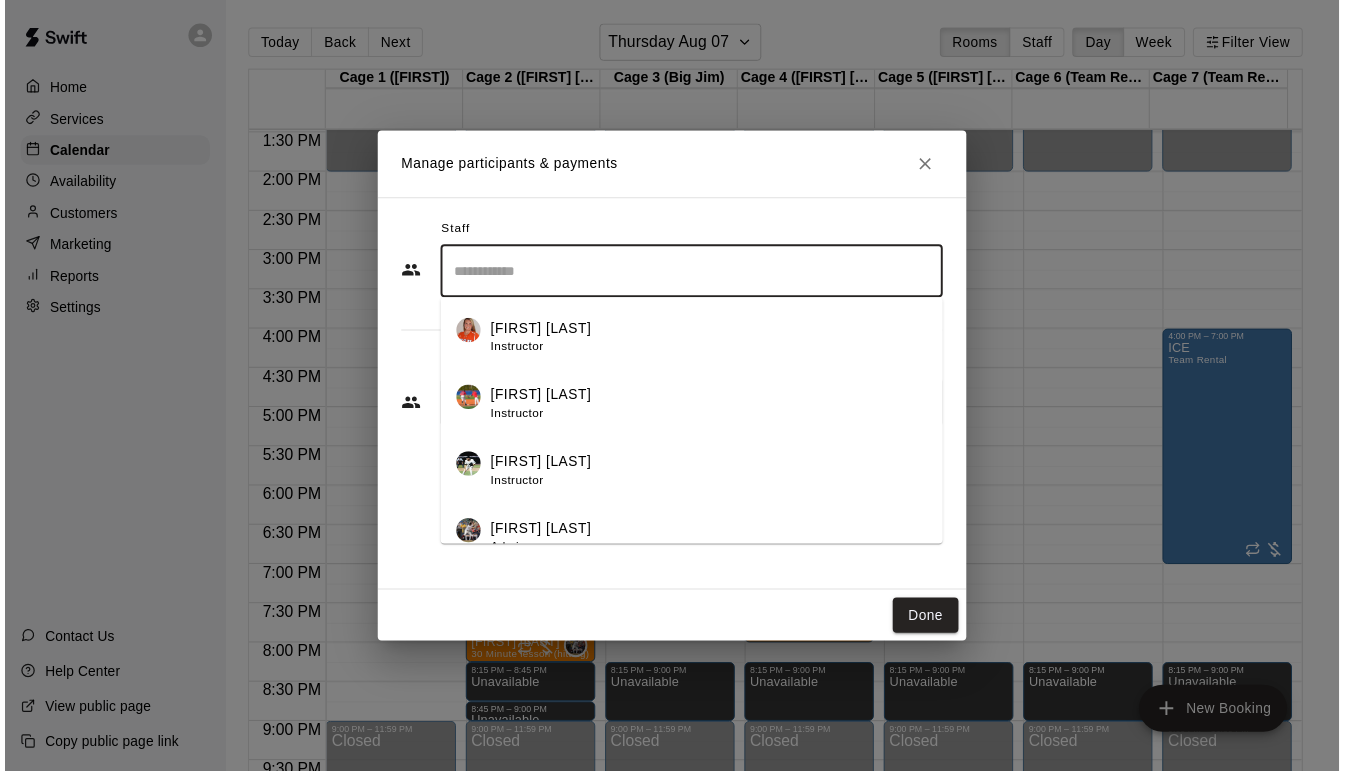 scroll, scrollTop: 88, scrollLeft: 0, axis: vertical 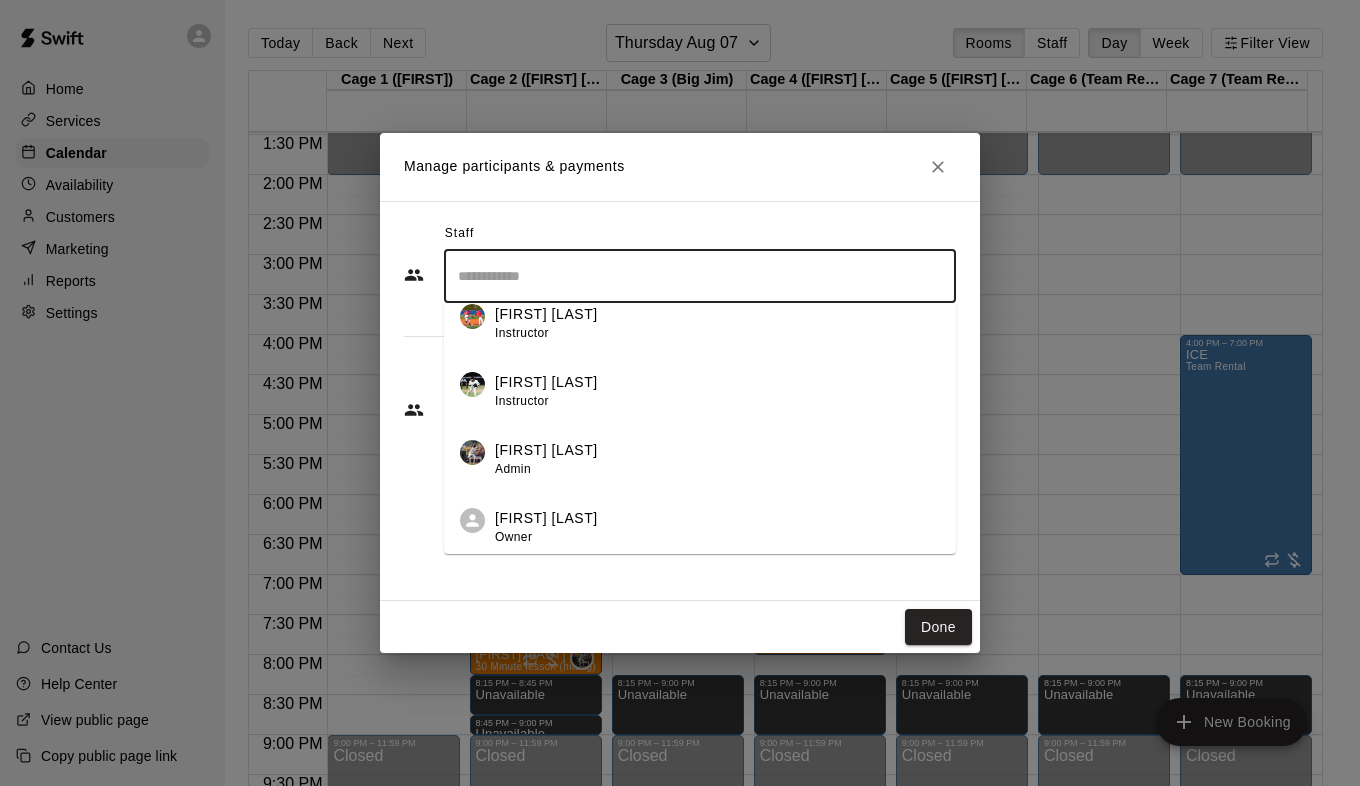 click on "[FIRST] [LAST]" at bounding box center (546, 518) 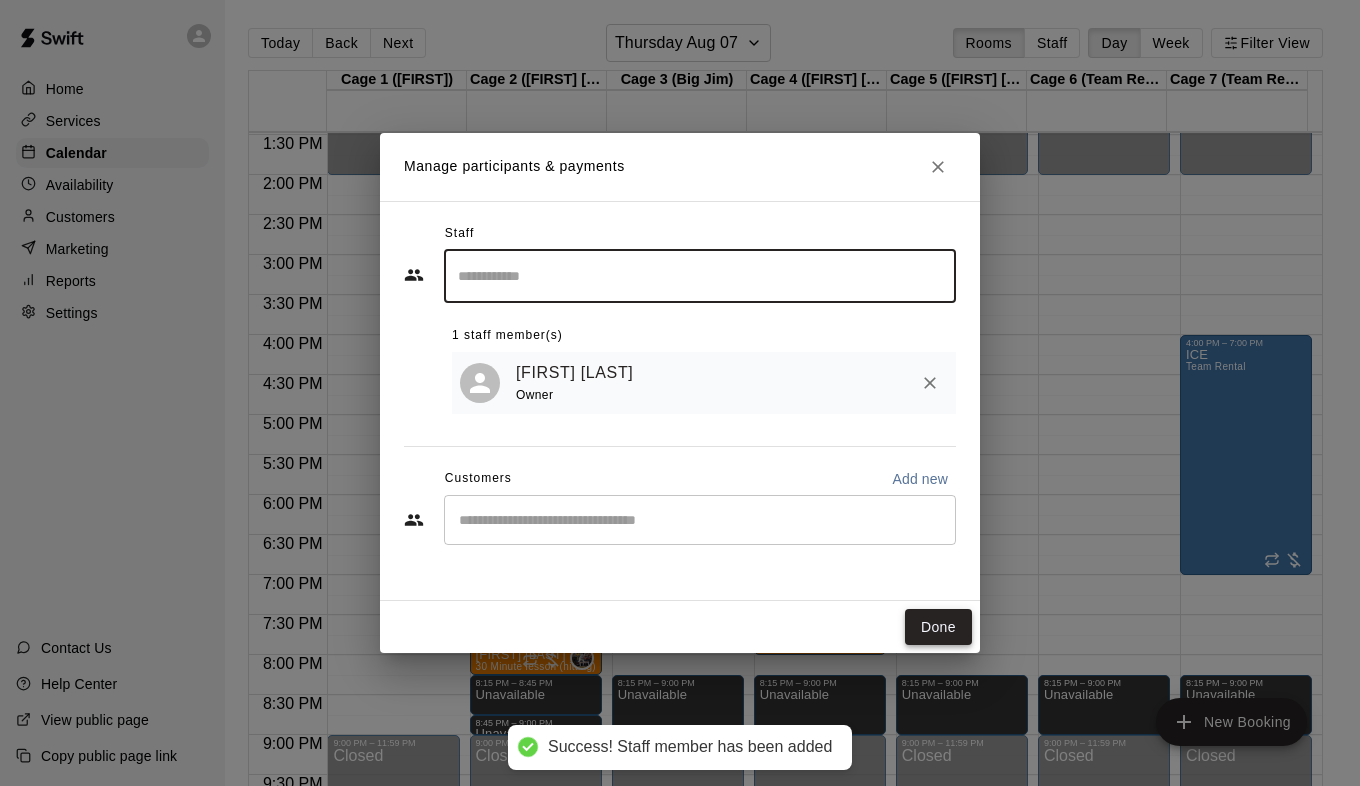 click on "Done" at bounding box center (938, 627) 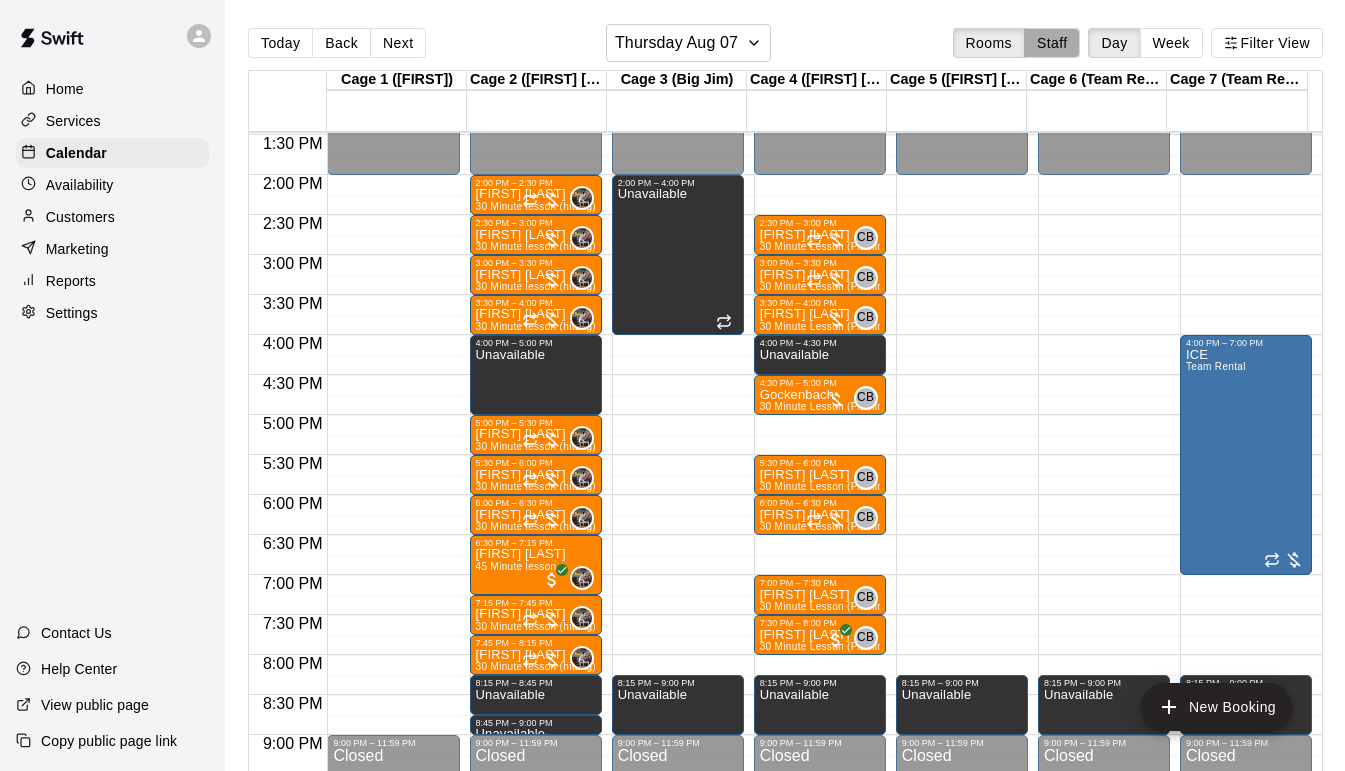 click on "Staff" at bounding box center [1052, 43] 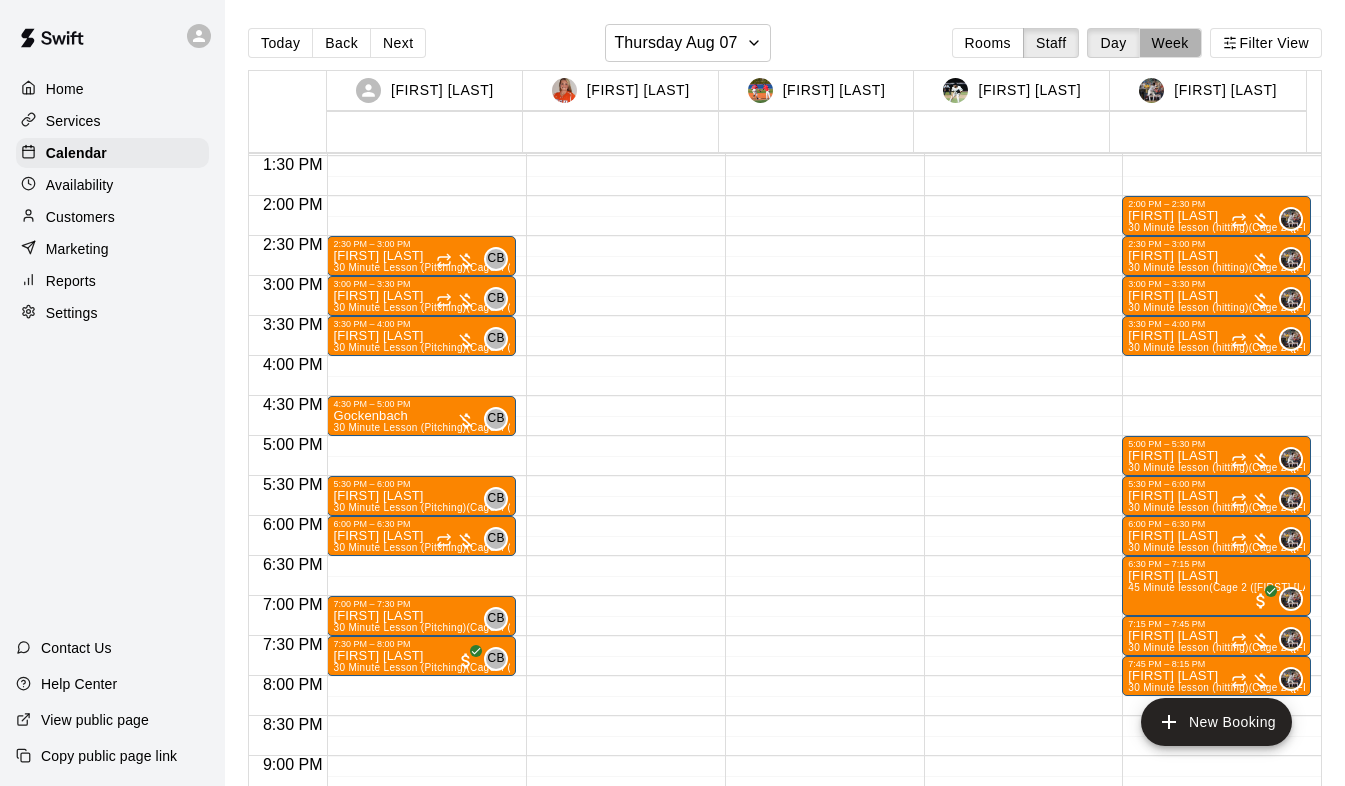 click on "Week" at bounding box center [1170, 43] 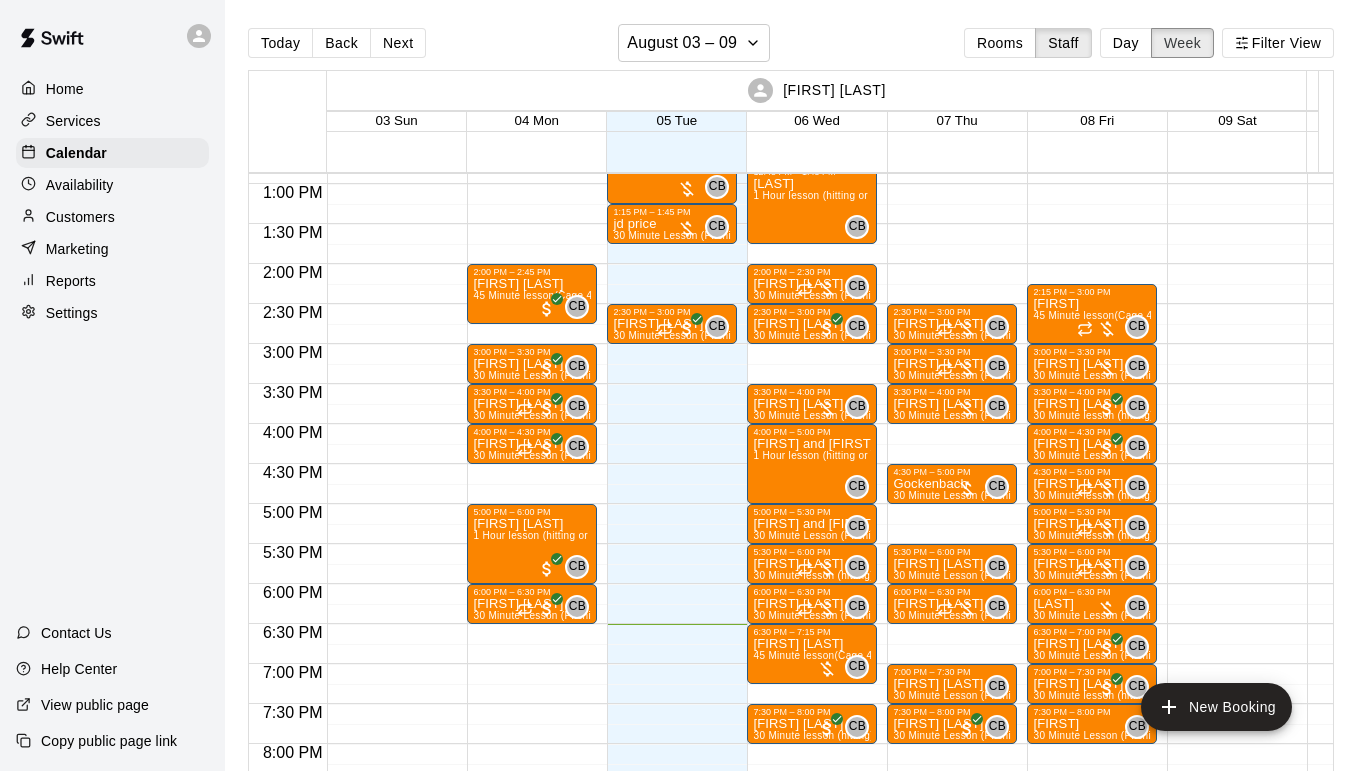 scroll, scrollTop: 1029, scrollLeft: 0, axis: vertical 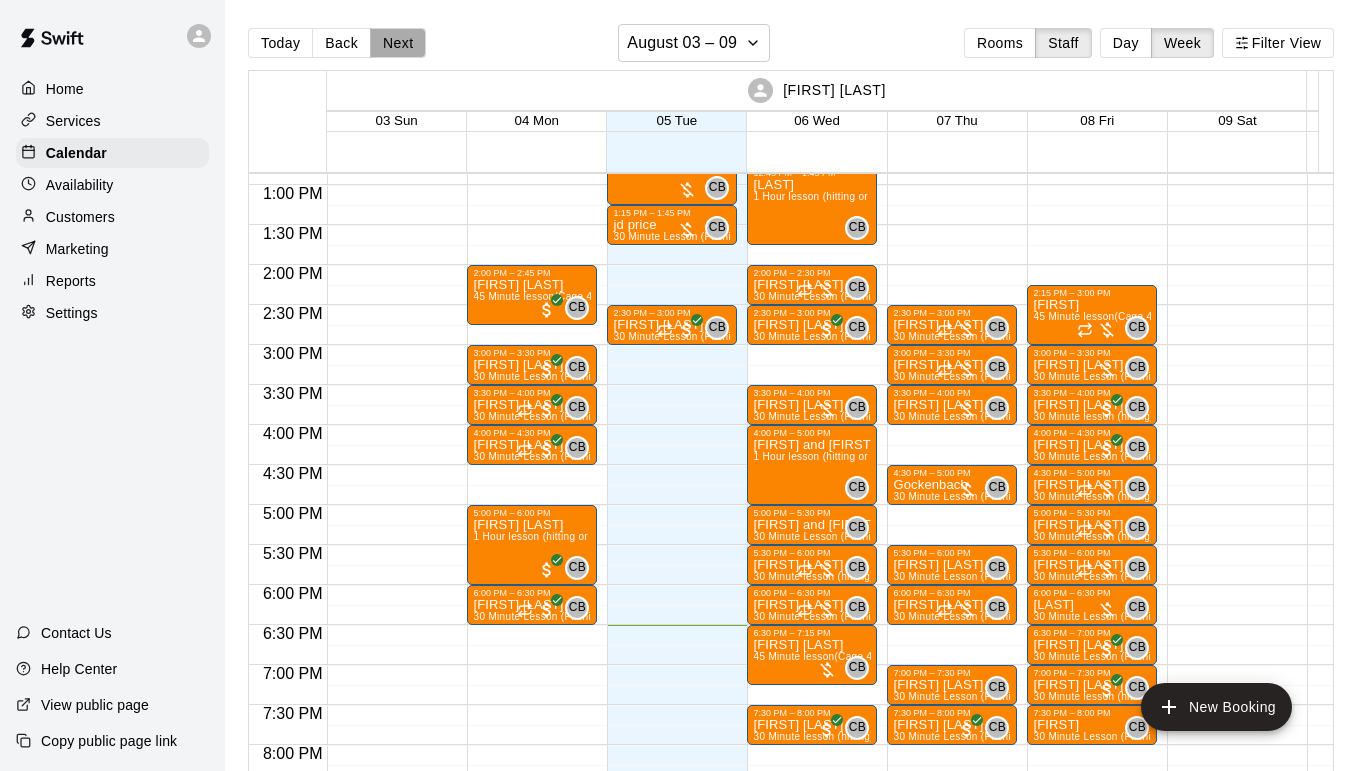 click on "Next" at bounding box center [398, 43] 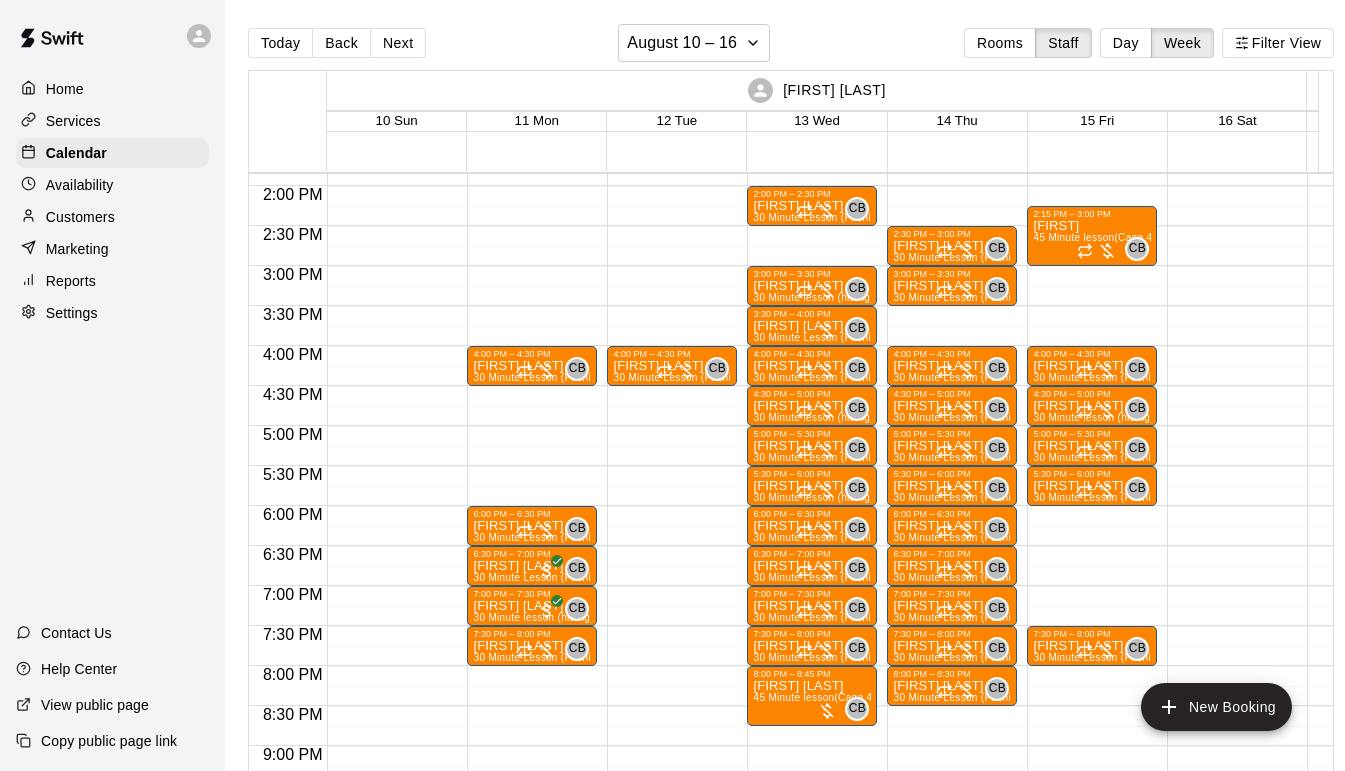 scroll, scrollTop: 1109, scrollLeft: 0, axis: vertical 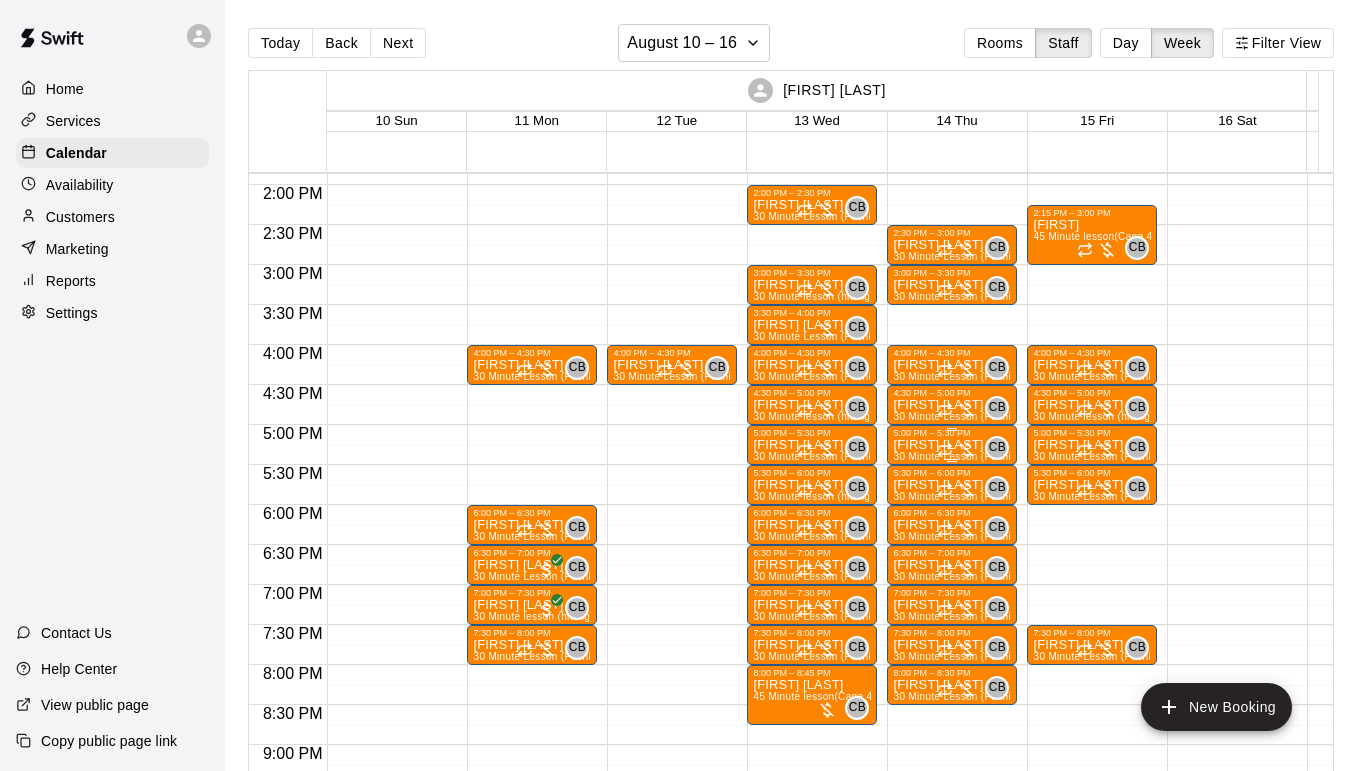 click on "[FIRST] [LAST]" at bounding box center [952, 445] 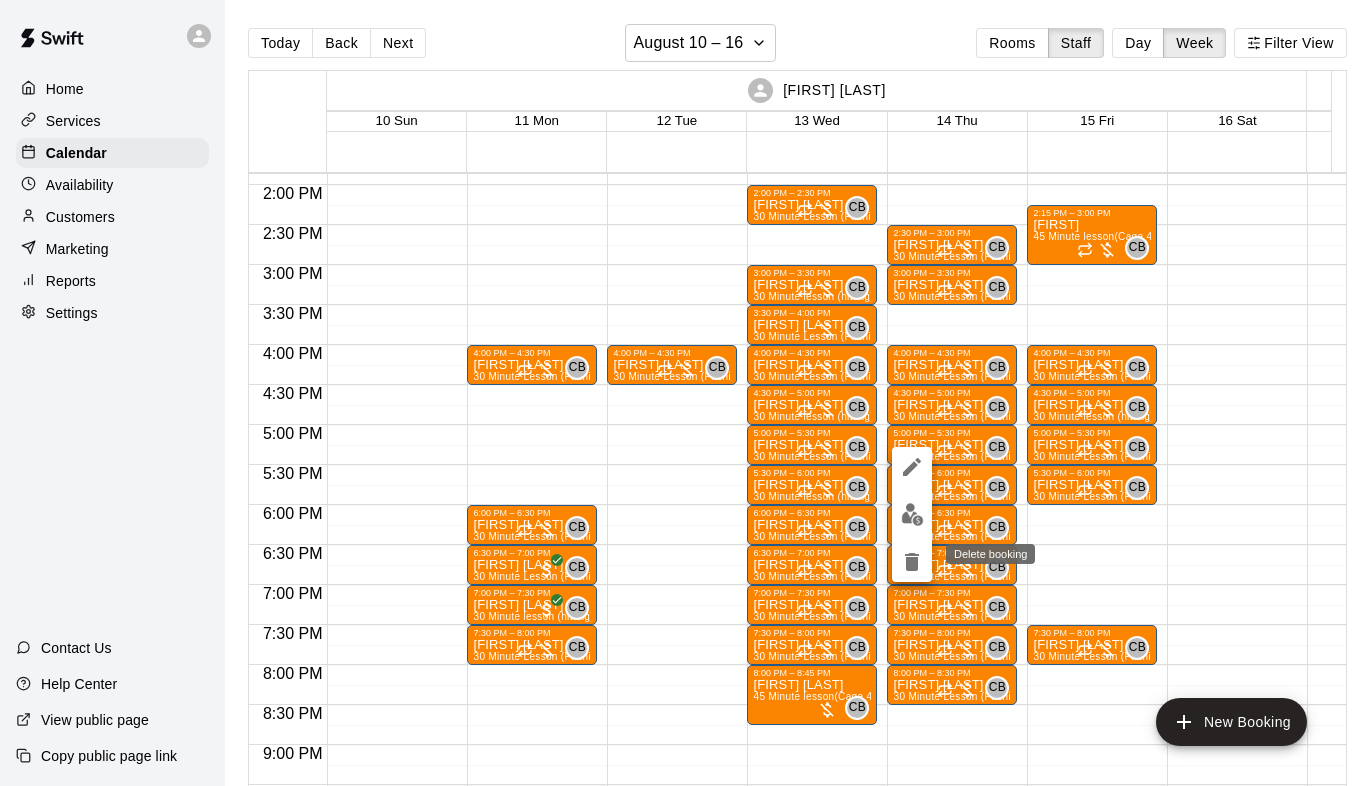 click 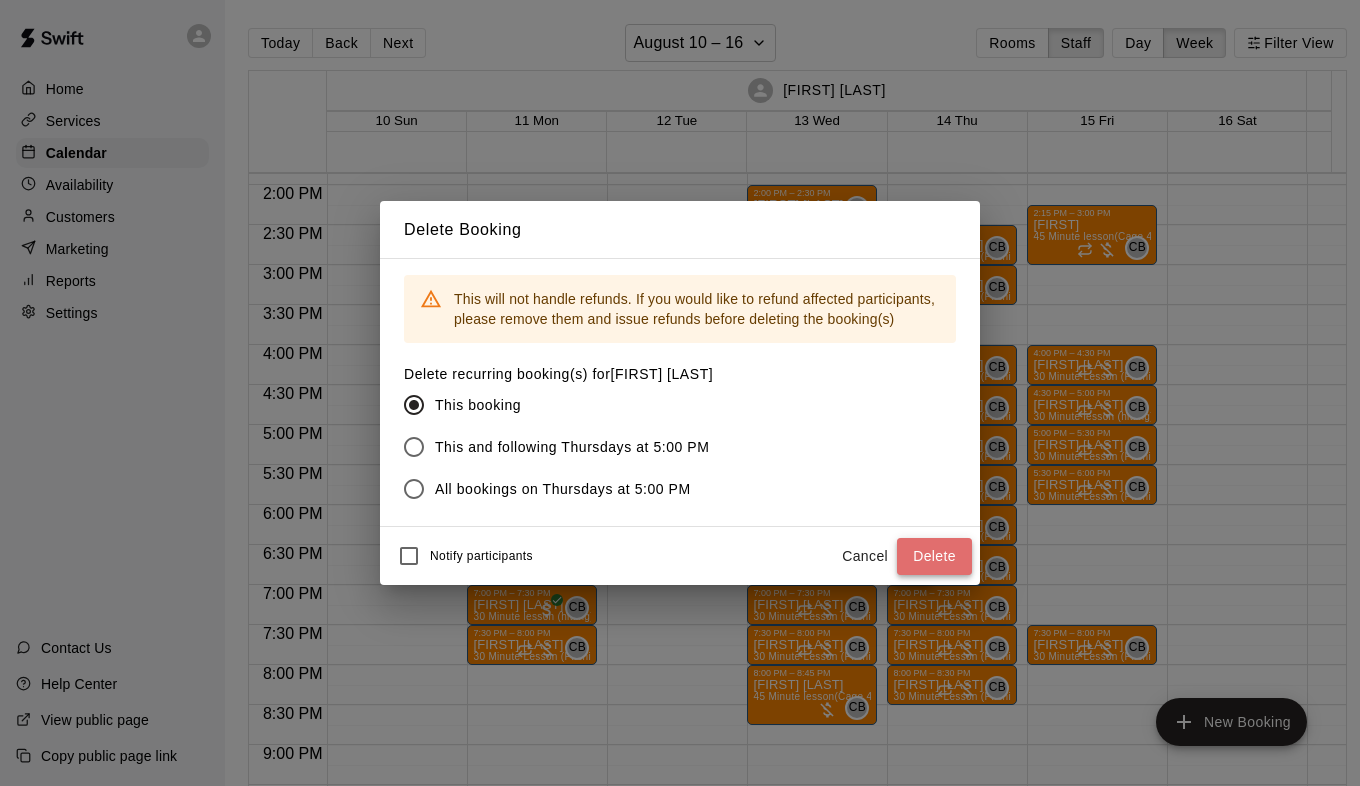click on "Delete" at bounding box center (934, 556) 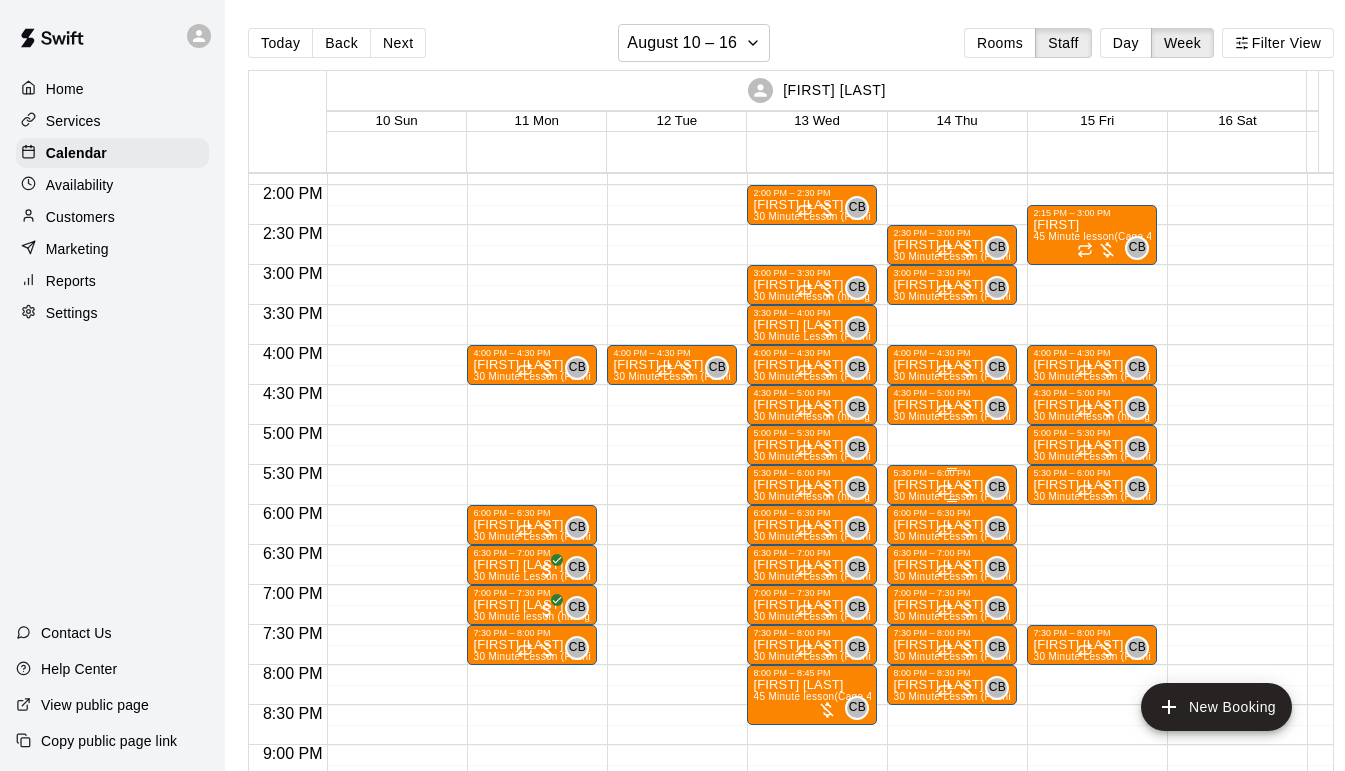 click on "[FIRST] [LAST]" at bounding box center [952, 485] 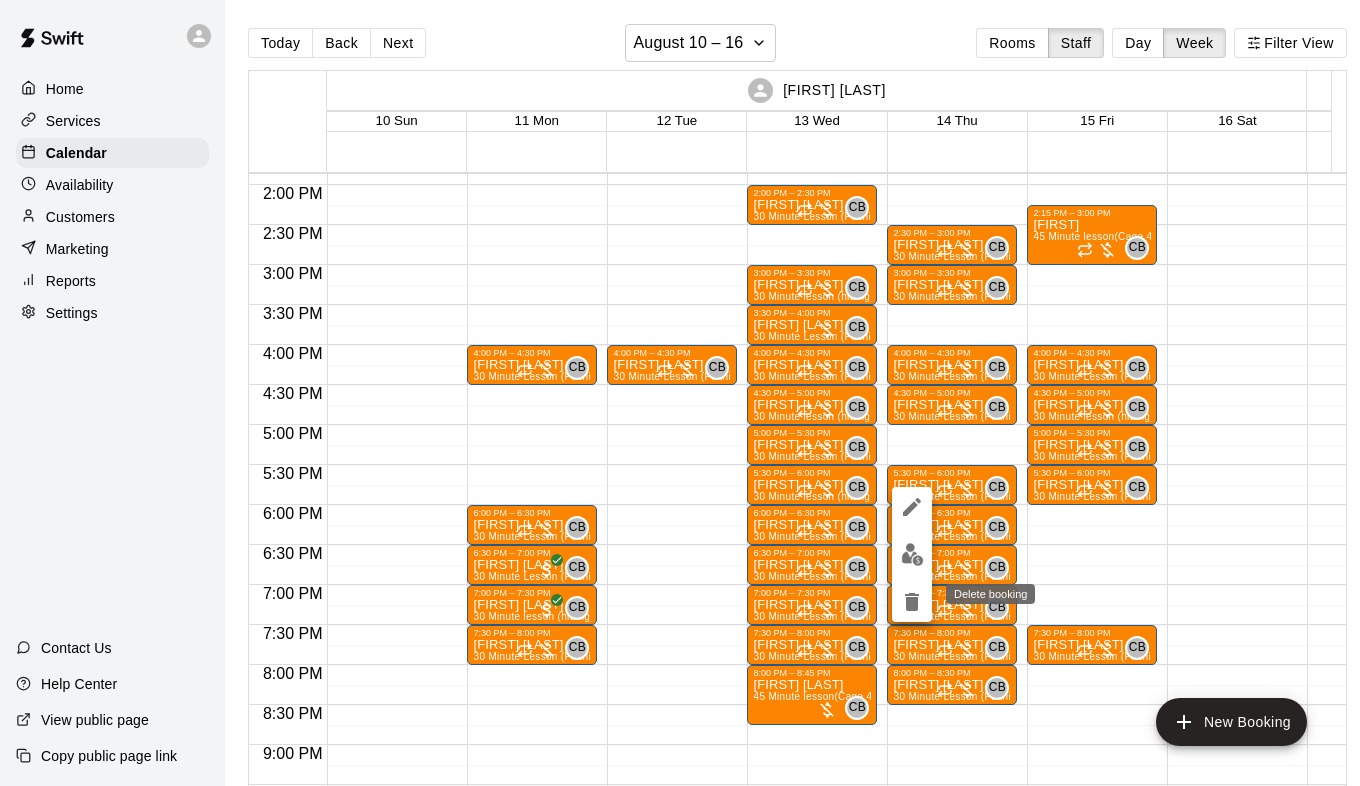 click 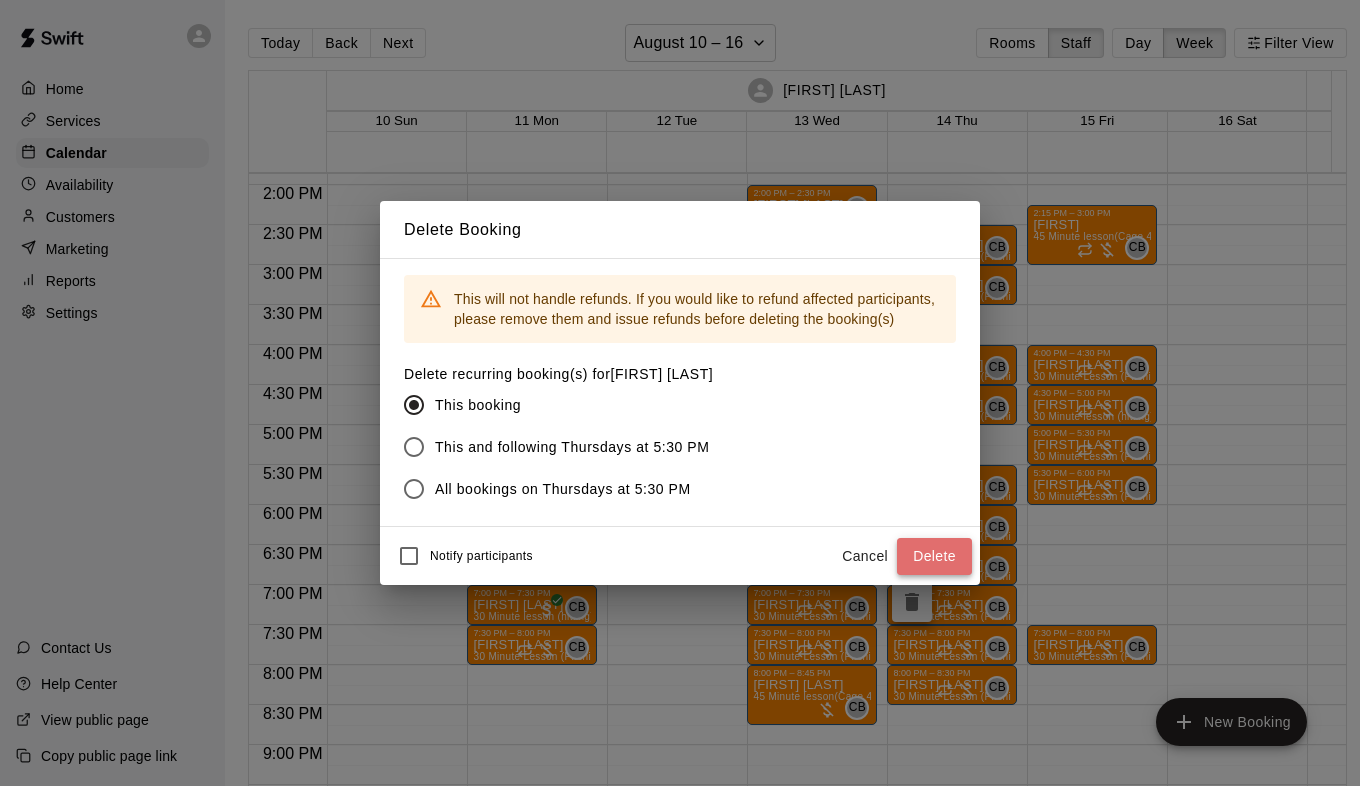 click on "Delete" at bounding box center (934, 556) 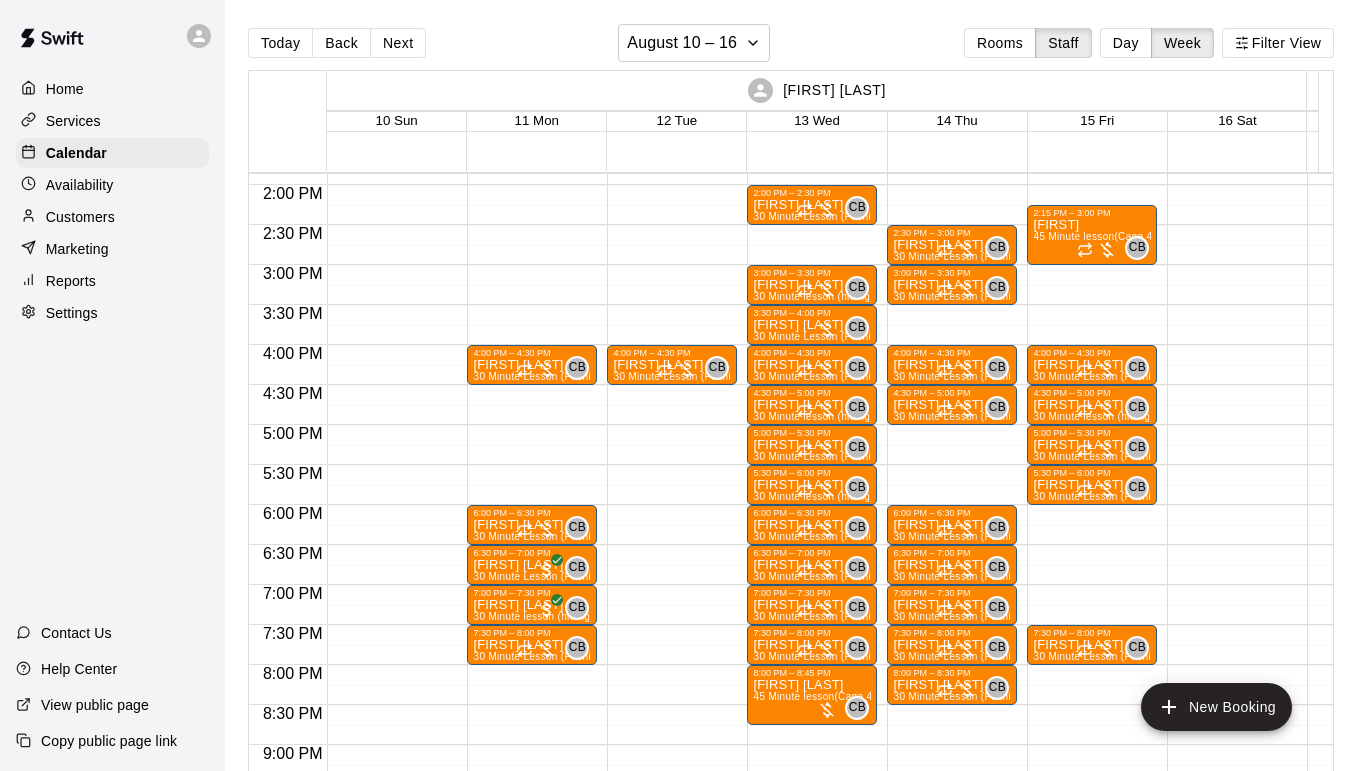 scroll, scrollTop: 1109, scrollLeft: 492, axis: both 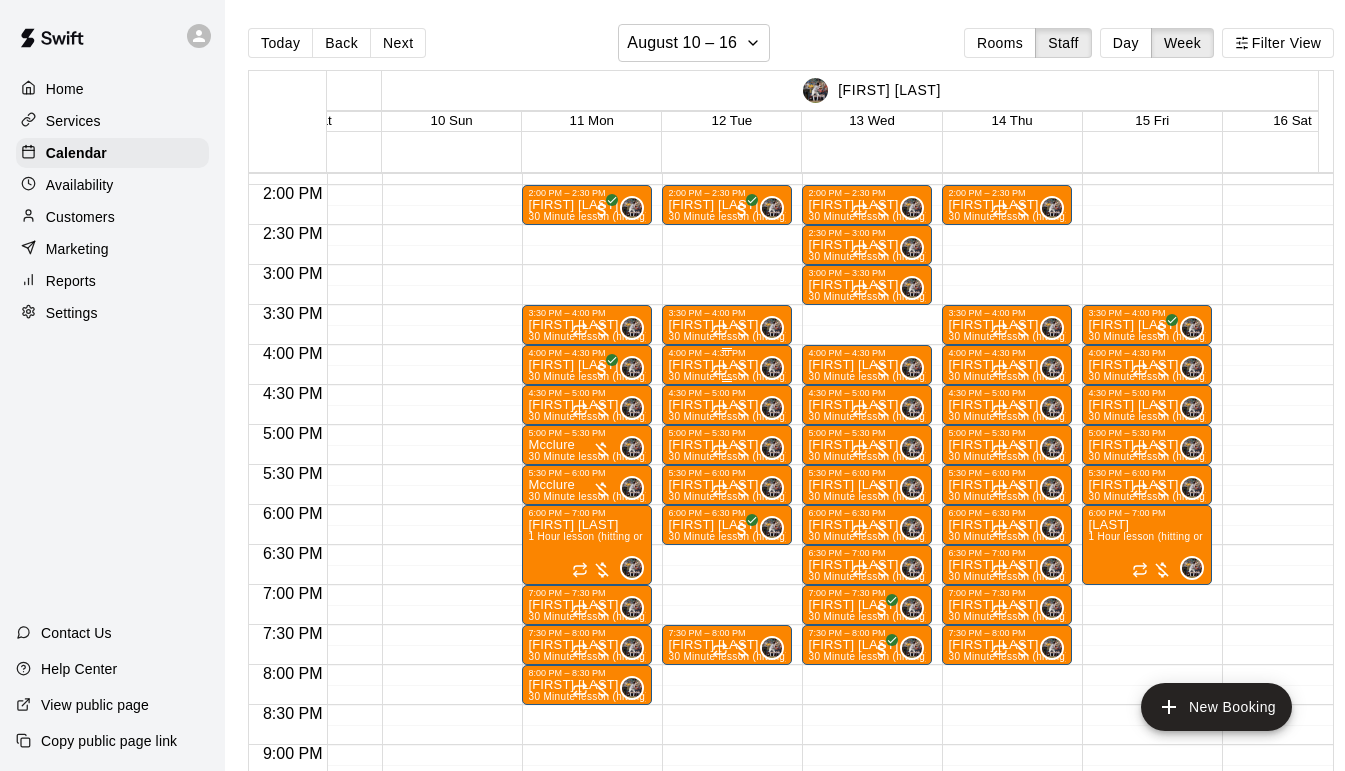 click on "[FIRST] [LAST]" at bounding box center [727, 365] 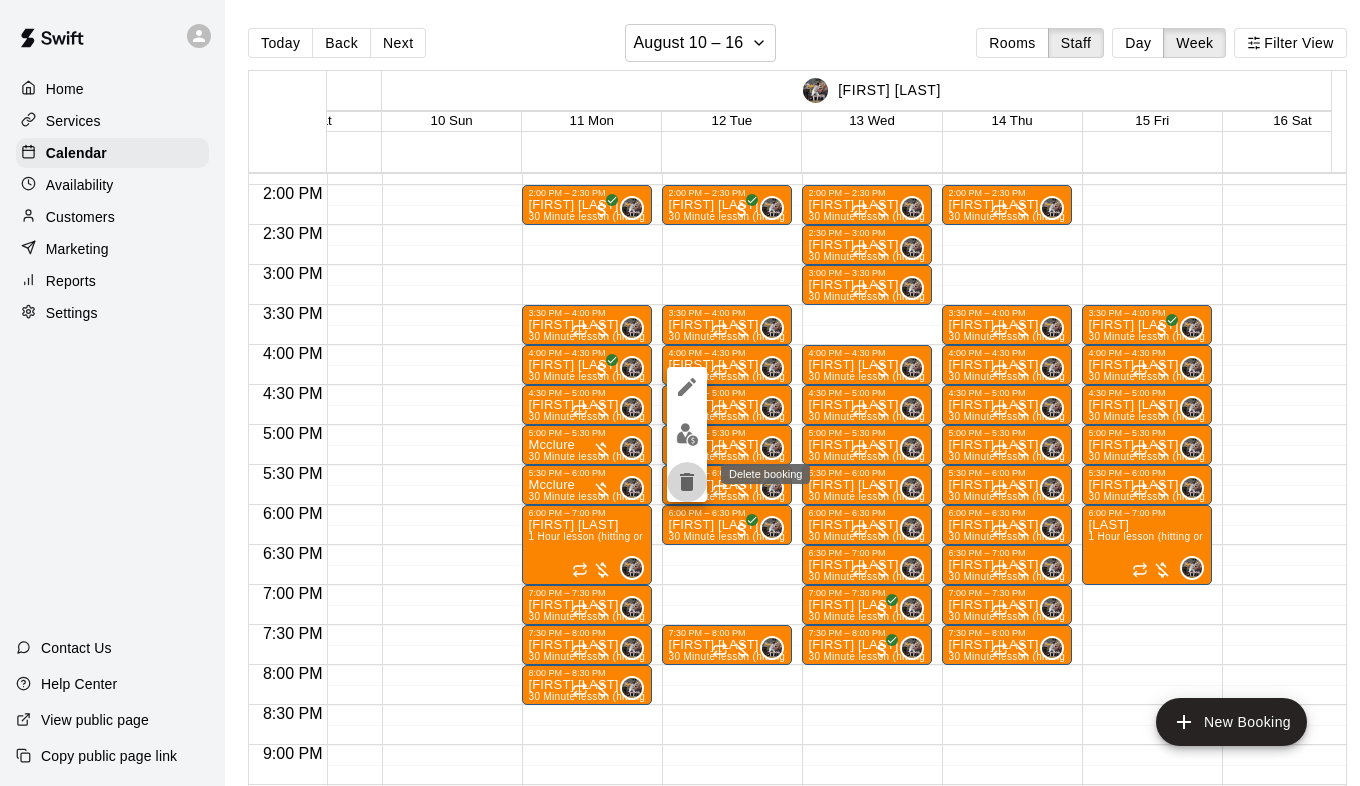 click 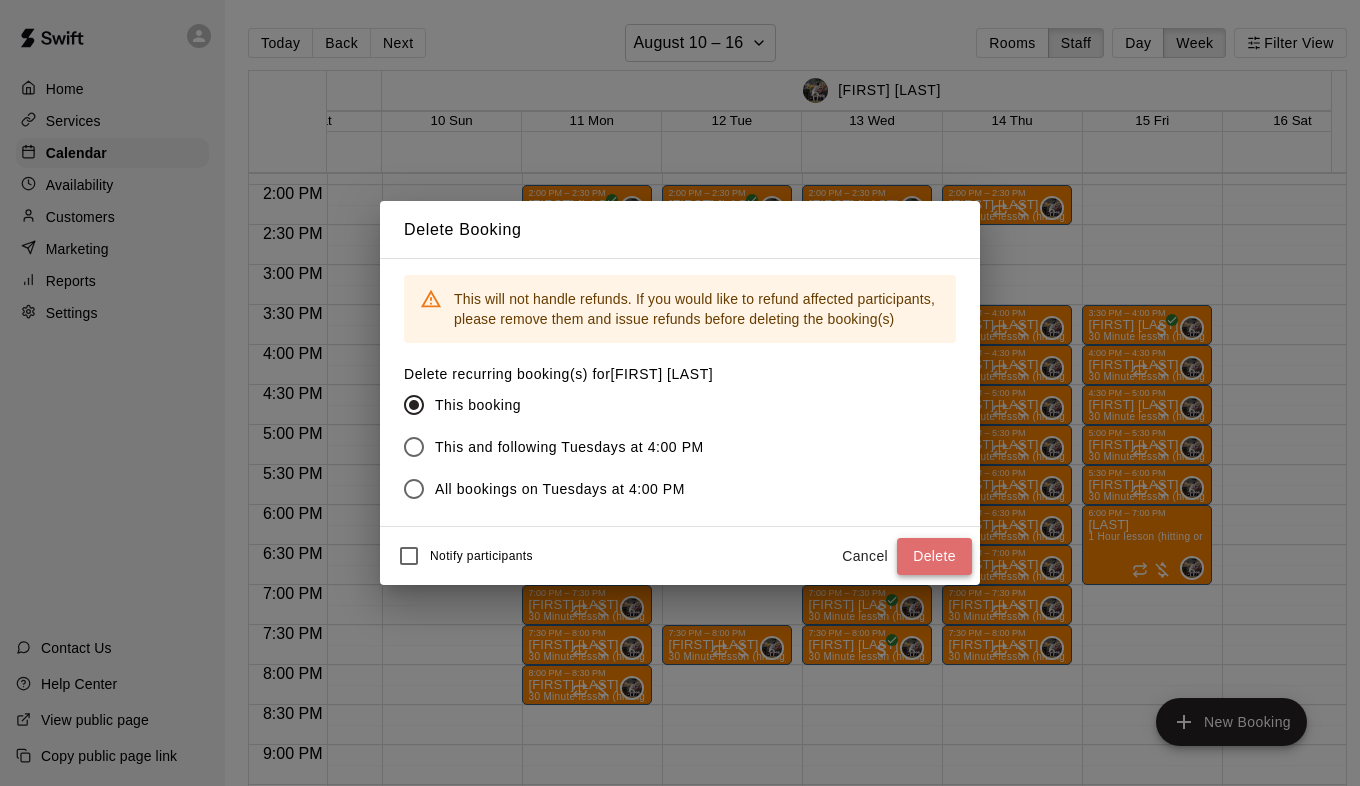 click on "Delete" at bounding box center (934, 556) 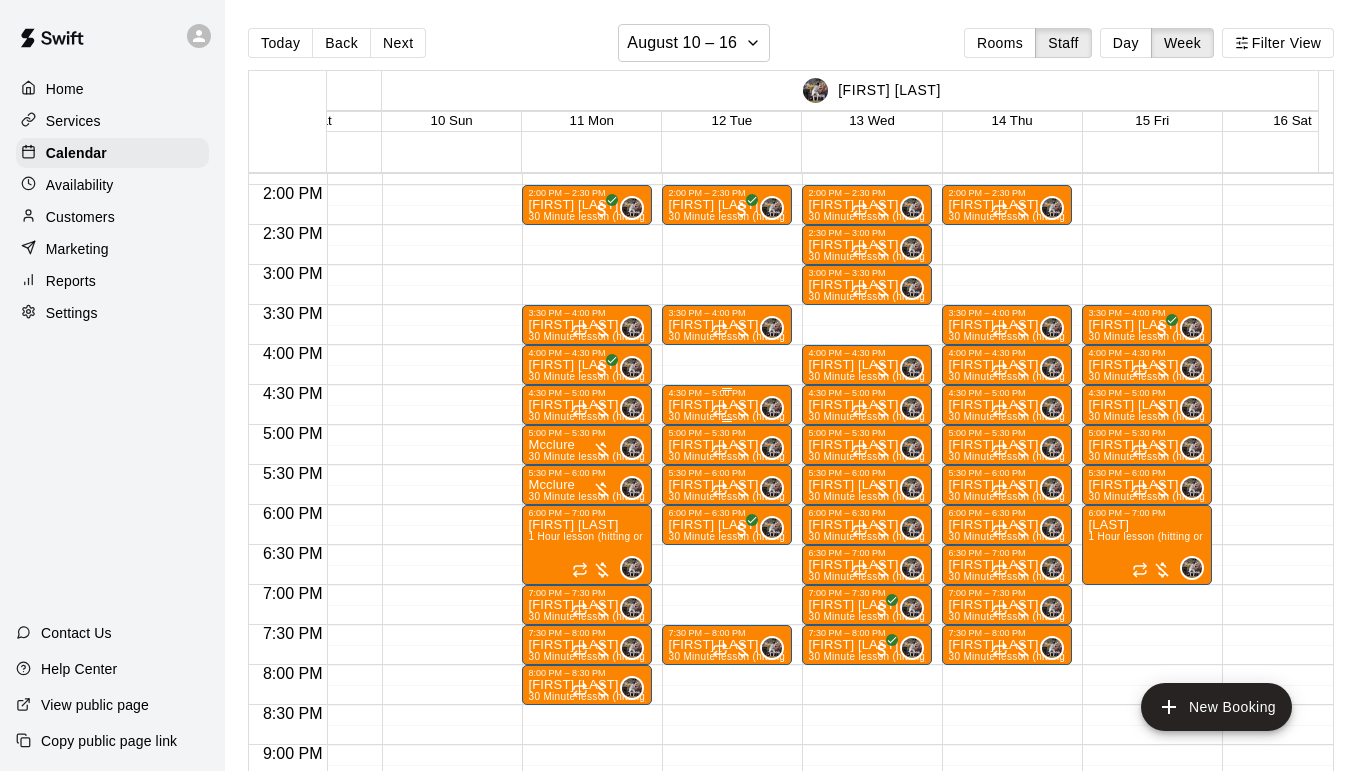 click on "[FIRST] [LAST]" at bounding box center [727, 405] 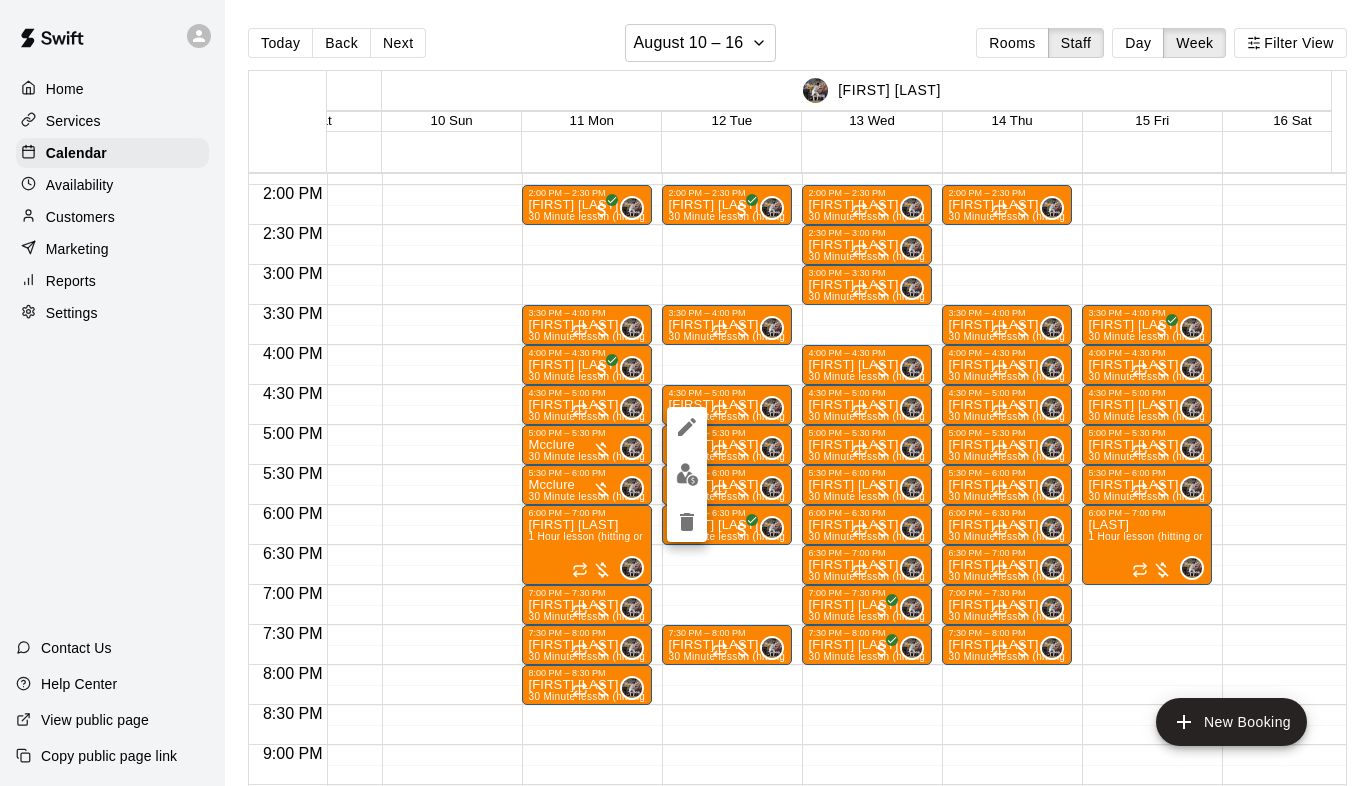 click at bounding box center (680, 393) 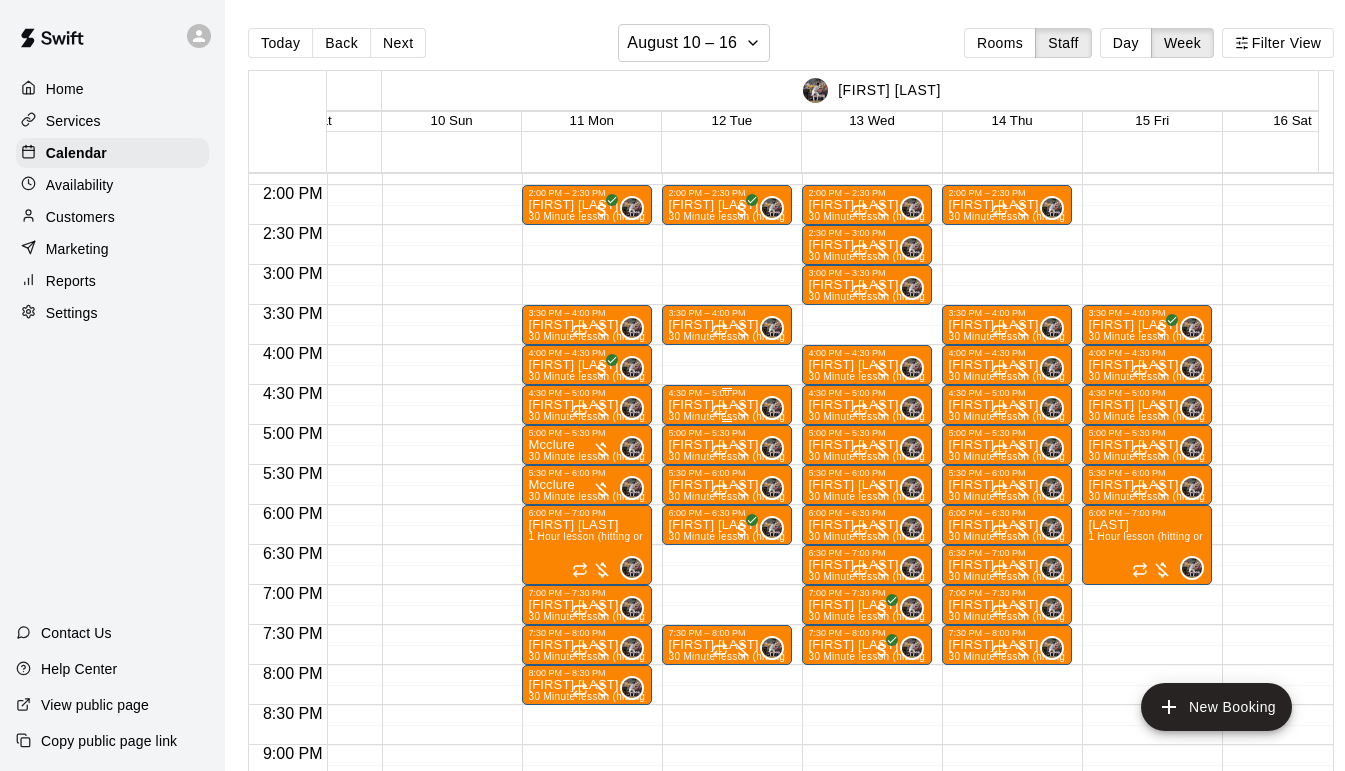 click on "4:30 PM – 5:00 PM" at bounding box center [727, 393] 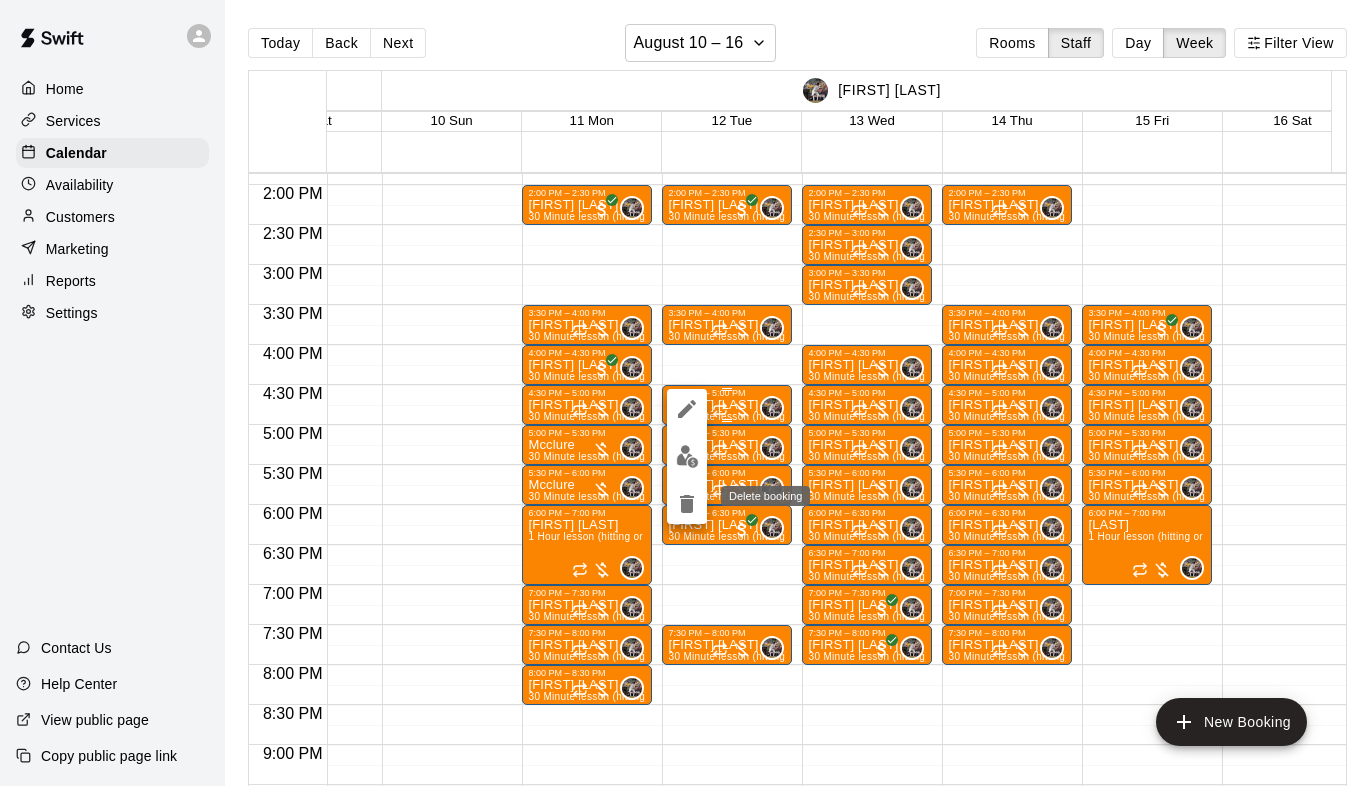 click 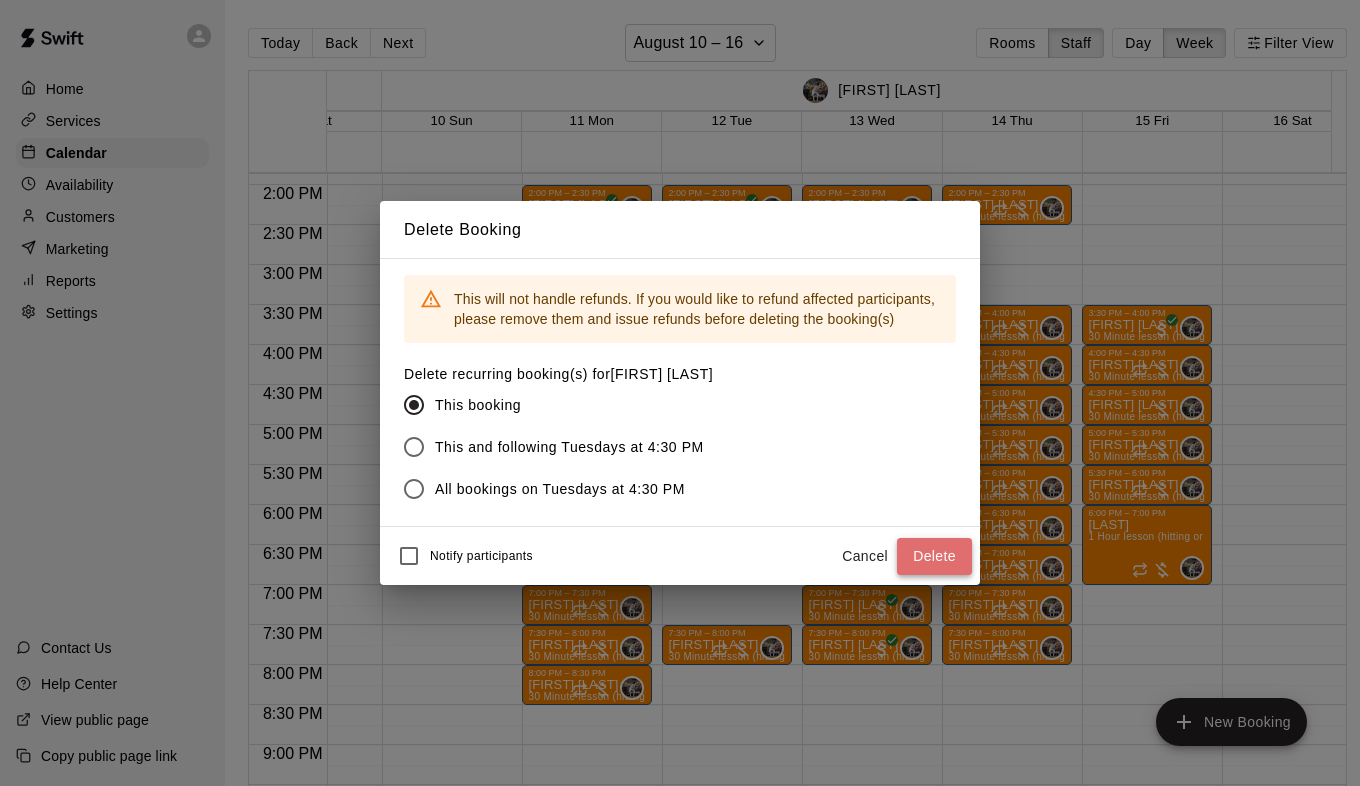 click on "Delete" at bounding box center [934, 556] 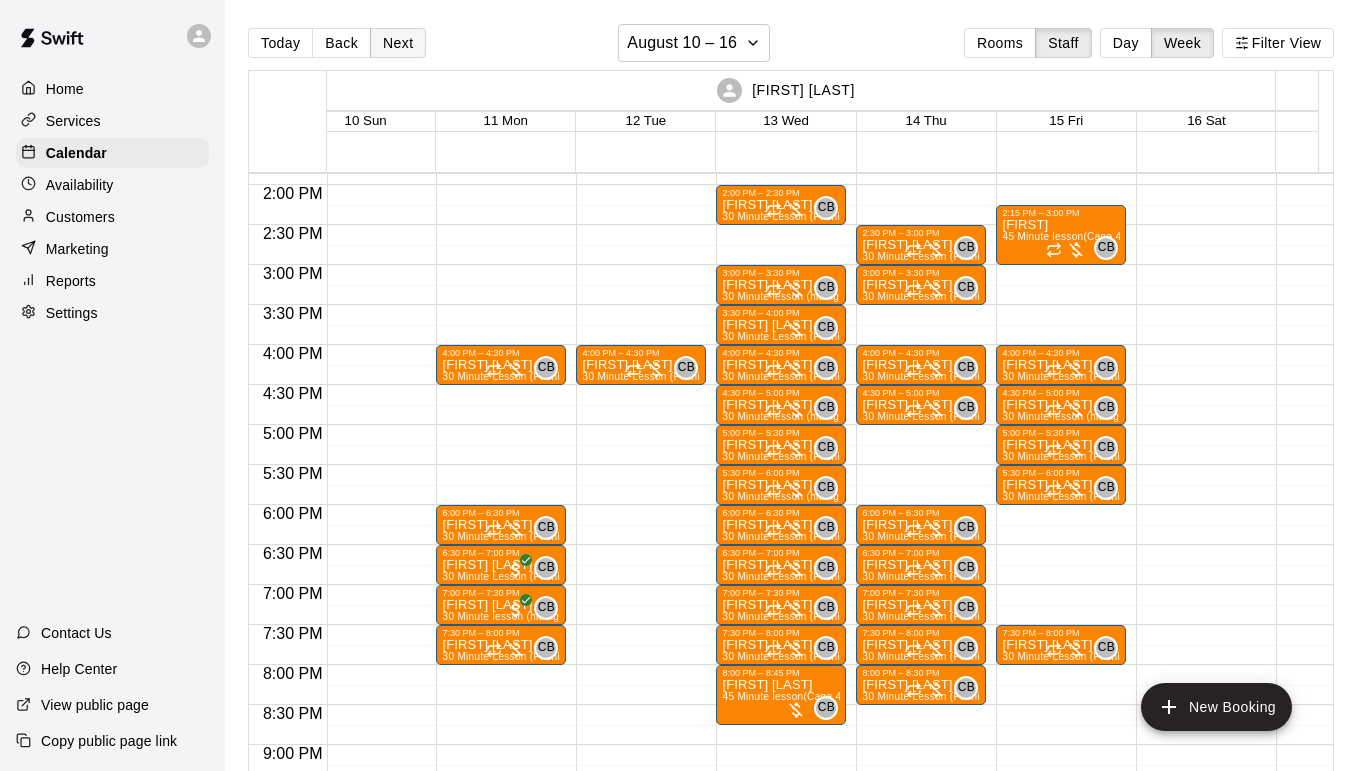 click on "Next" at bounding box center (398, 43) 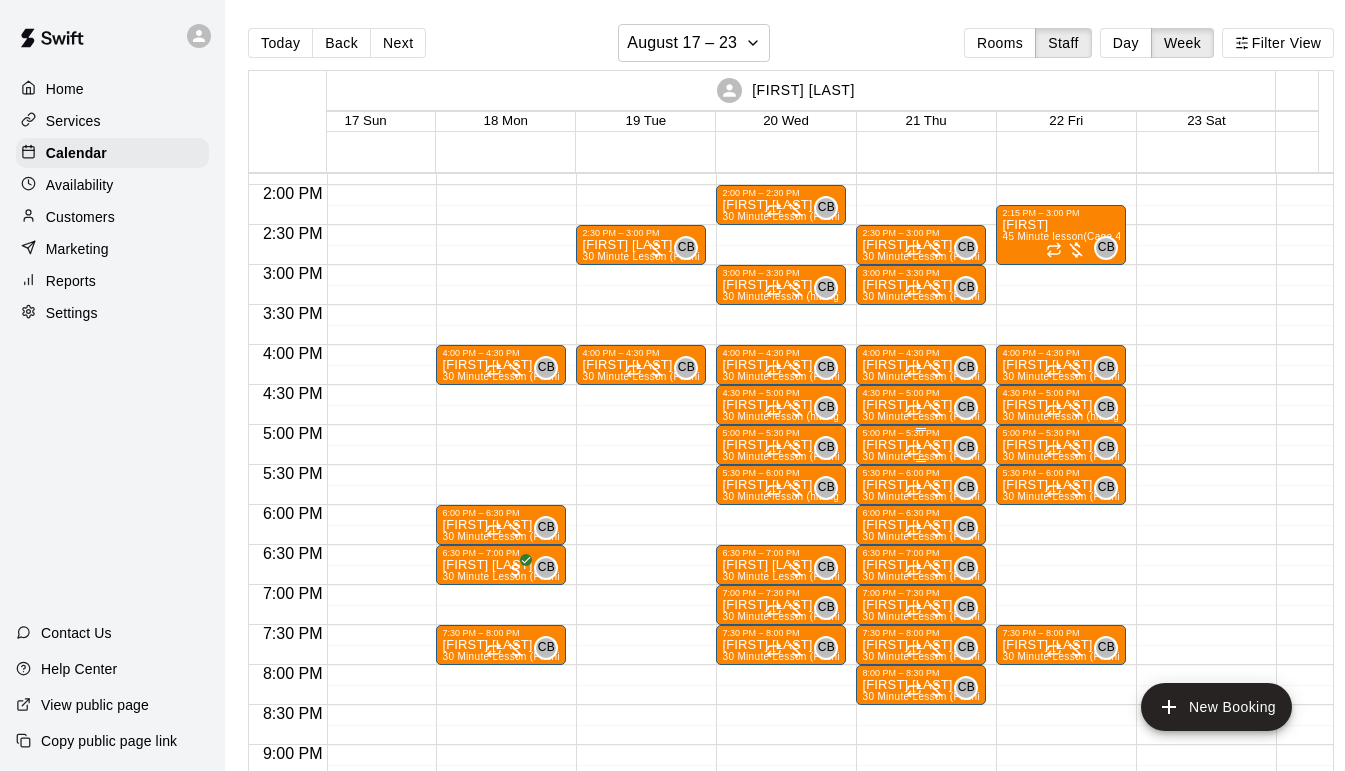 click on "[FIRST] [LAST]" at bounding box center [921, 445] 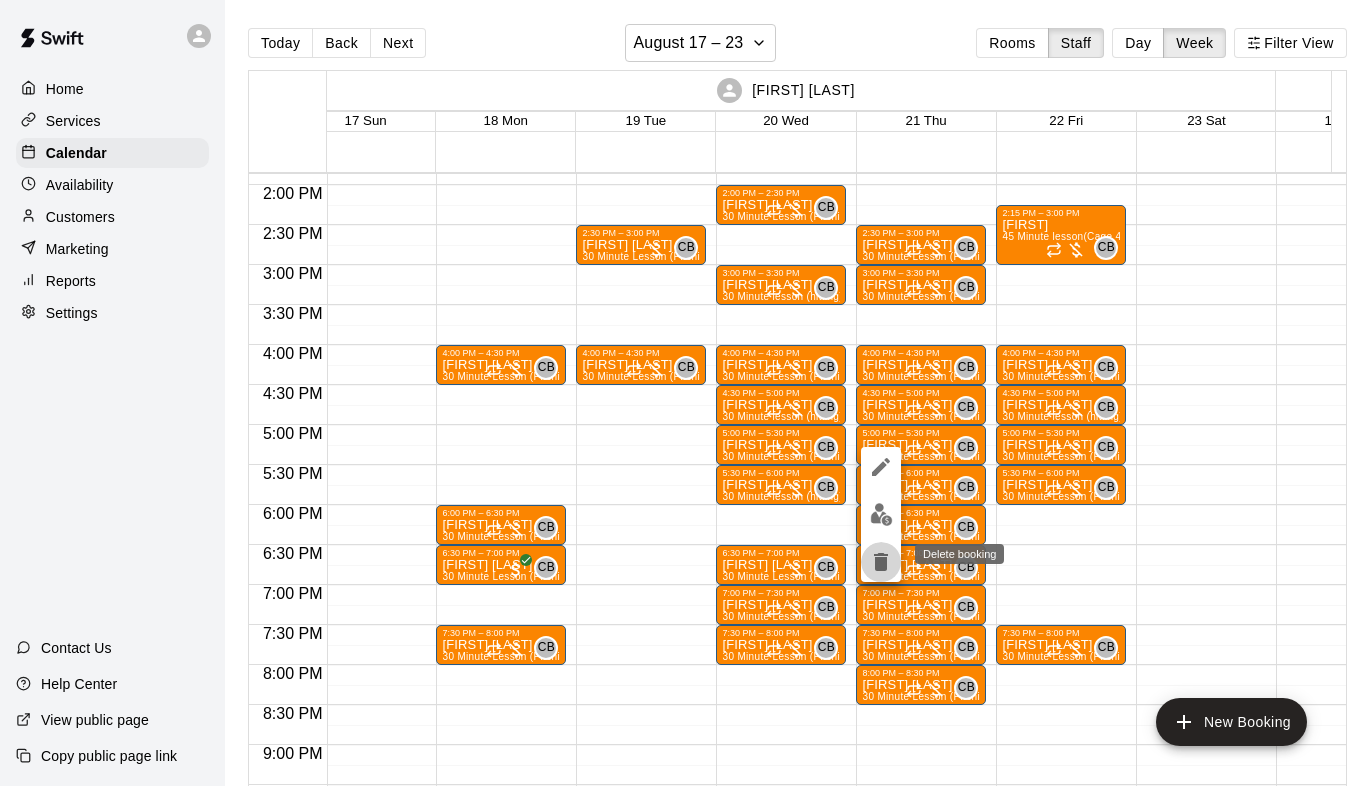 click 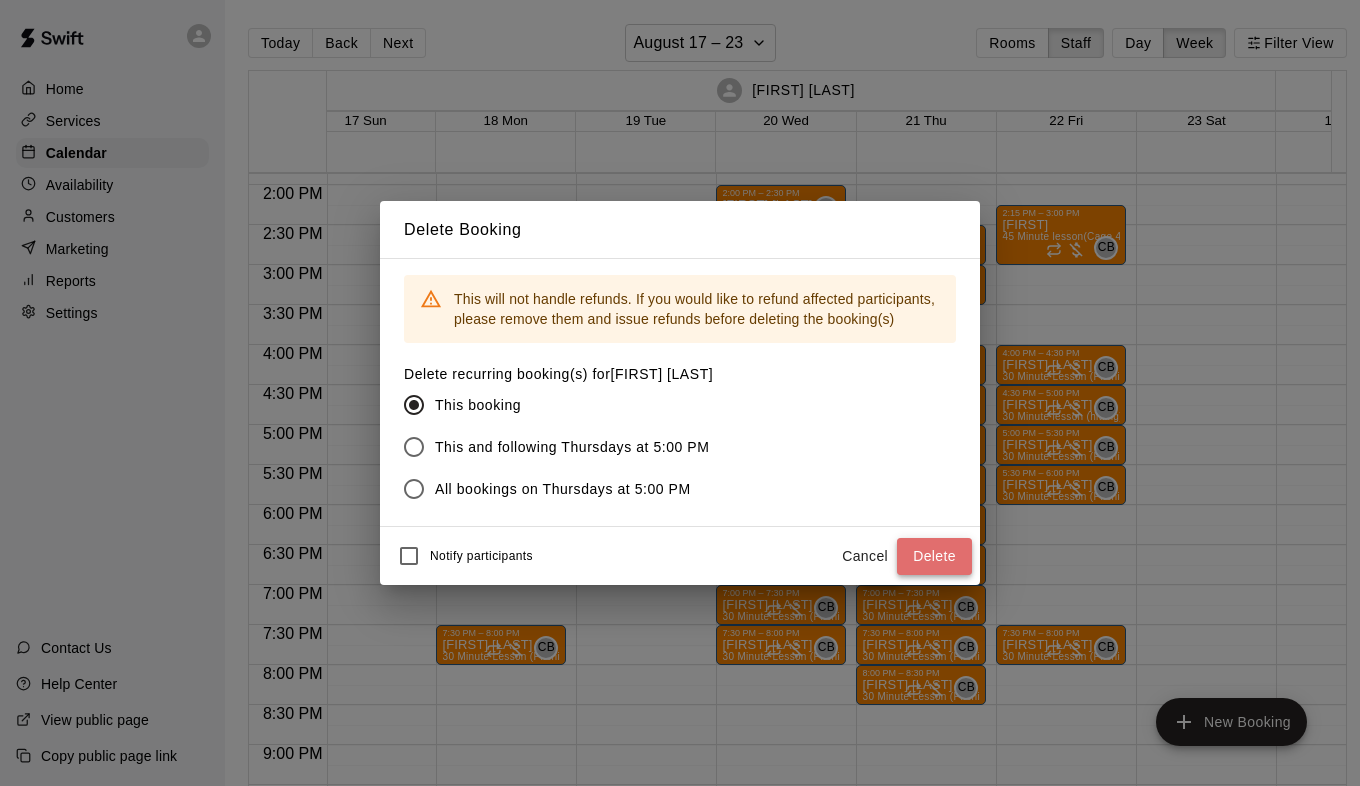 click on "Delete" at bounding box center [934, 556] 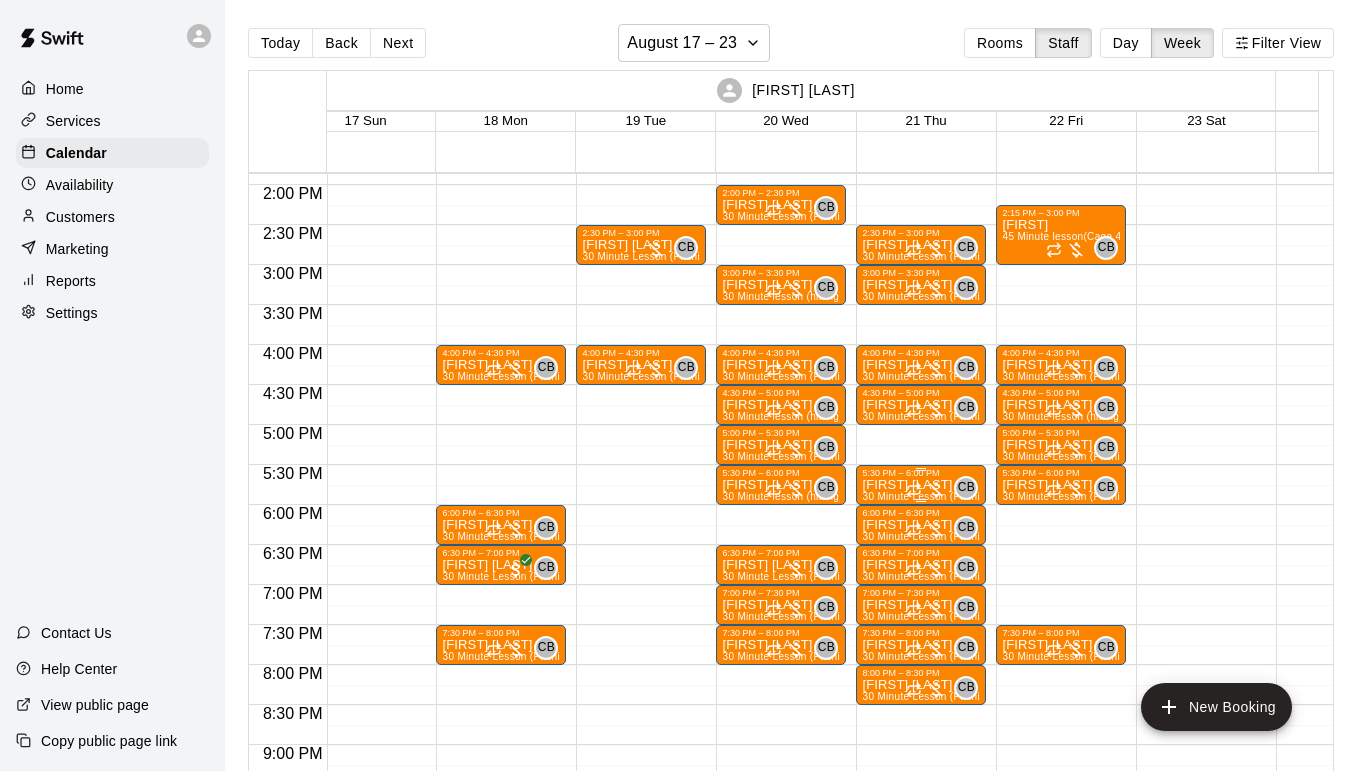 click on "[FIRST] [LAST] 30 Minute Lesson (Pitching) (Cage 4 ([FIRST] [LAST]))" at bounding box center (921, 863) 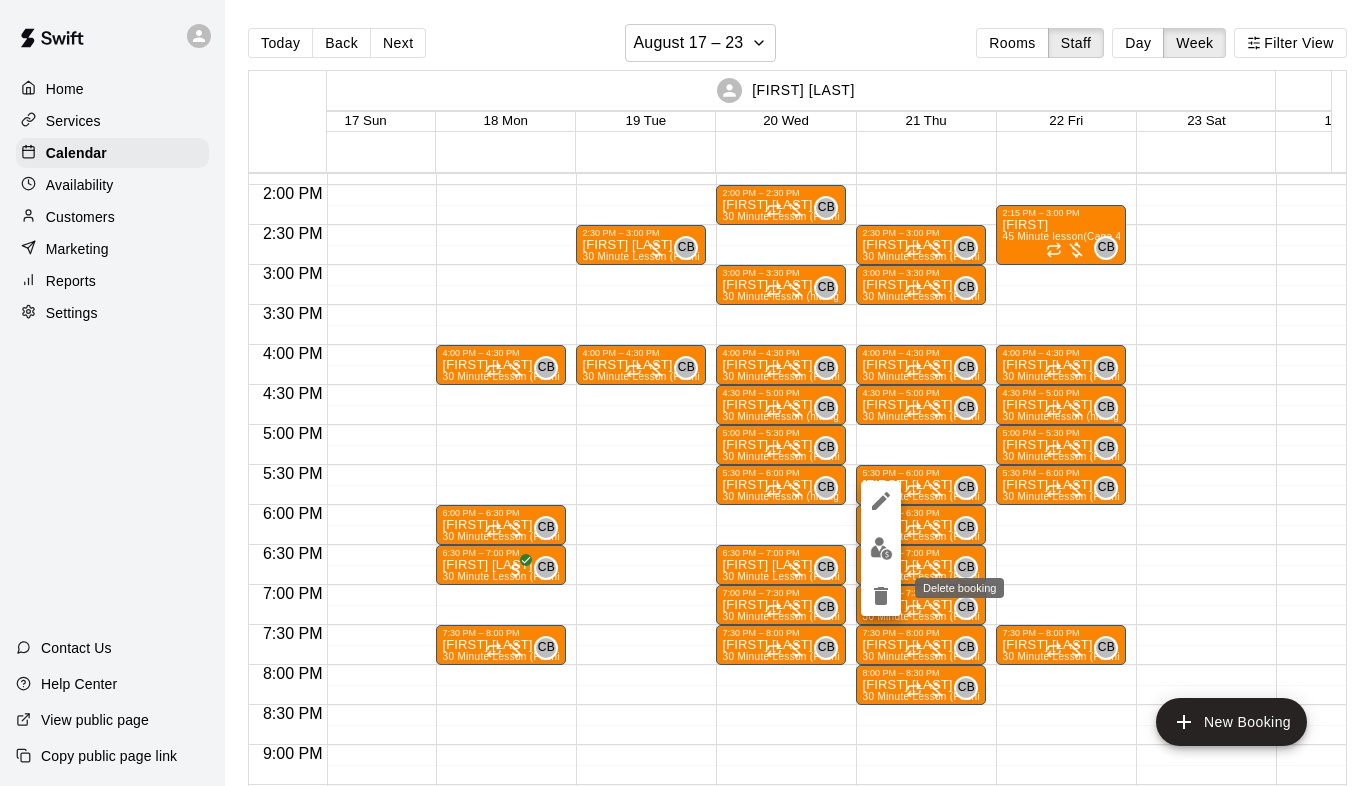 click 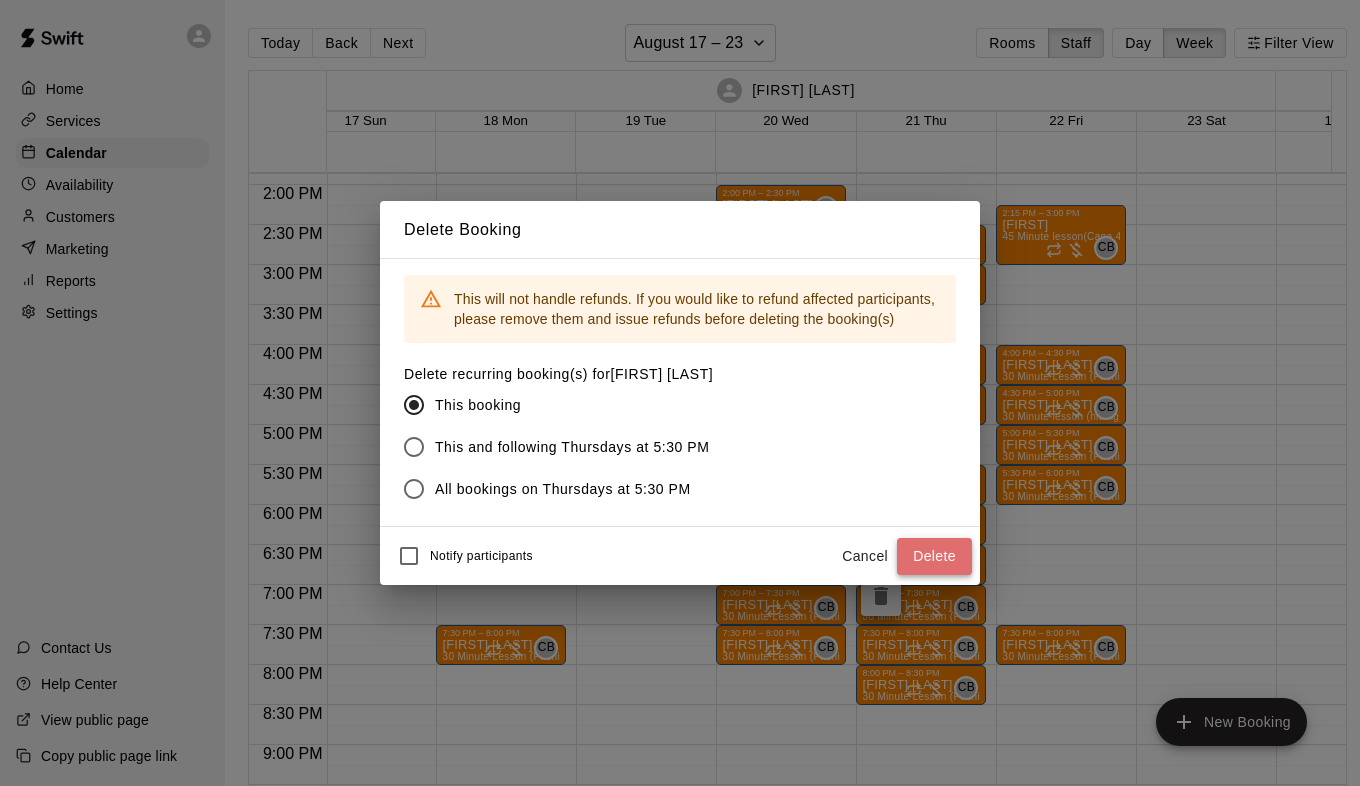 click on "Delete" at bounding box center (934, 556) 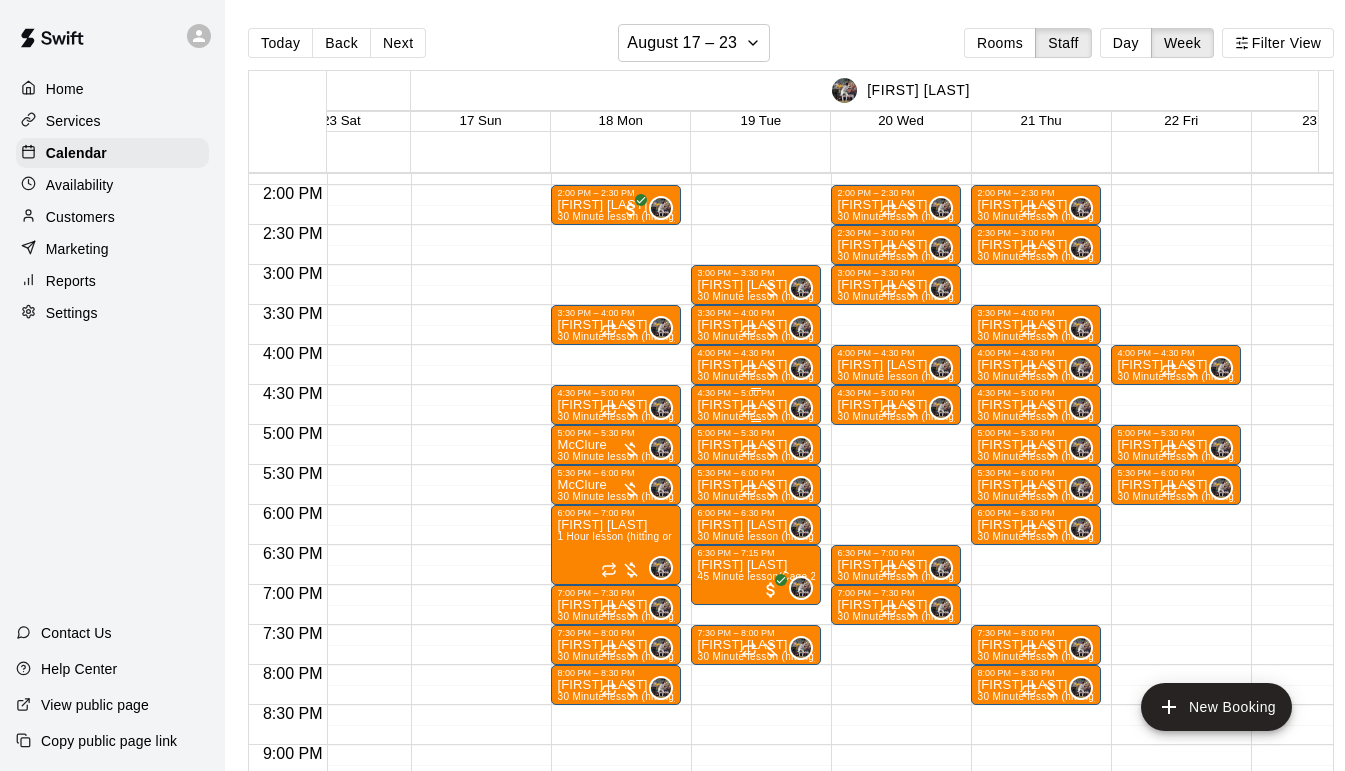 click on "[FIRST] [LAST]" at bounding box center (756, 405) 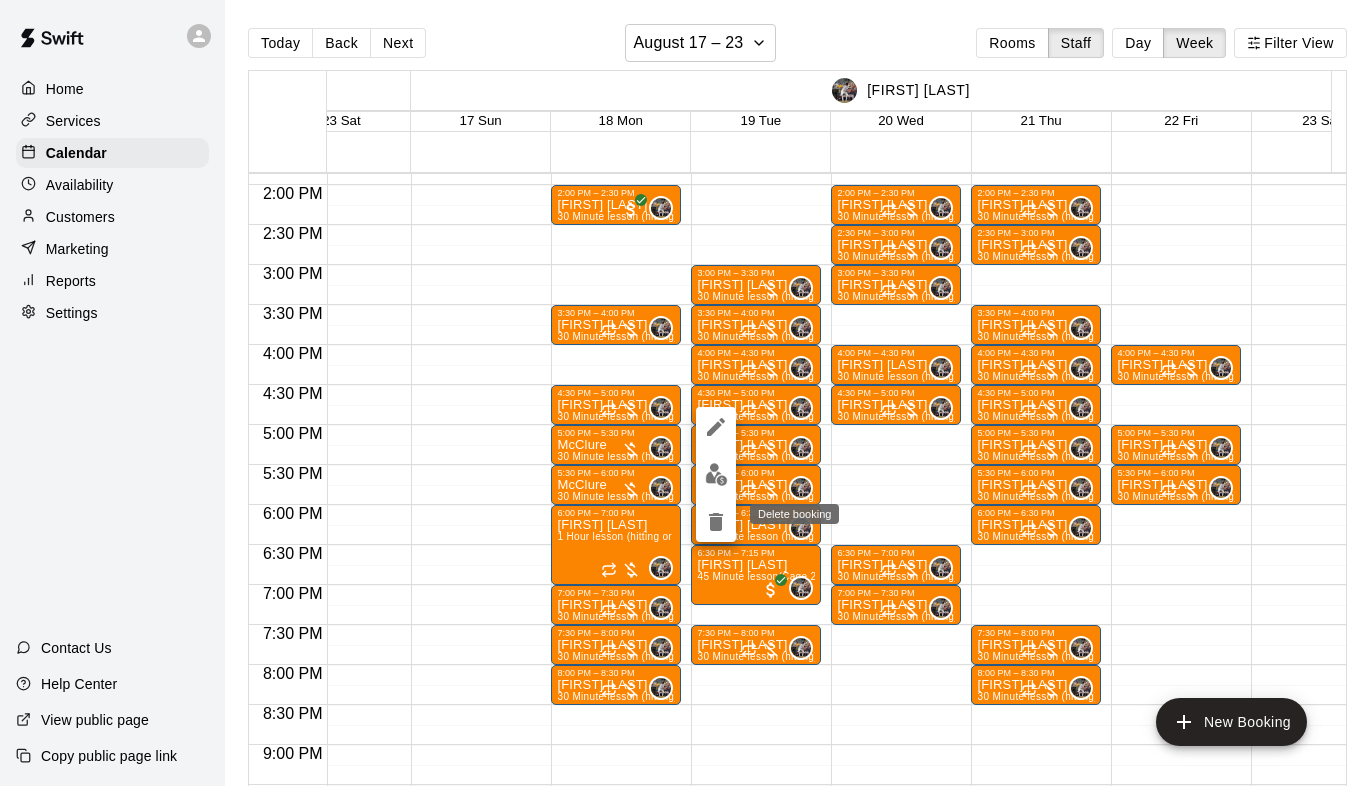 click 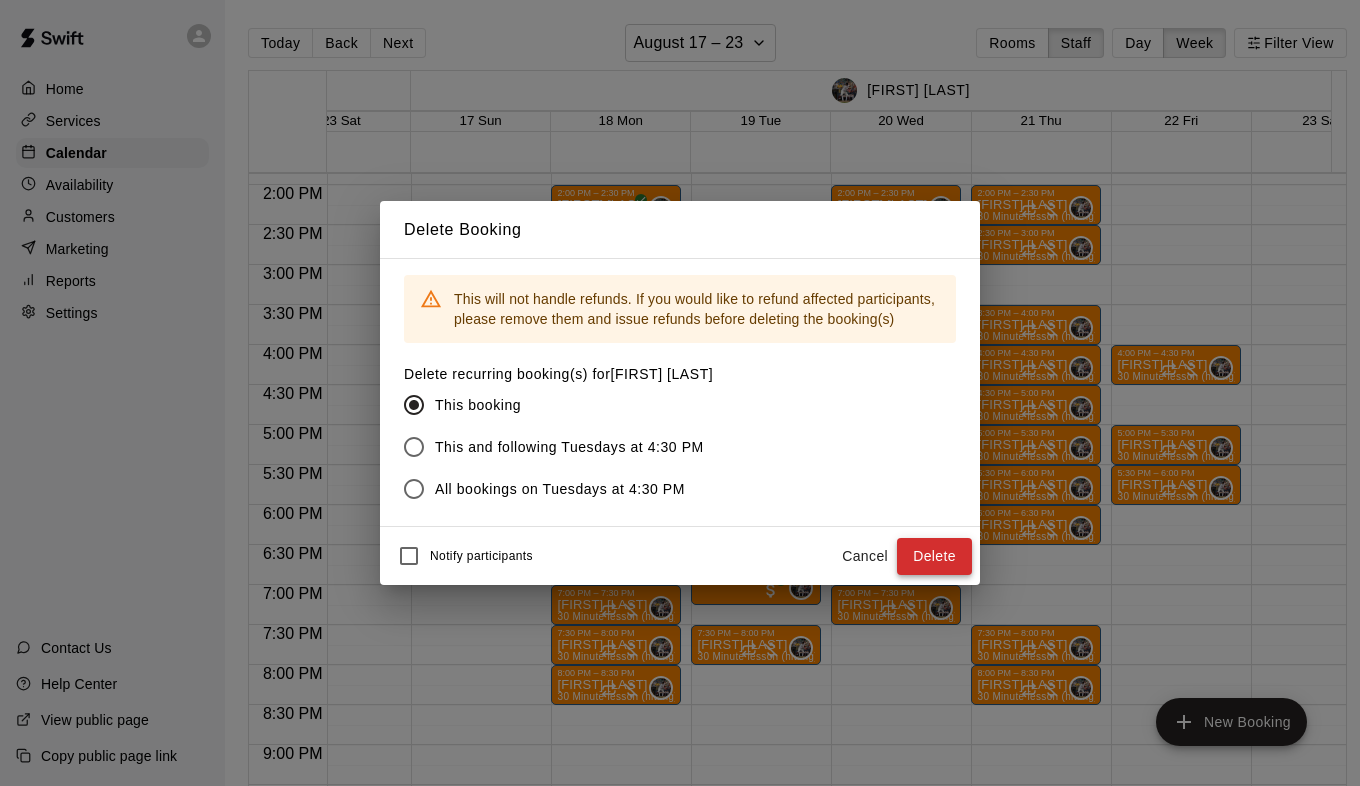 click on "Delete" at bounding box center (934, 556) 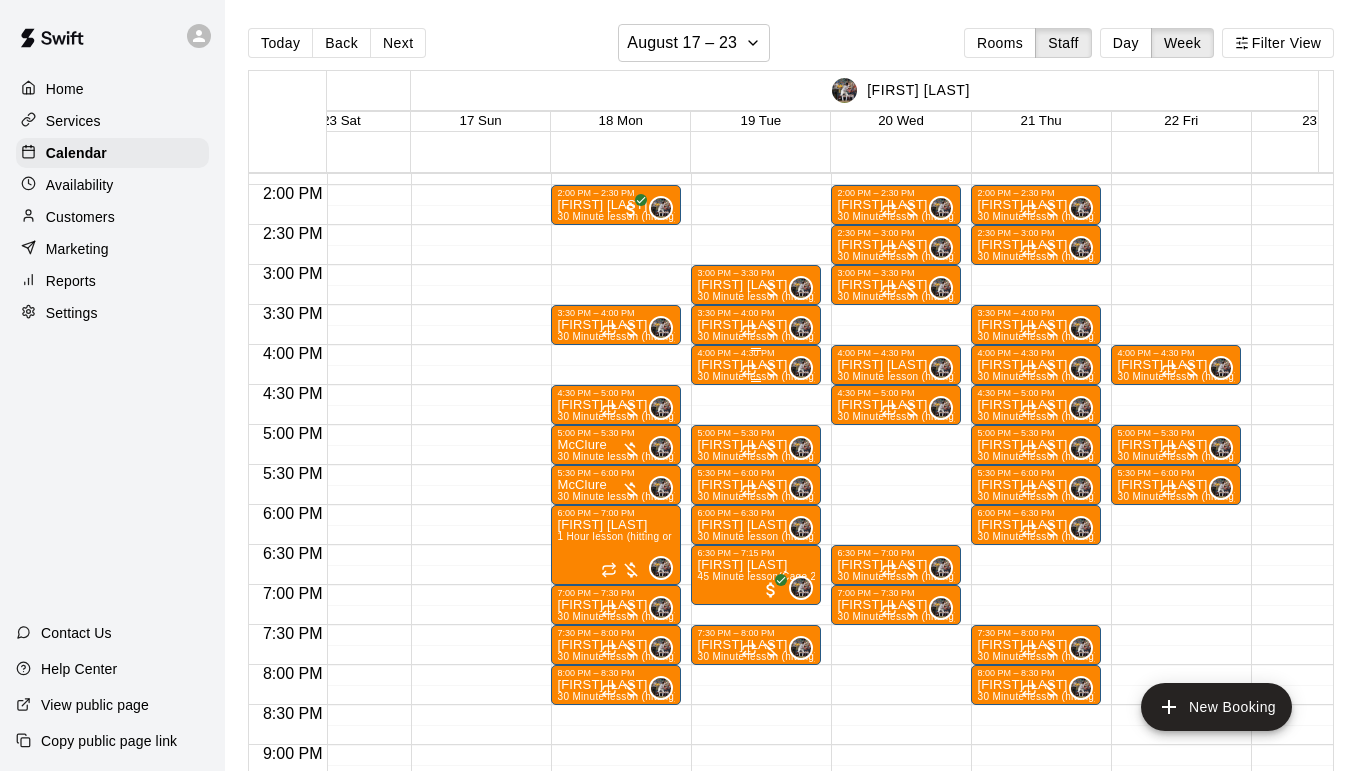 click on "30 Minute lesson (hitting) (Cage 2 ([FIRST] [LAST]))" at bounding box center (819, 376) 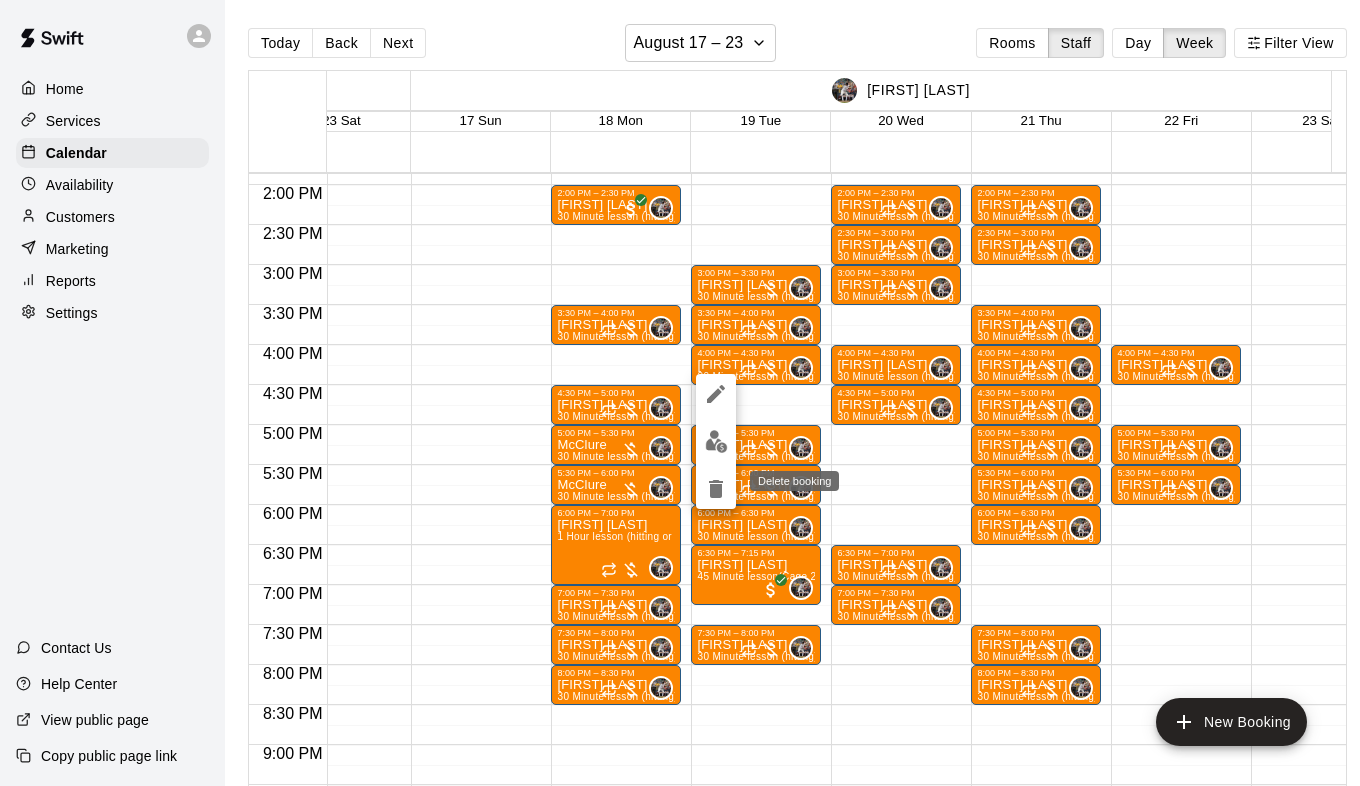 click 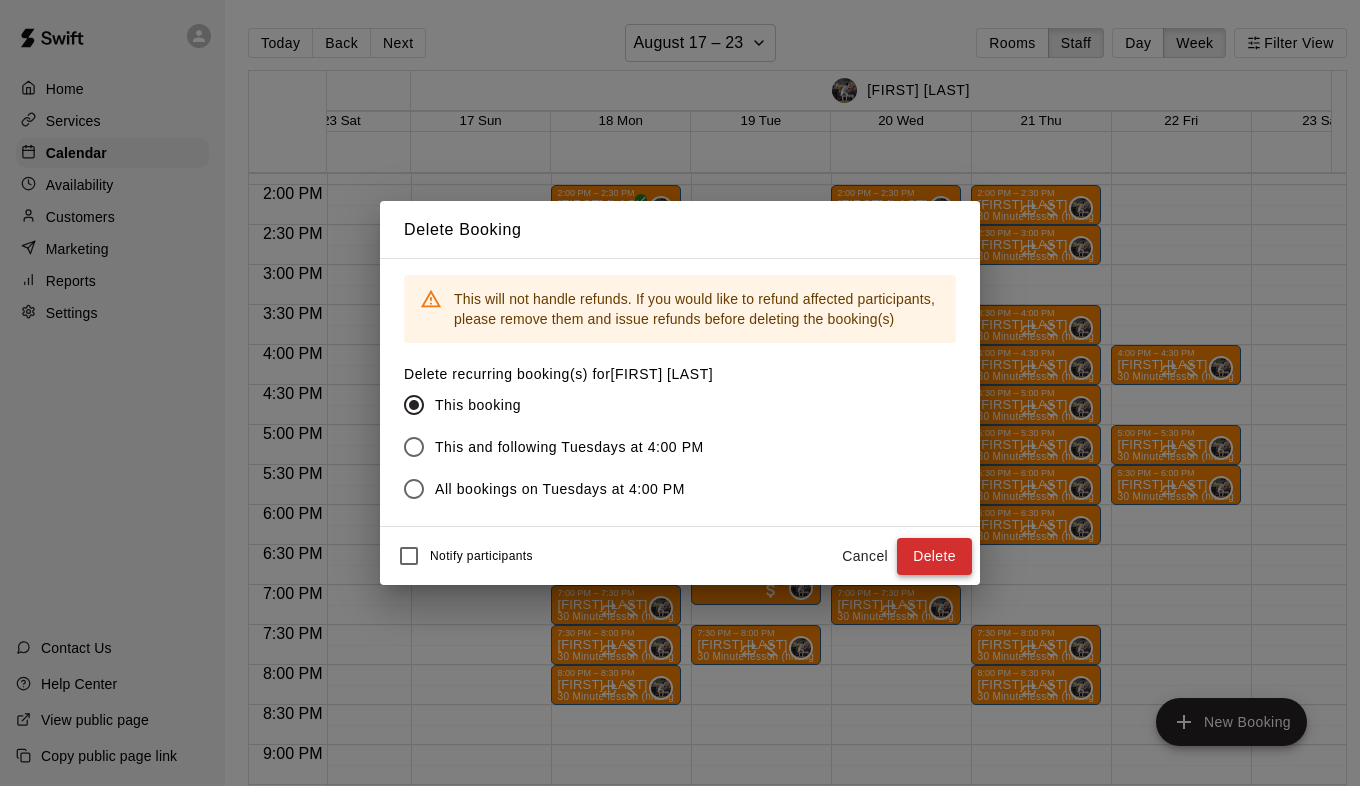 click on "Delete" at bounding box center [934, 556] 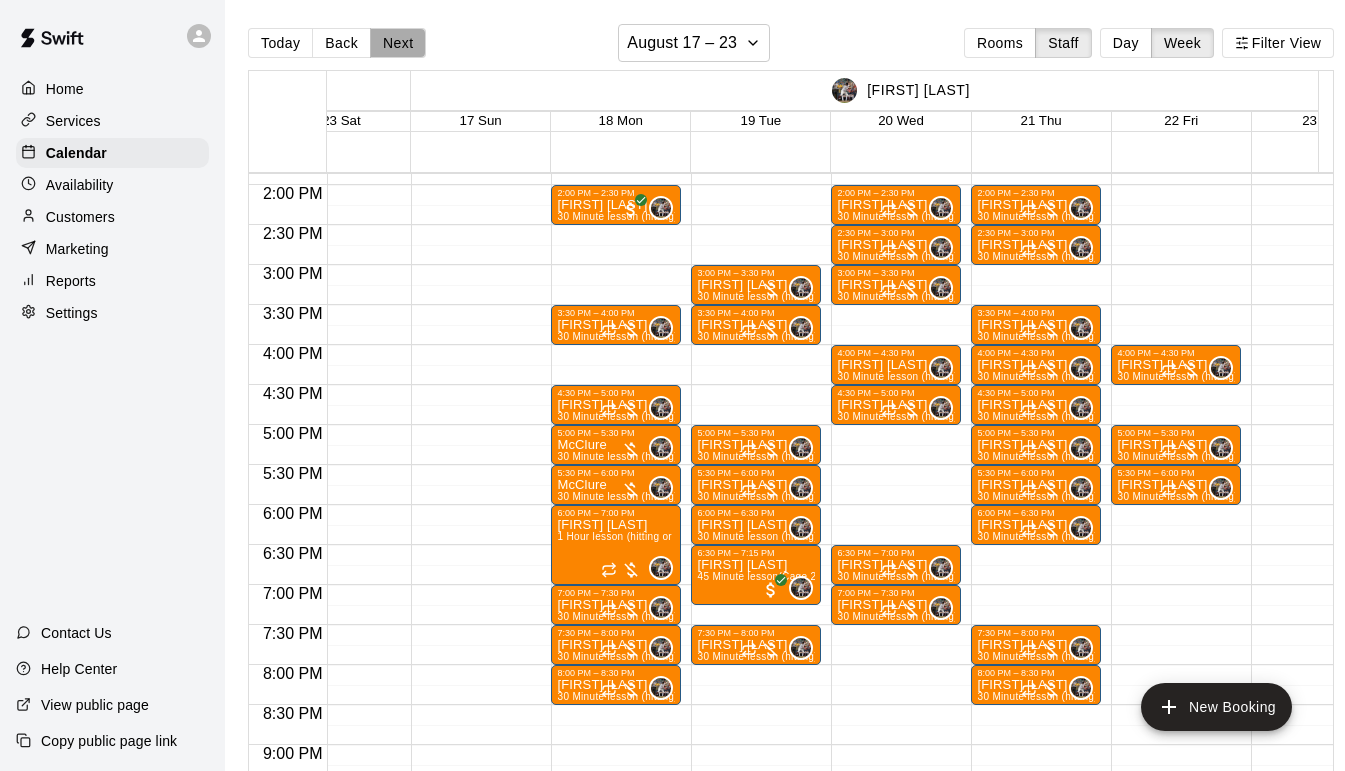 click on "Next" at bounding box center (398, 43) 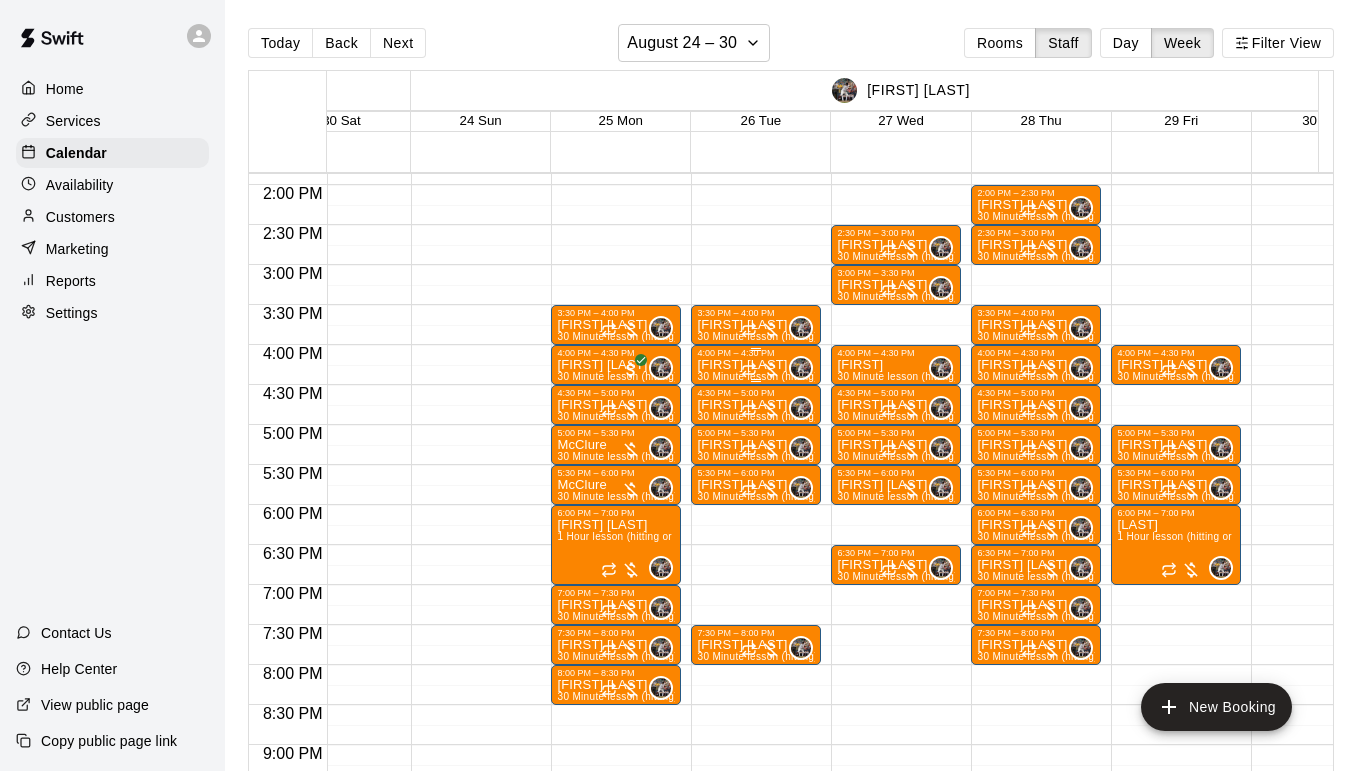 click on "[FIRST] [LAST]" at bounding box center (756, 365) 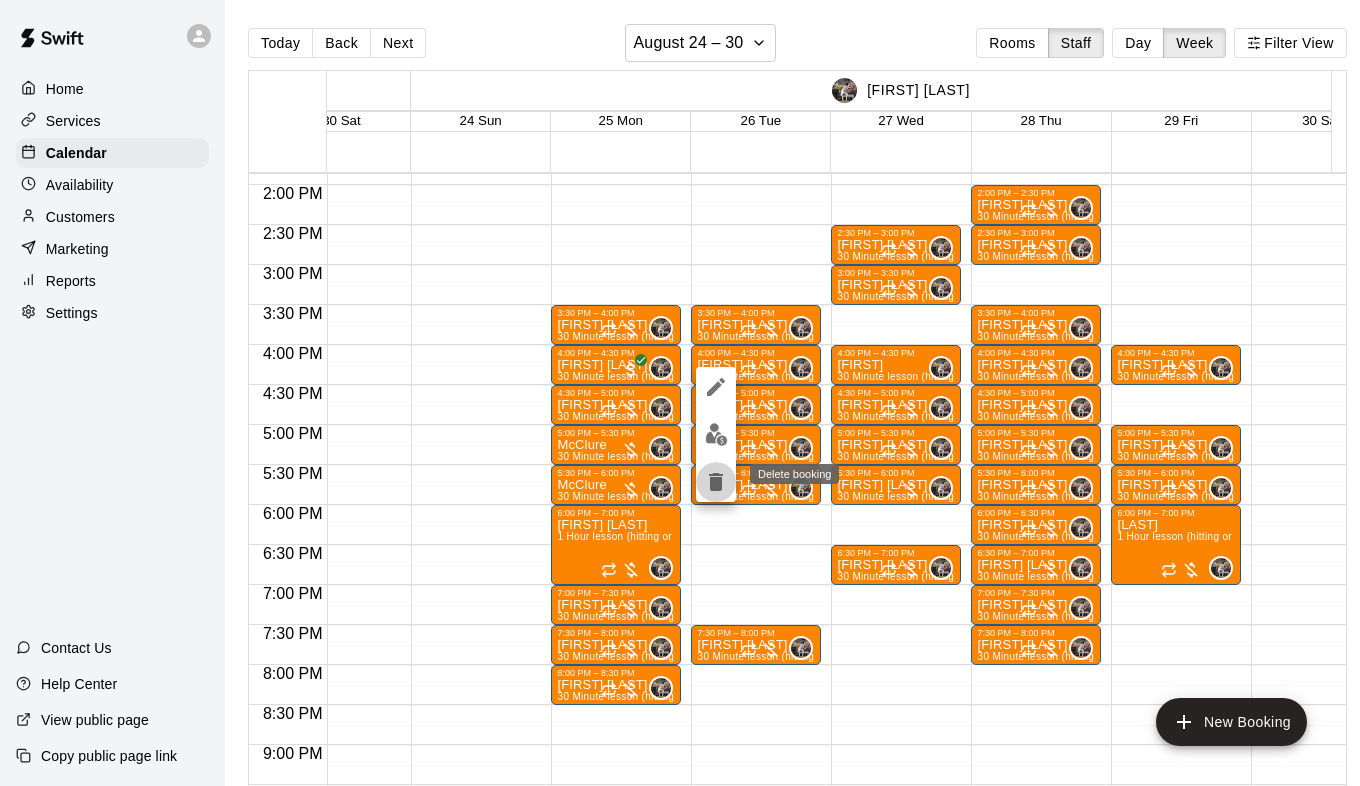 click 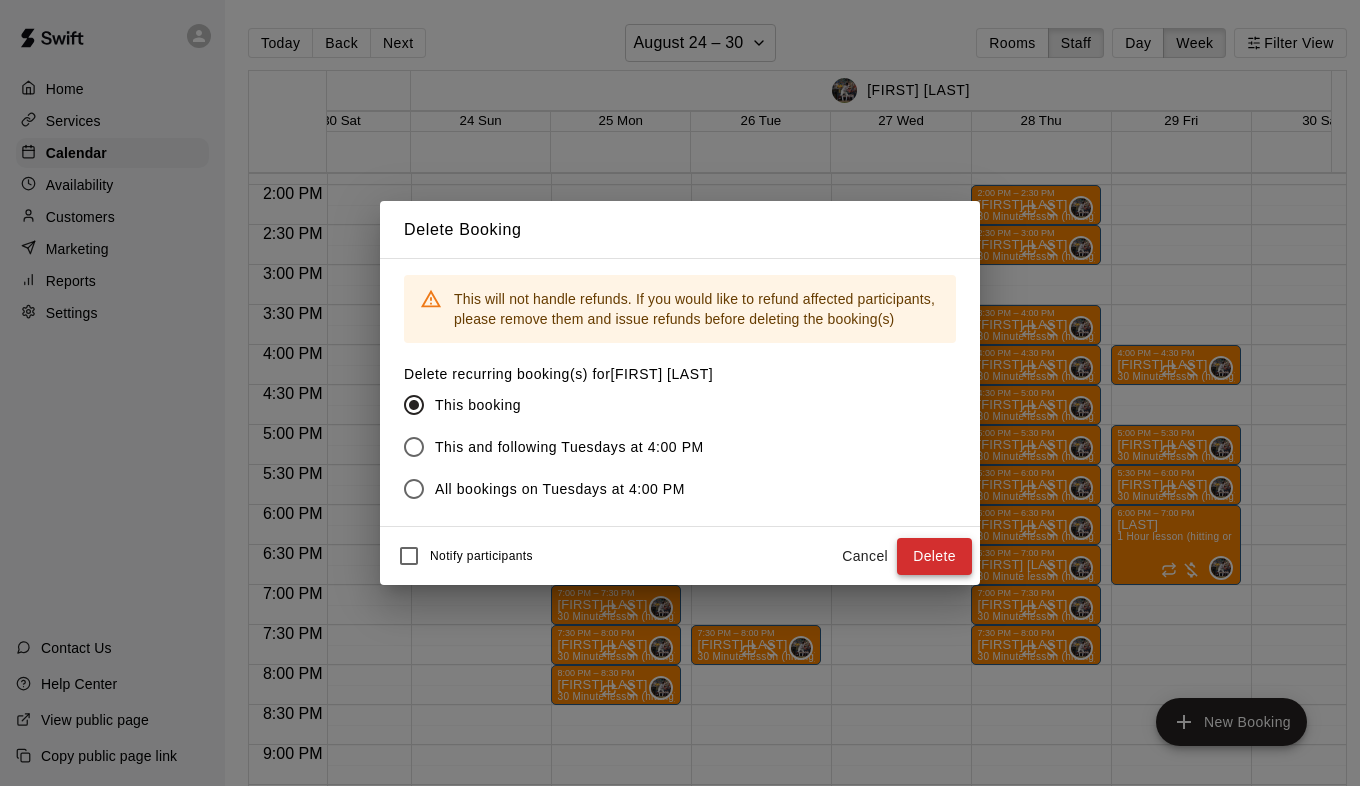 click on "Delete" at bounding box center [934, 556] 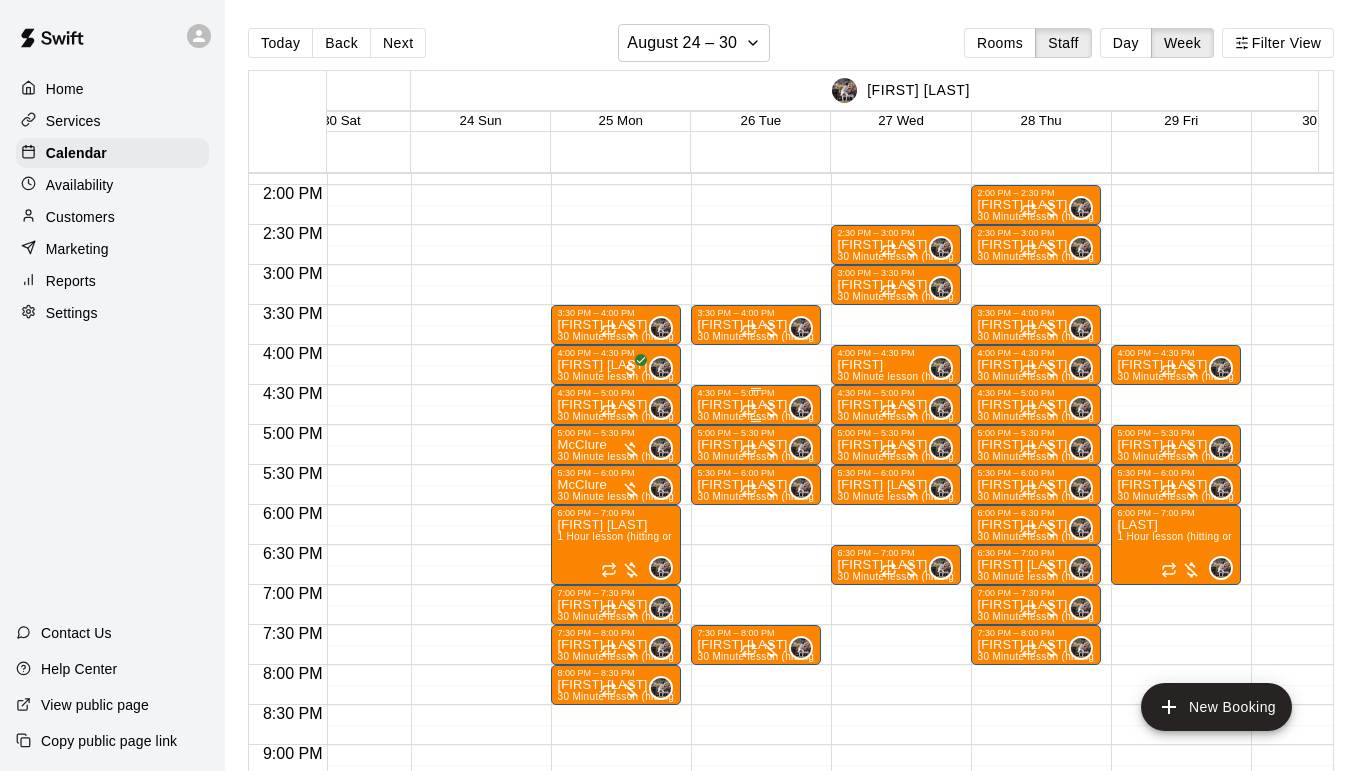 click on "[FIRST] [LAST] 30 Minute lesson (hitting) (Cage 2 ([FIRST] [LAST]))" at bounding box center (756, 783) 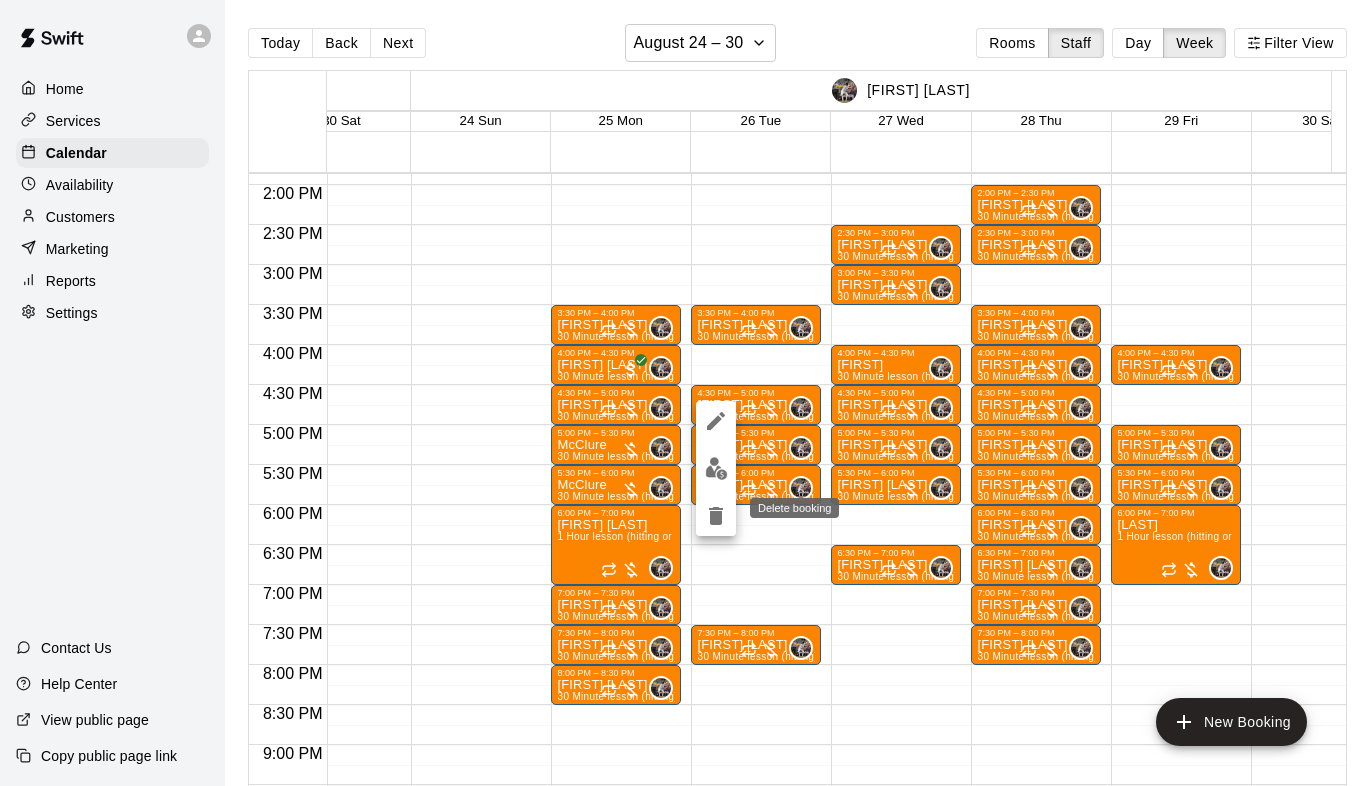 click 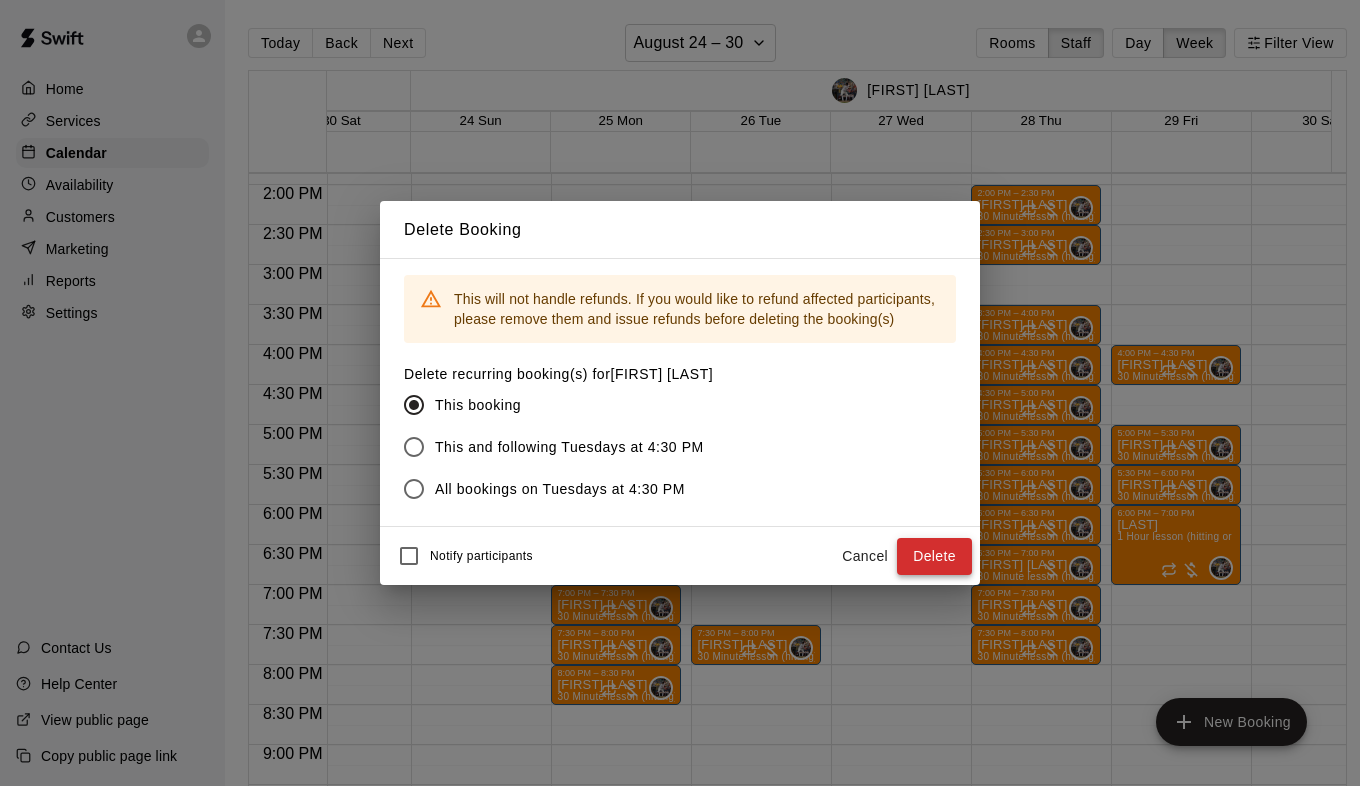 click on "Delete" at bounding box center [934, 556] 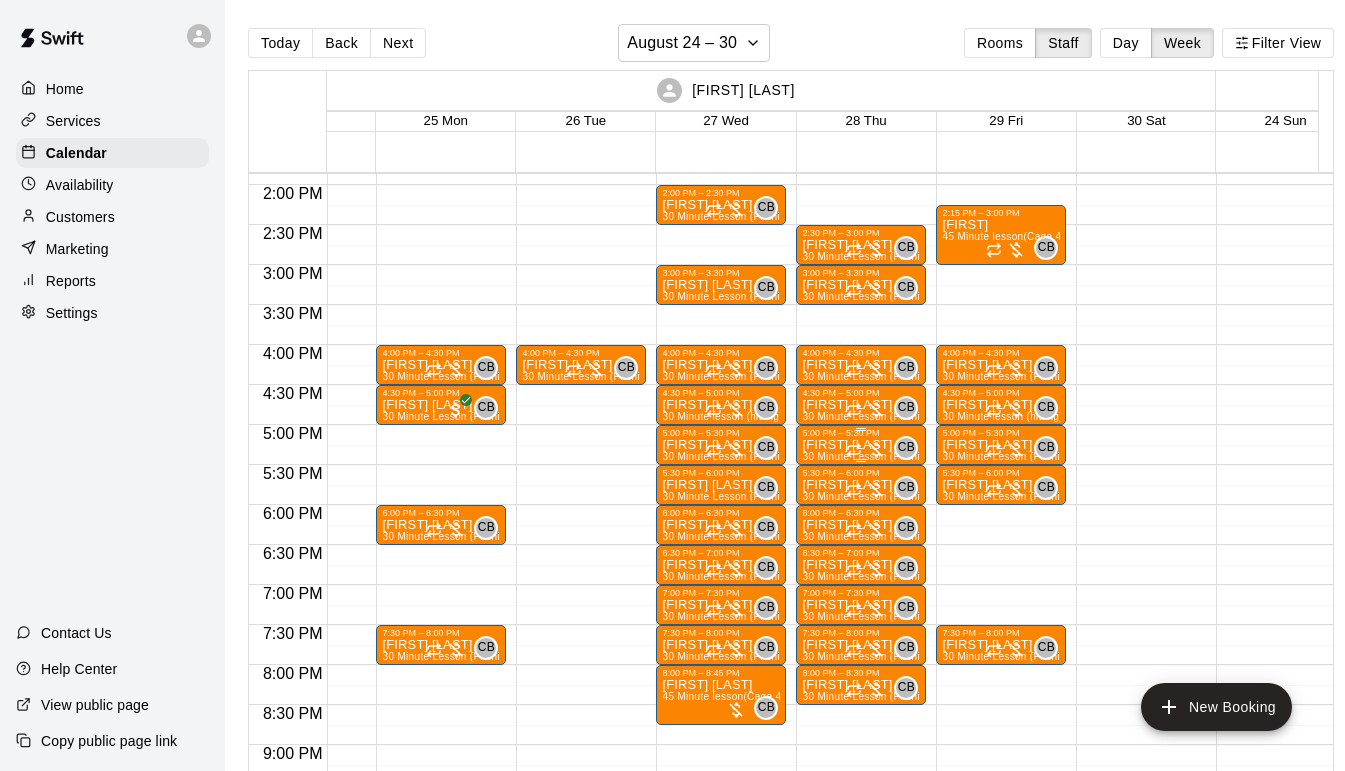 click on "[FIRST] [LAST]" at bounding box center (861, 445) 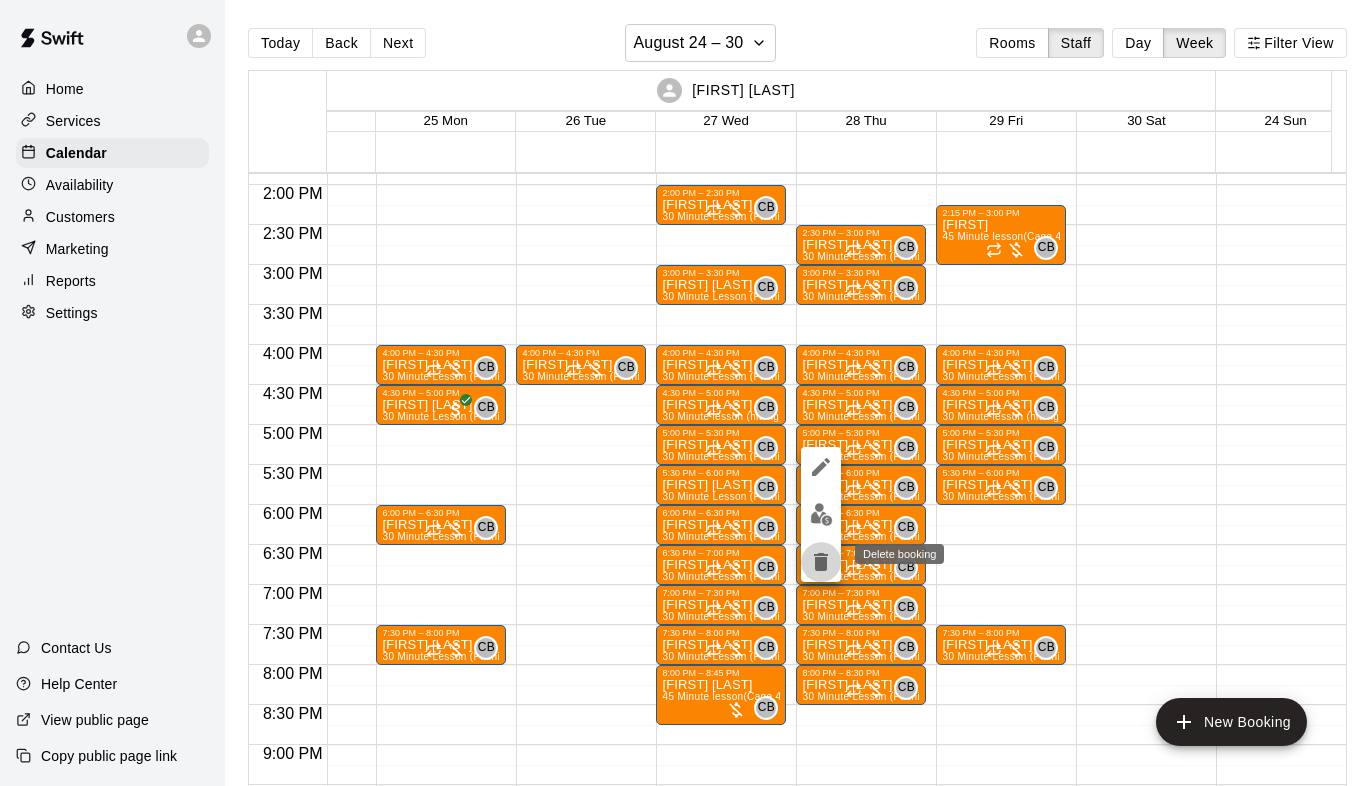 click 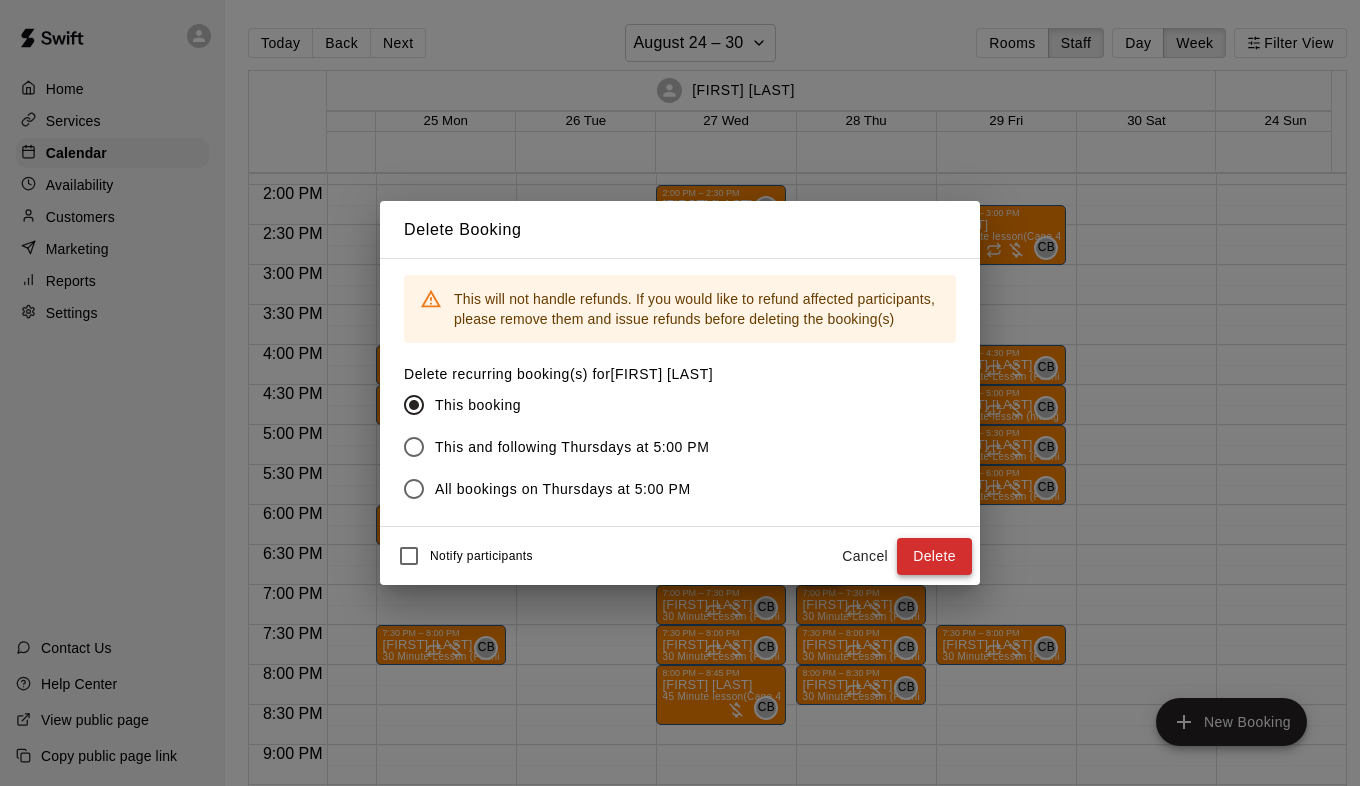 click on "Delete" at bounding box center [934, 556] 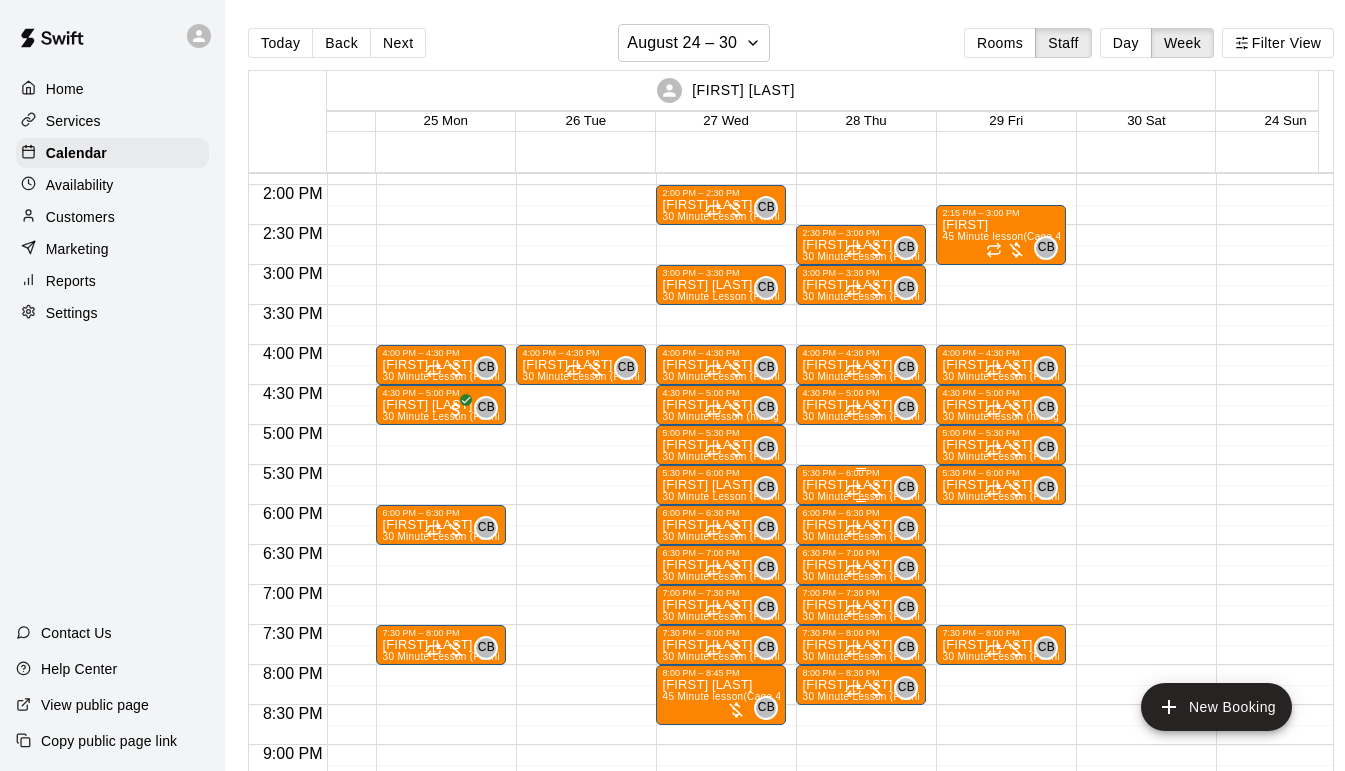 click on "[FIRST] [LAST]" at bounding box center [861, 485] 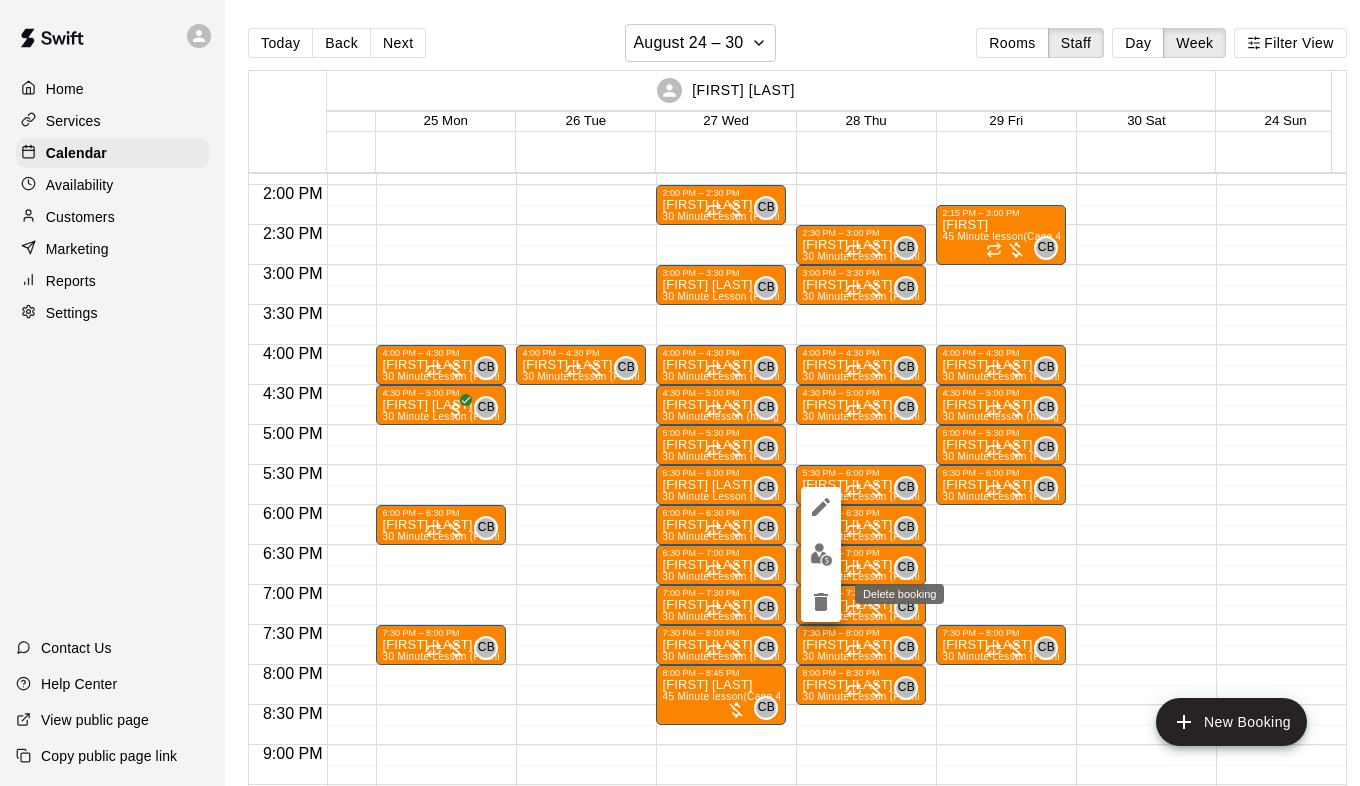click 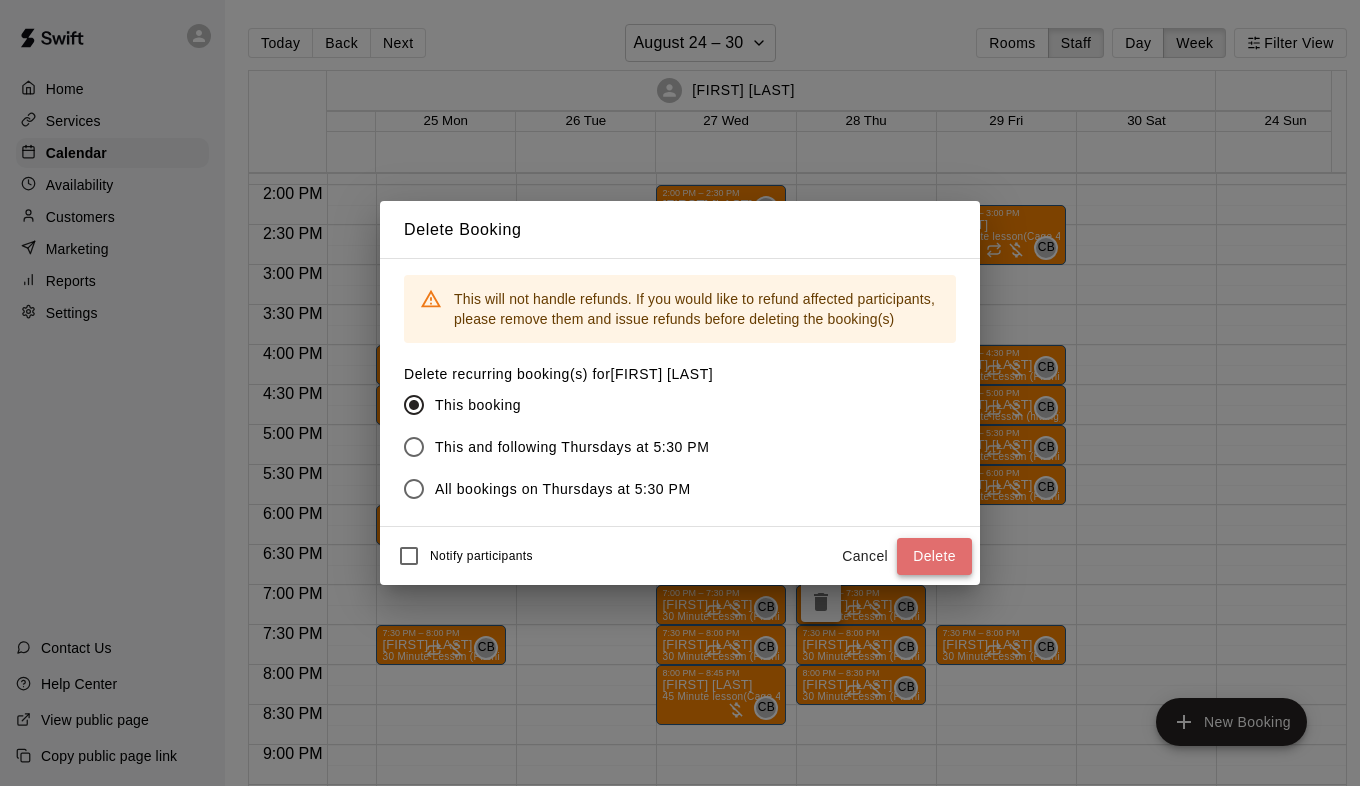 click on "Delete" at bounding box center (934, 556) 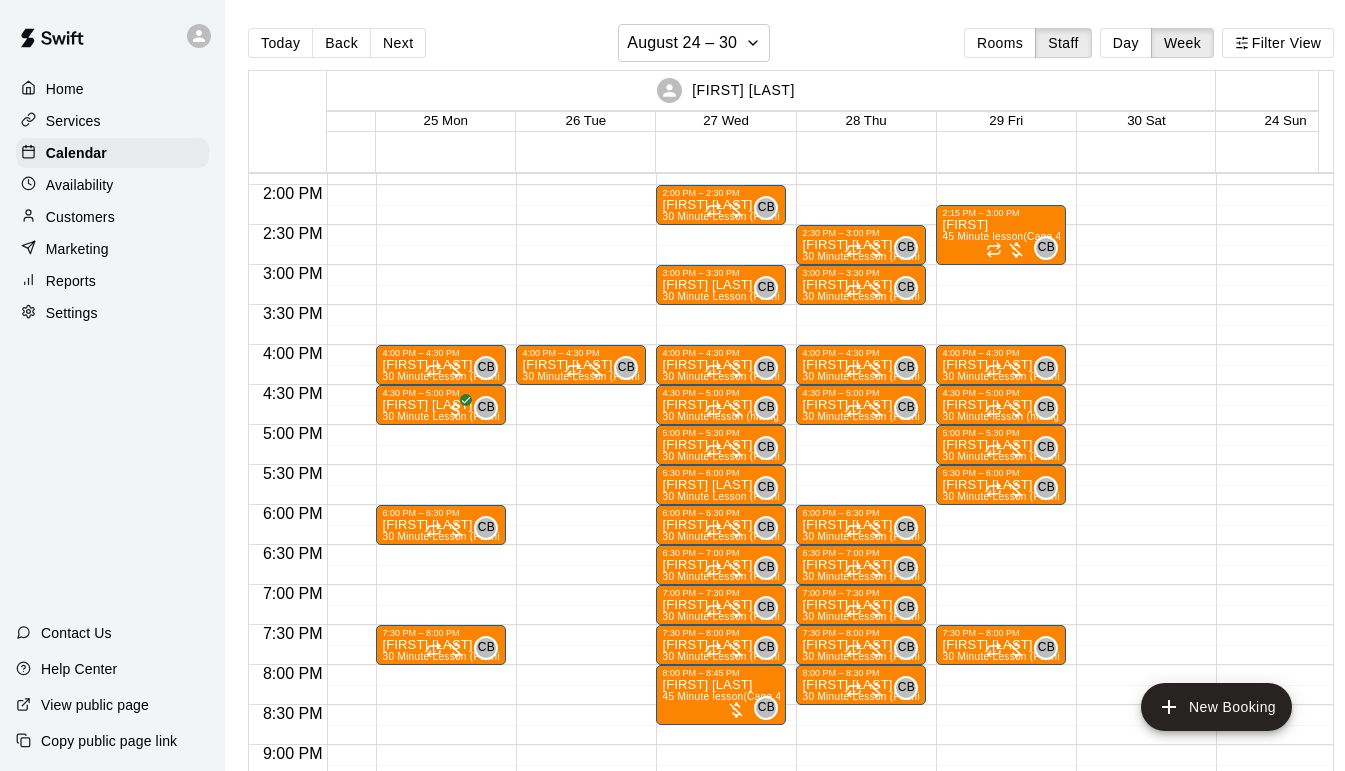 click on "Customers" at bounding box center (80, 217) 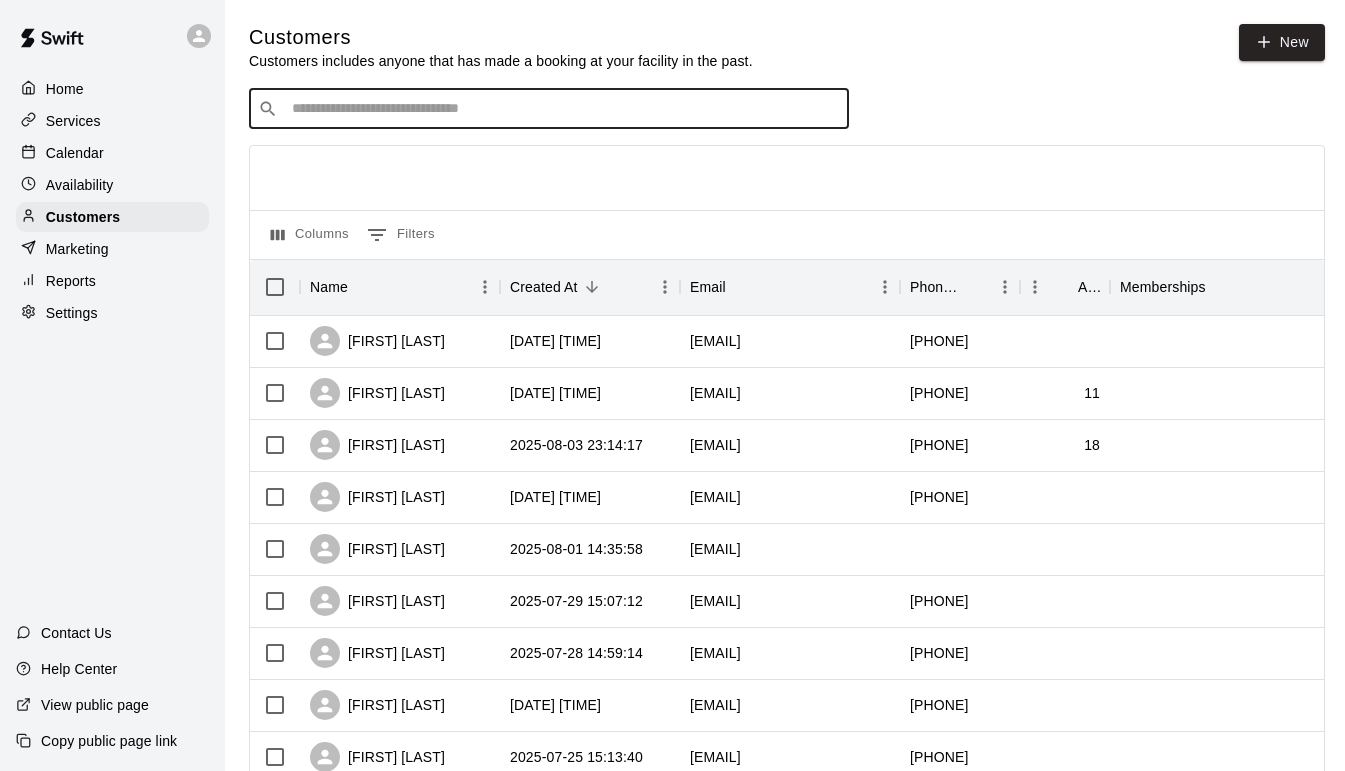 click at bounding box center (563, 109) 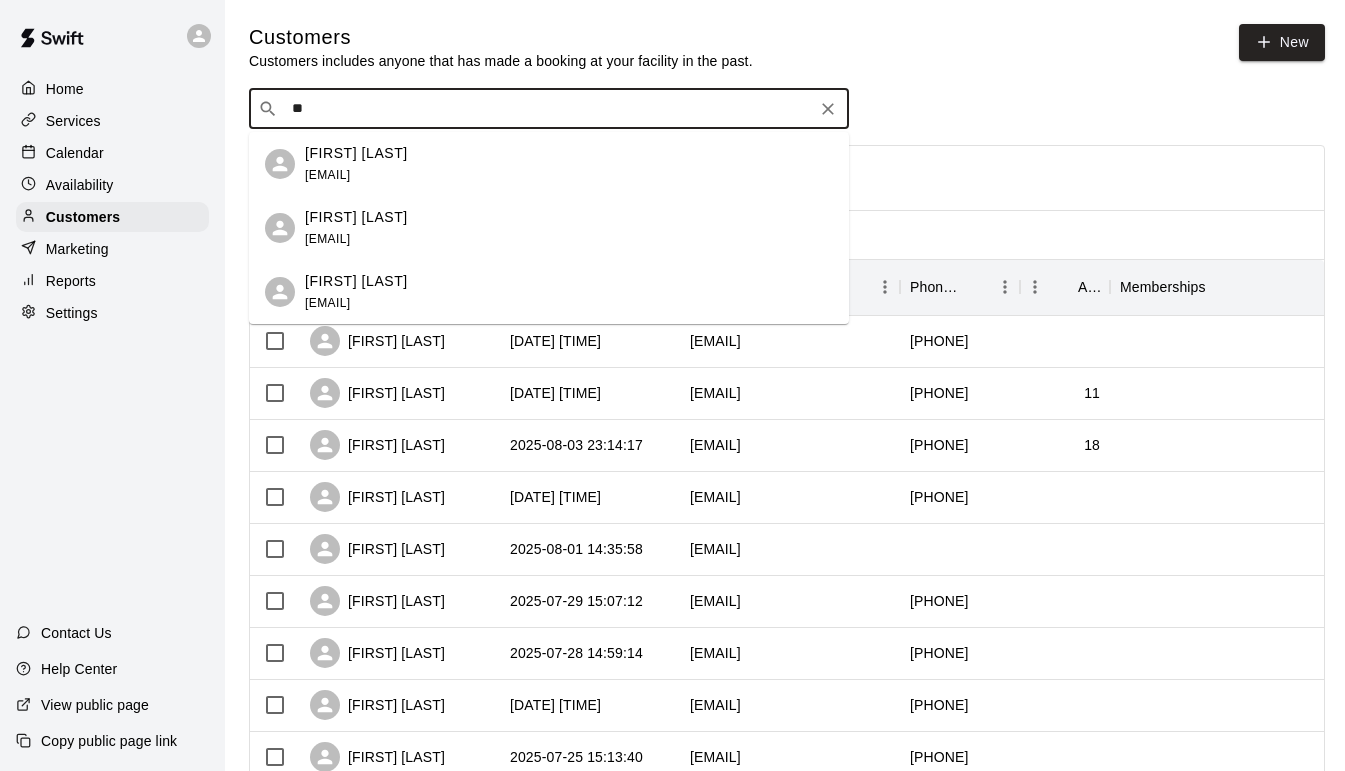 type on "*" 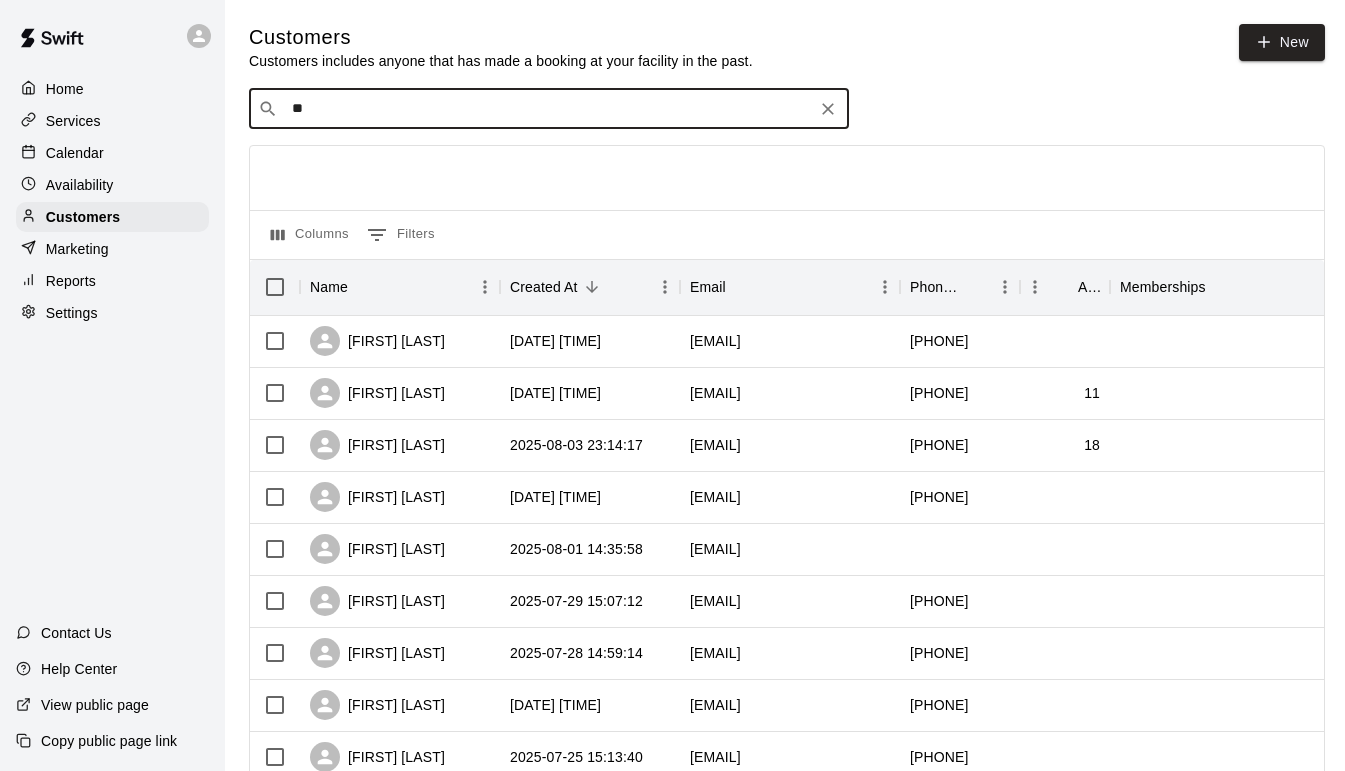 type on "*" 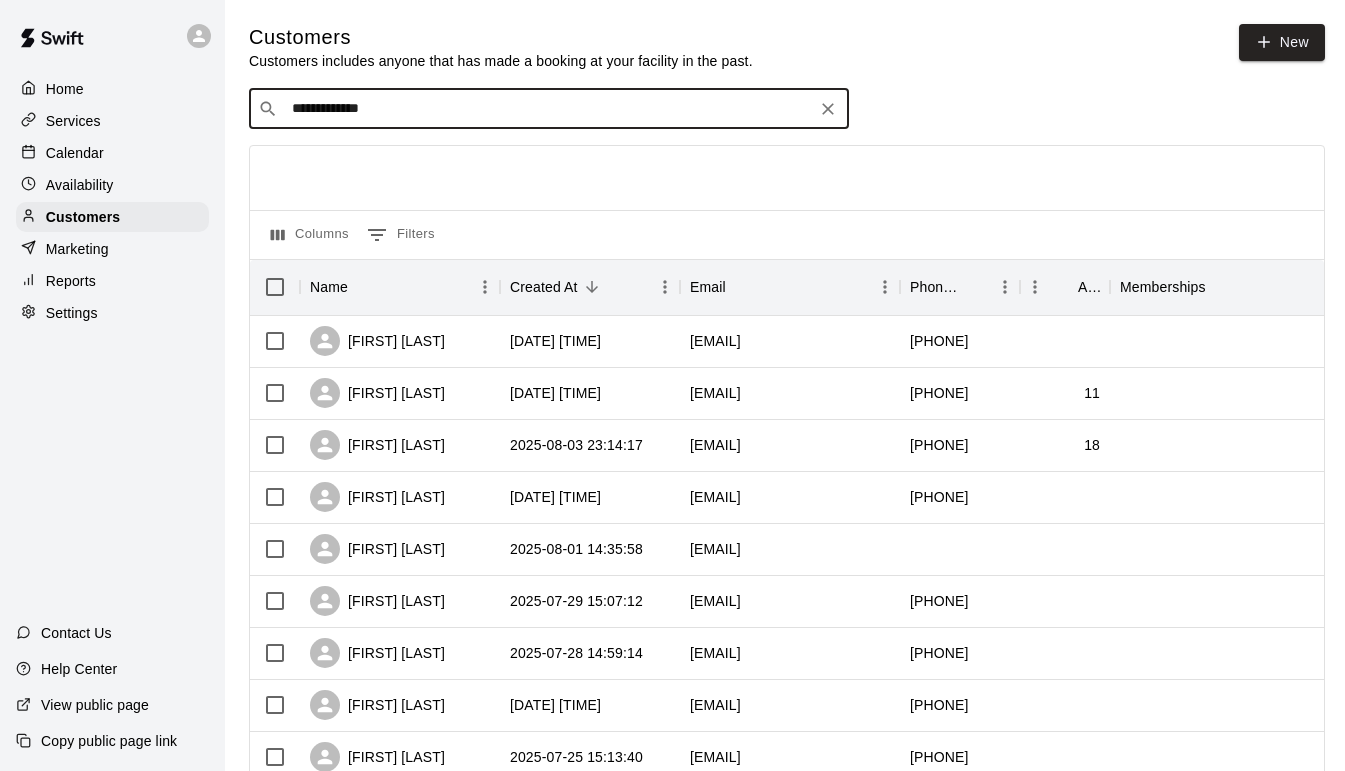 click on "**********" at bounding box center [548, 109] 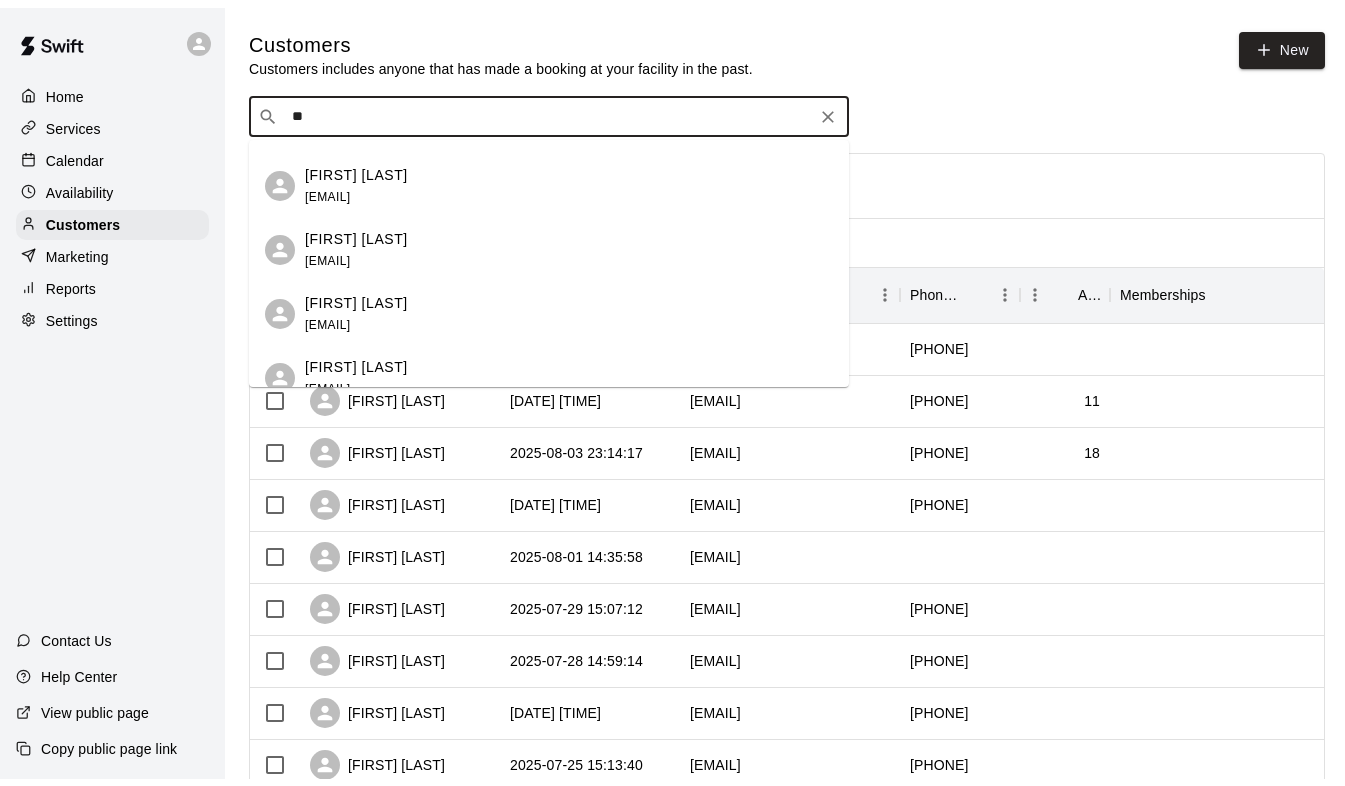 scroll, scrollTop: 0, scrollLeft: 0, axis: both 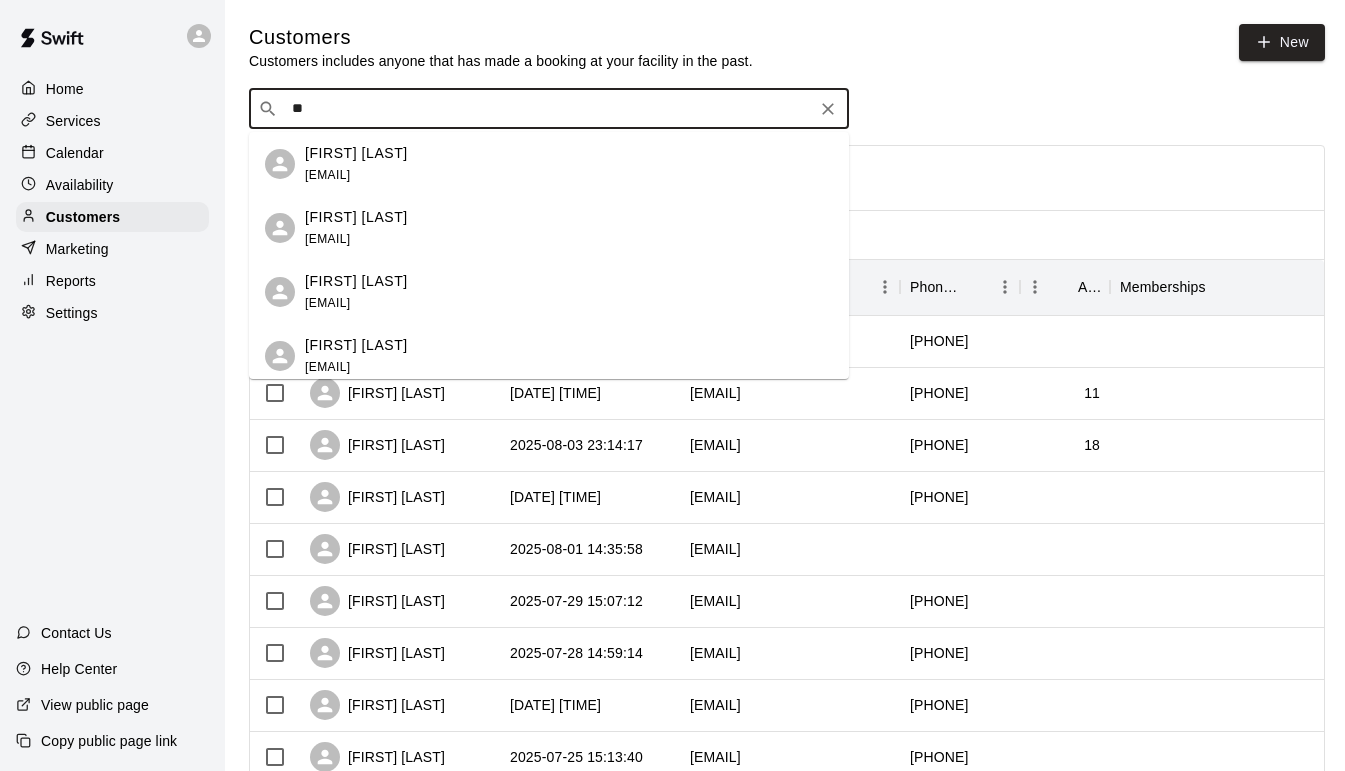type on "*" 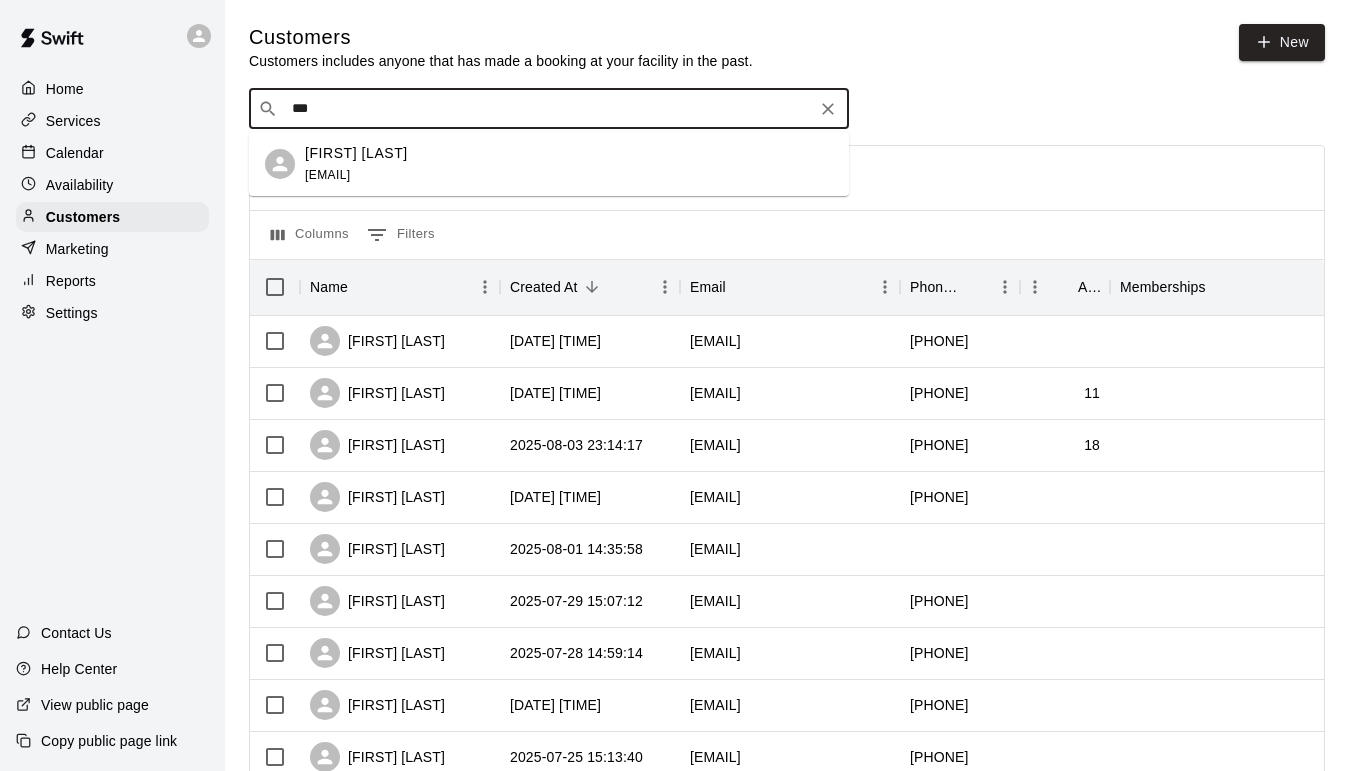 type on "****" 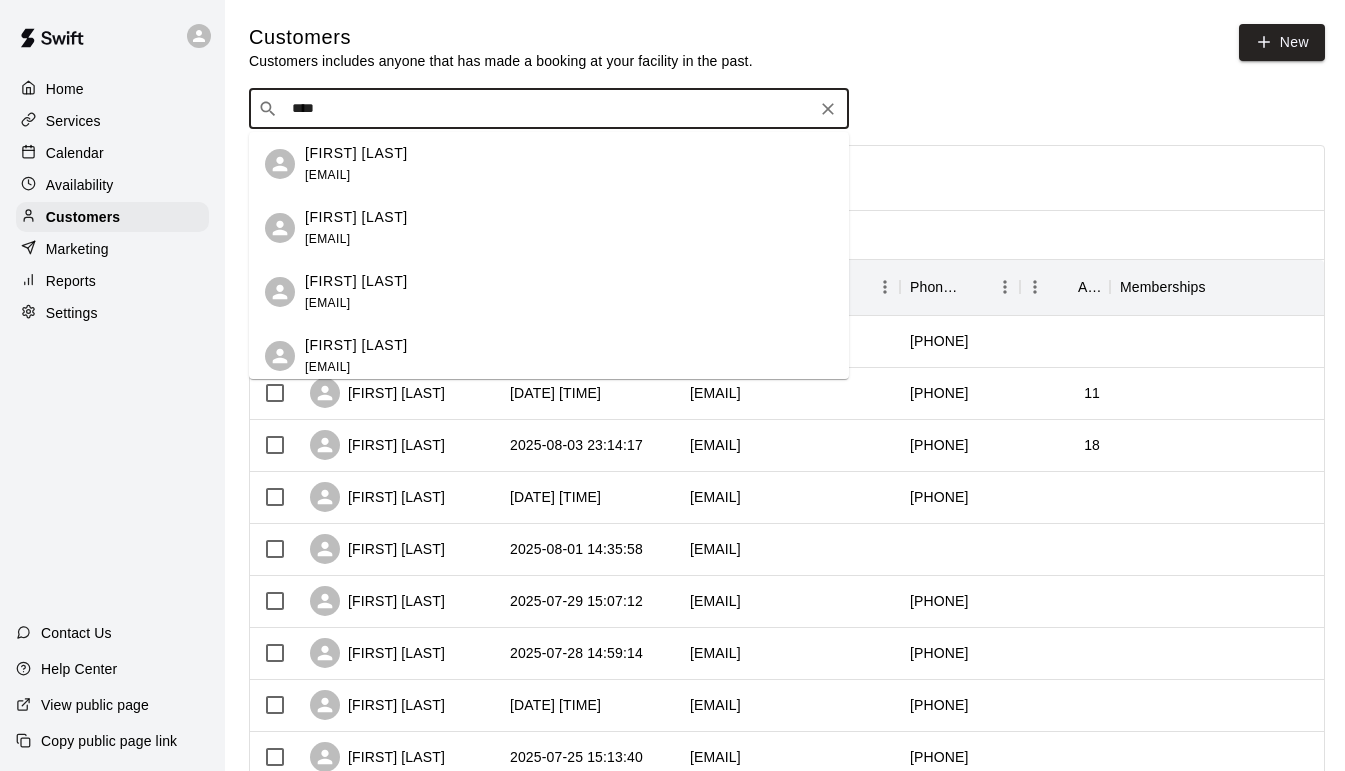 click on "[FIRST] [LAST]" at bounding box center (356, 217) 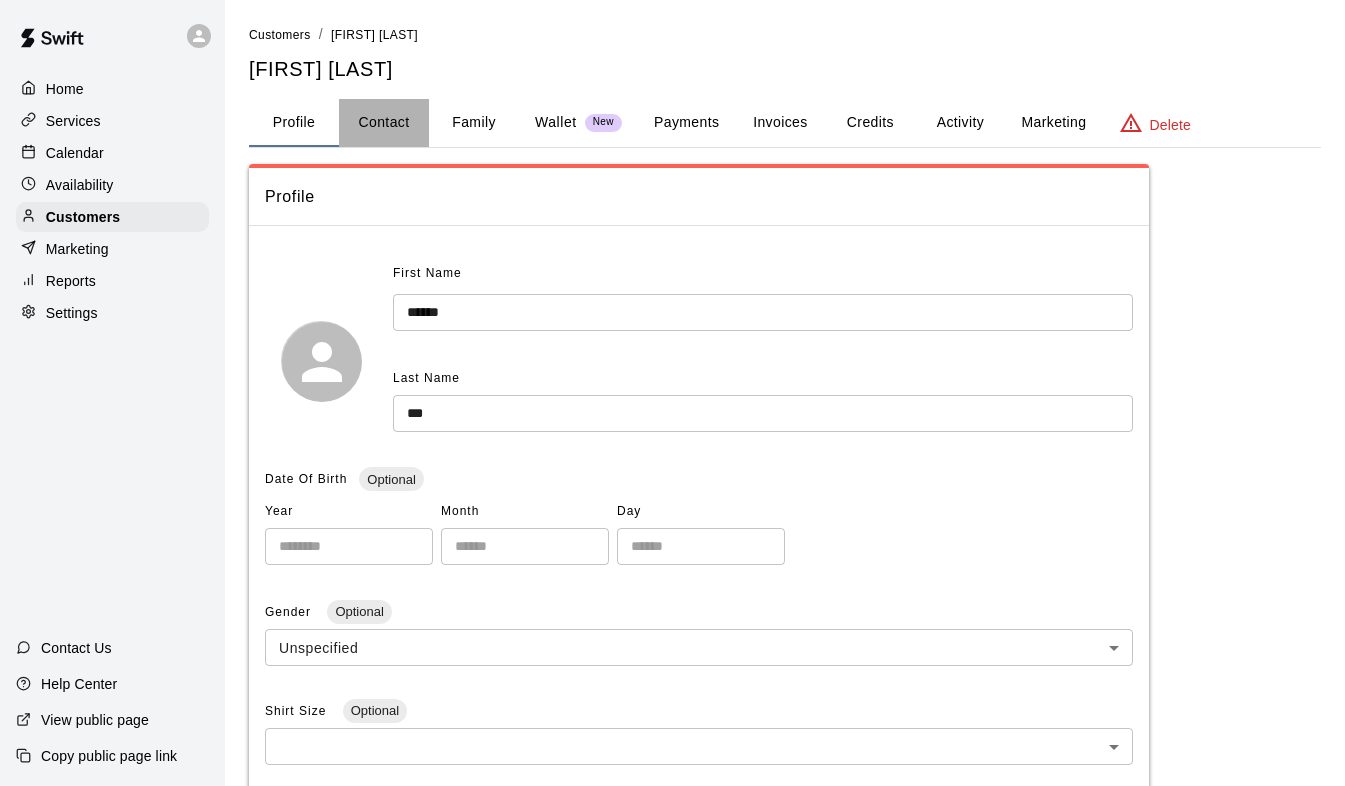 click on "Contact" at bounding box center [384, 123] 